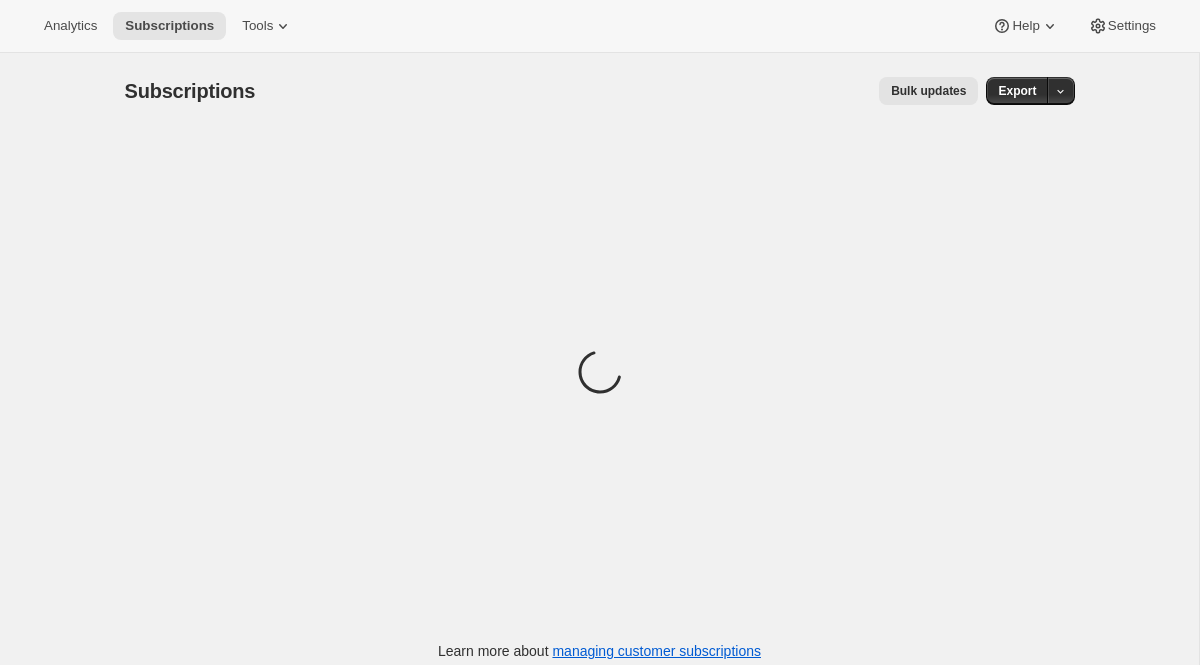 scroll, scrollTop: 0, scrollLeft: 0, axis: both 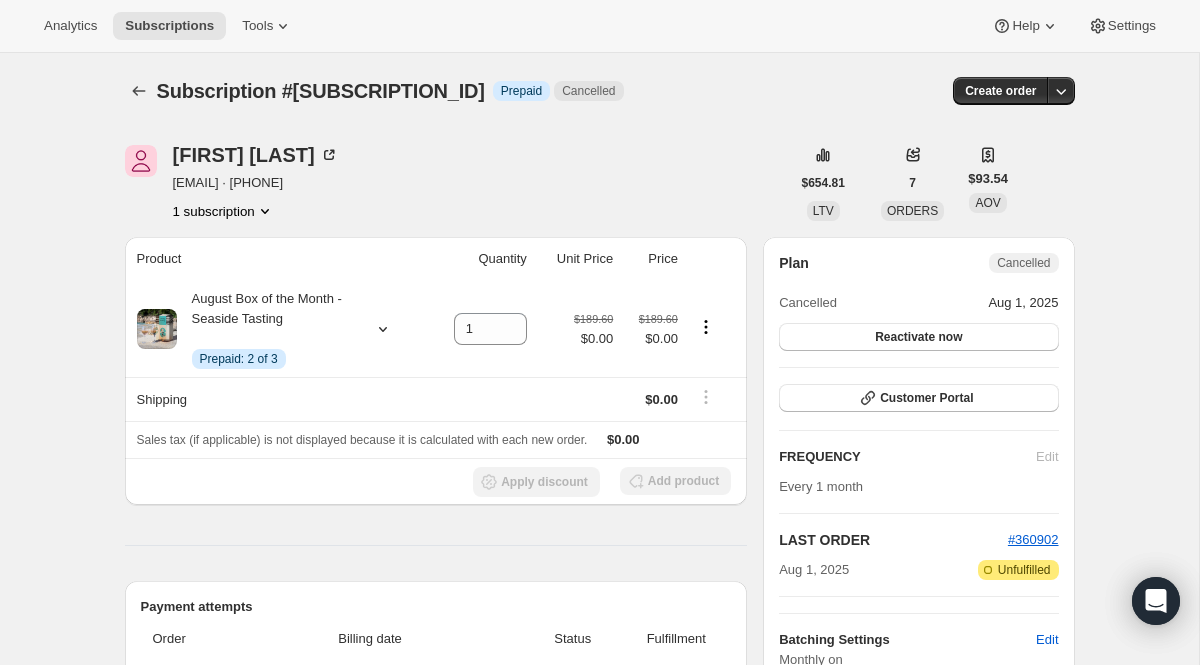 click 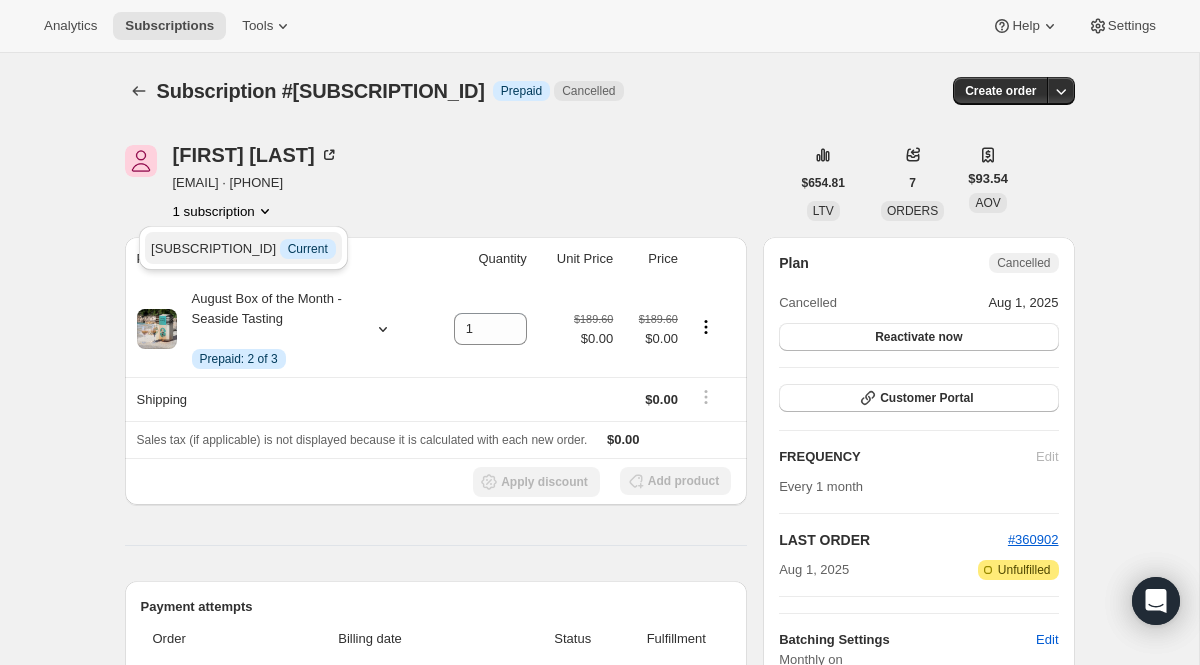 click on "Current" at bounding box center (308, 249) 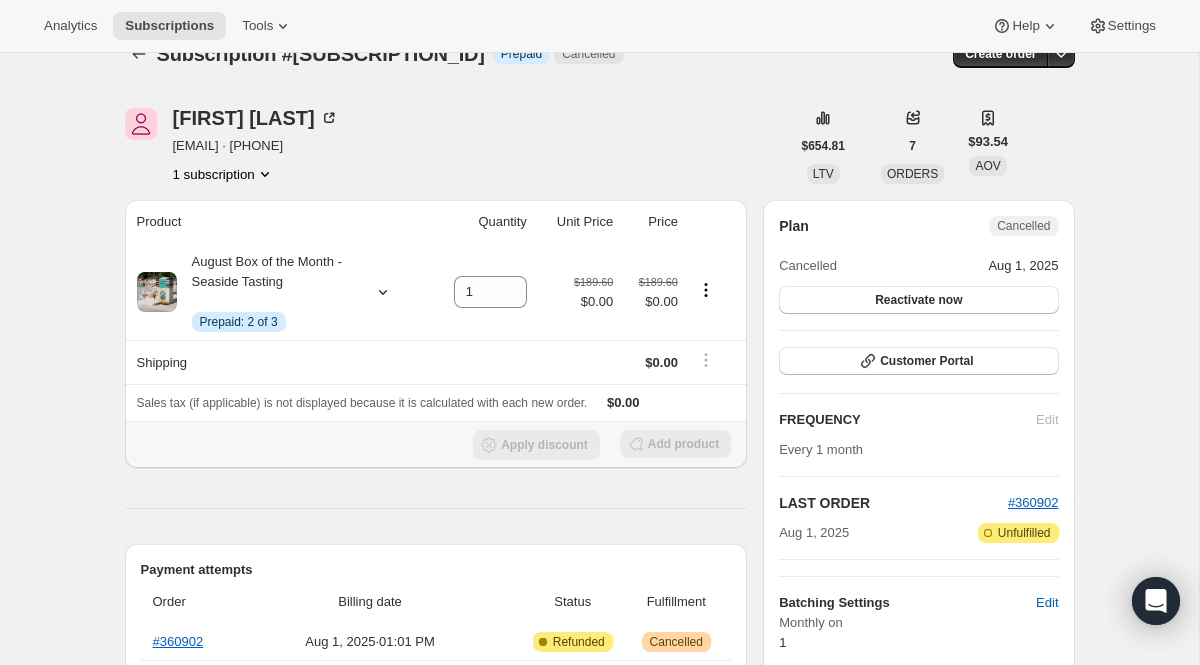 scroll, scrollTop: 41, scrollLeft: 0, axis: vertical 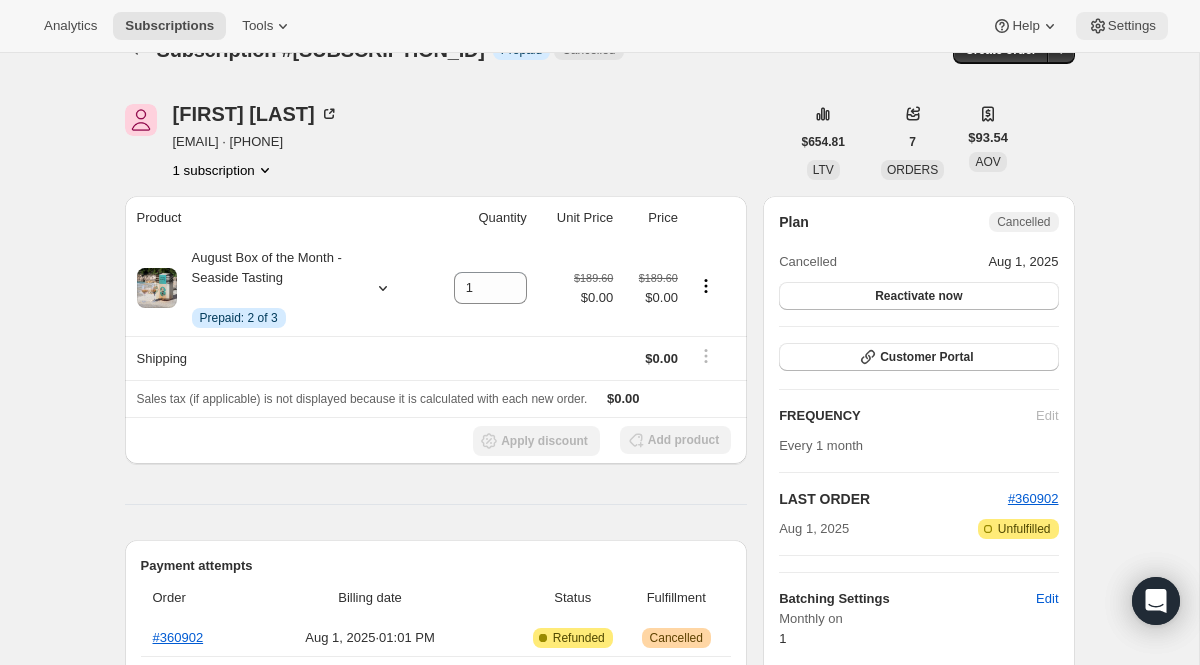 click on "Settings" at bounding box center [1132, 26] 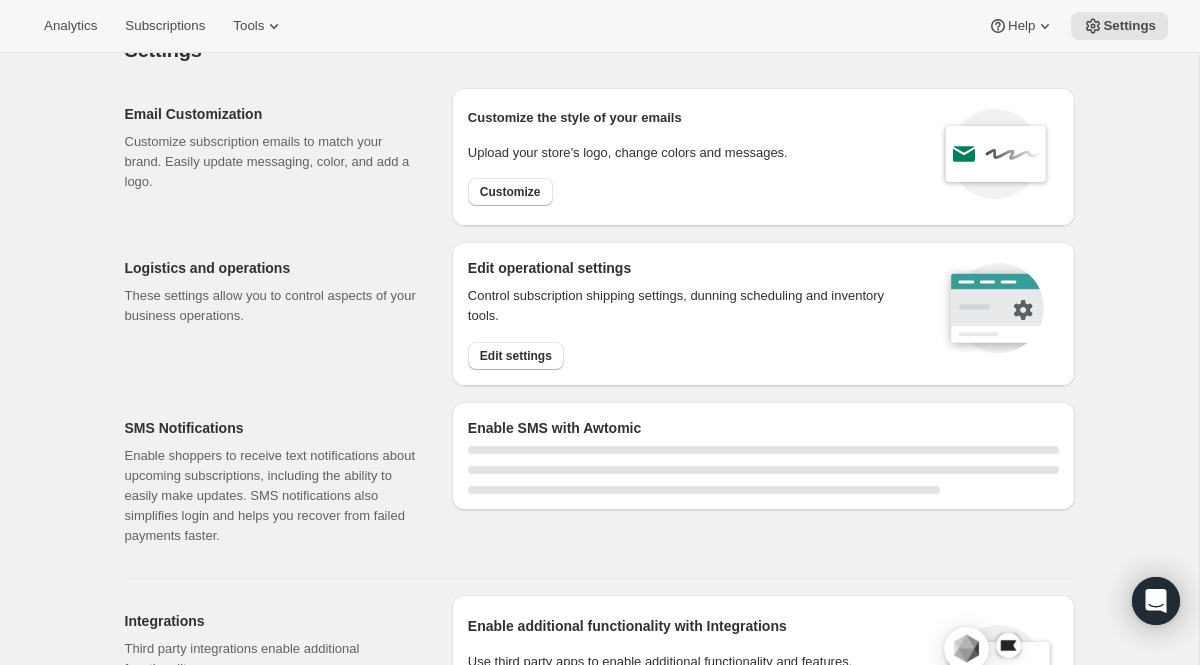 scroll, scrollTop: 0, scrollLeft: 0, axis: both 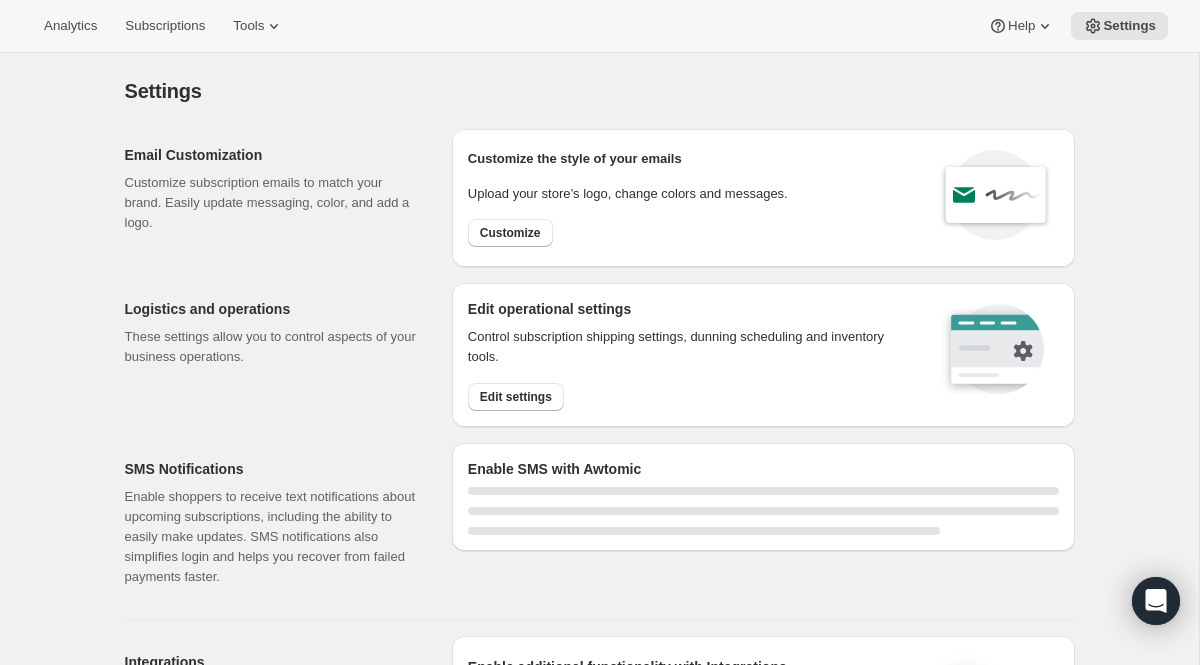 select on "22:00" 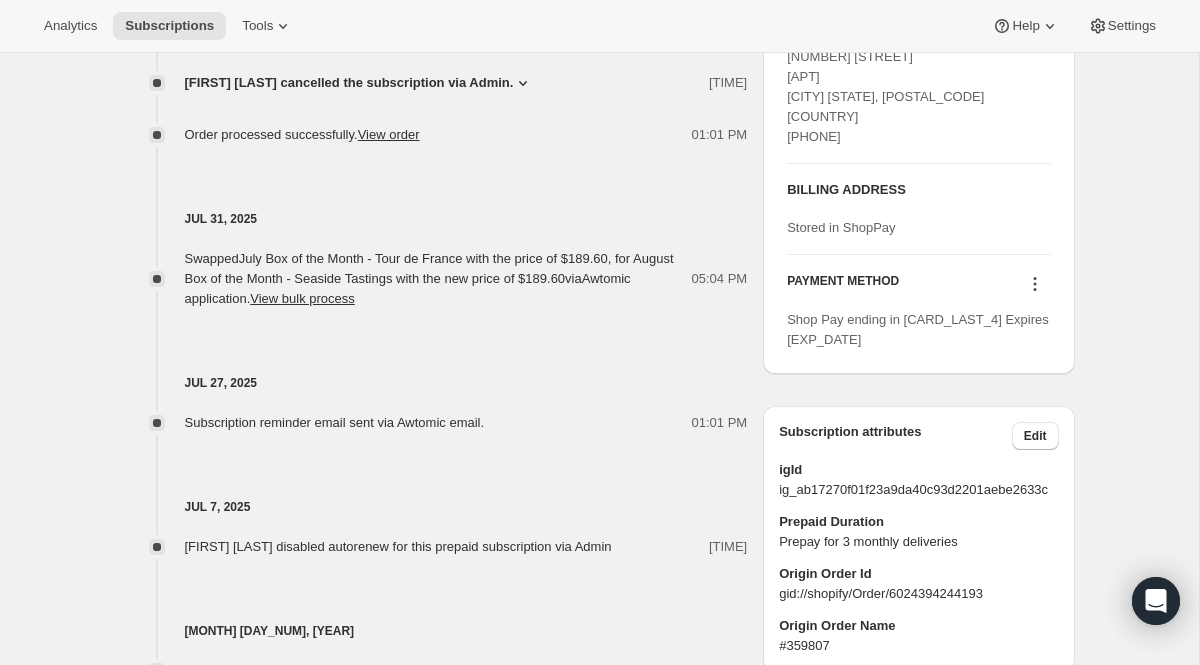 scroll, scrollTop: 1060, scrollLeft: 0, axis: vertical 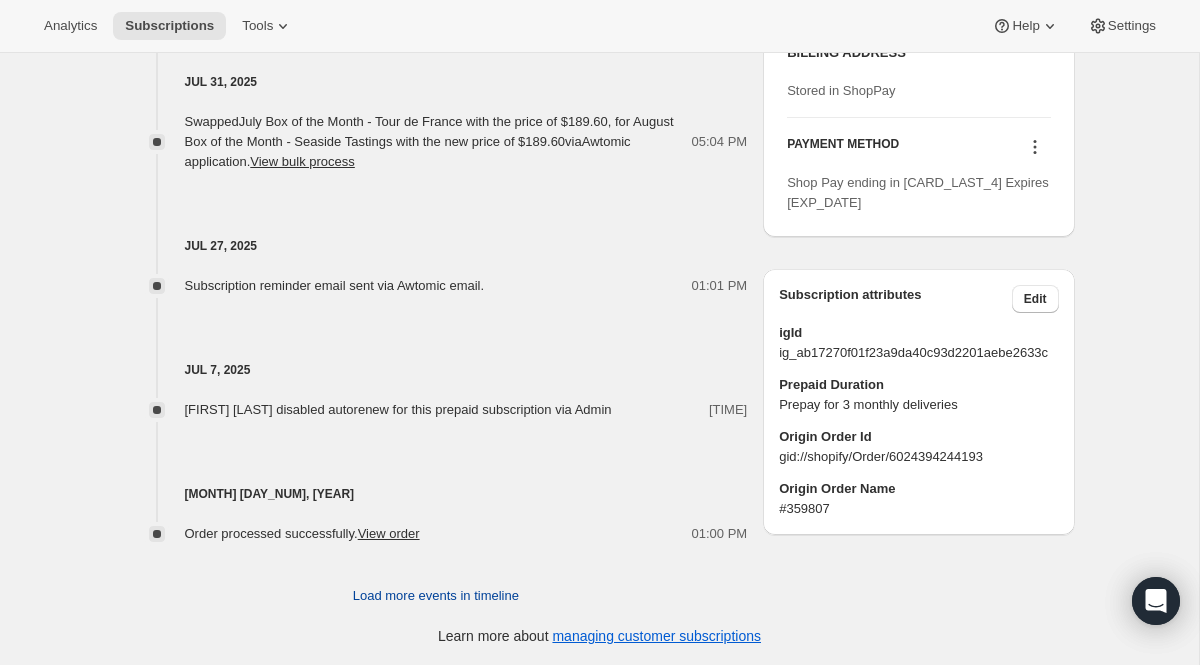 click on "Load more events in timeline" at bounding box center [436, 596] 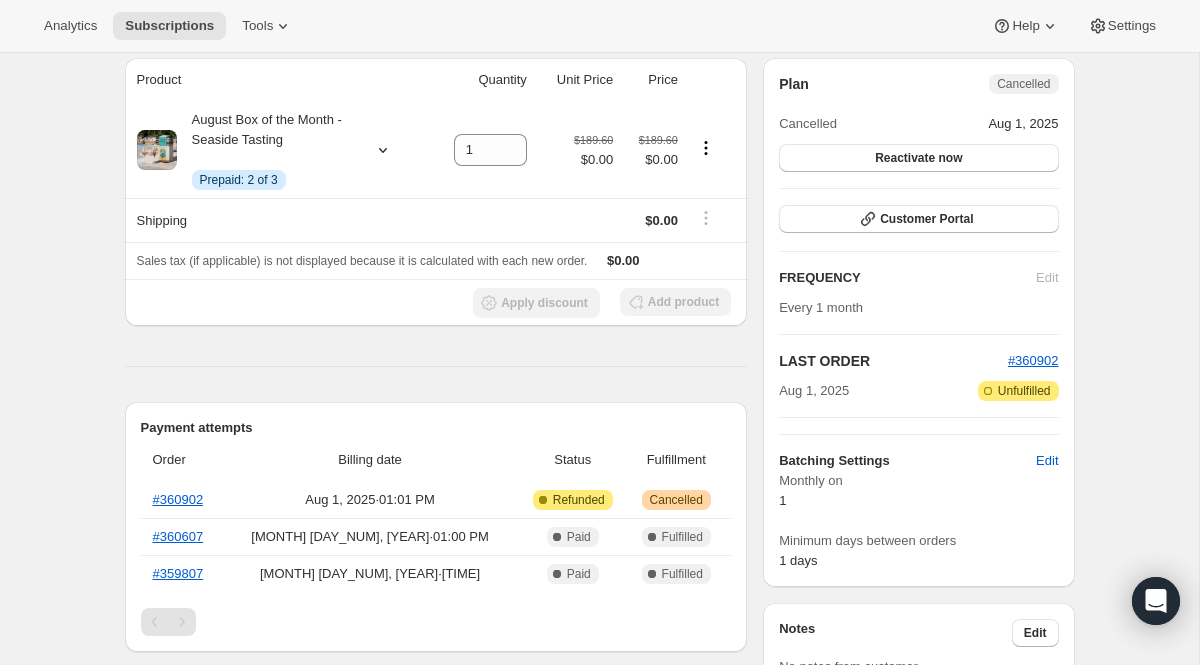 scroll, scrollTop: 10, scrollLeft: 0, axis: vertical 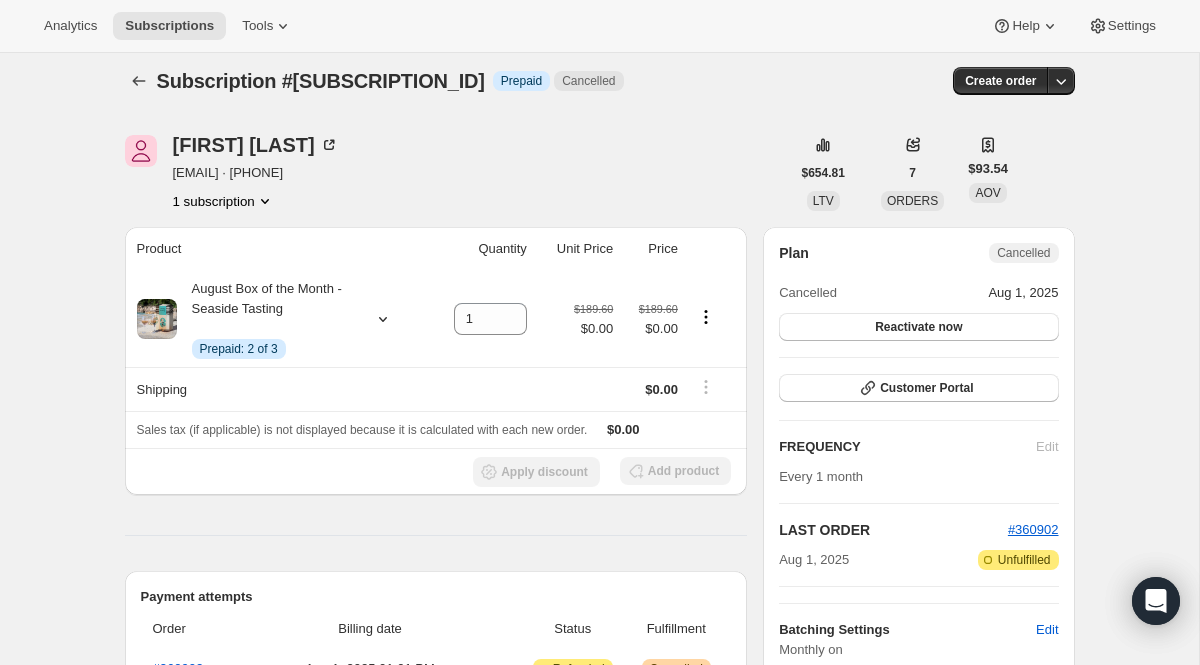 click on "1 subscription" at bounding box center (224, 201) 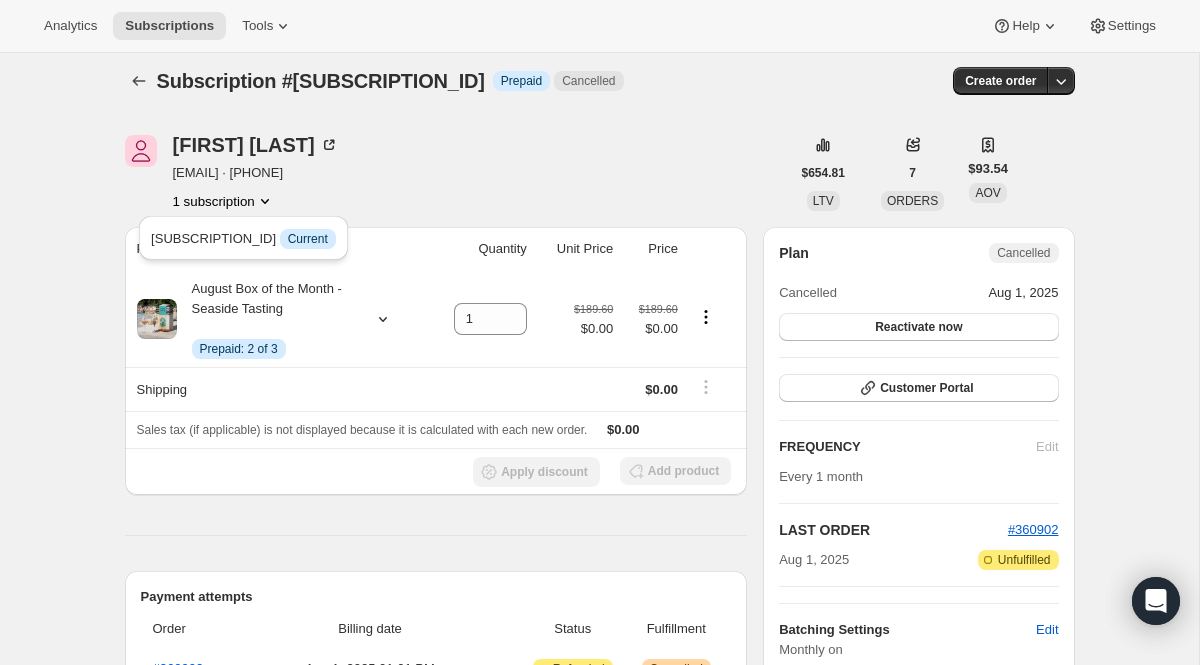 click on "william   schrettner willschrett@gmail.com · +19176805126 1 subscription" at bounding box center (457, 173) 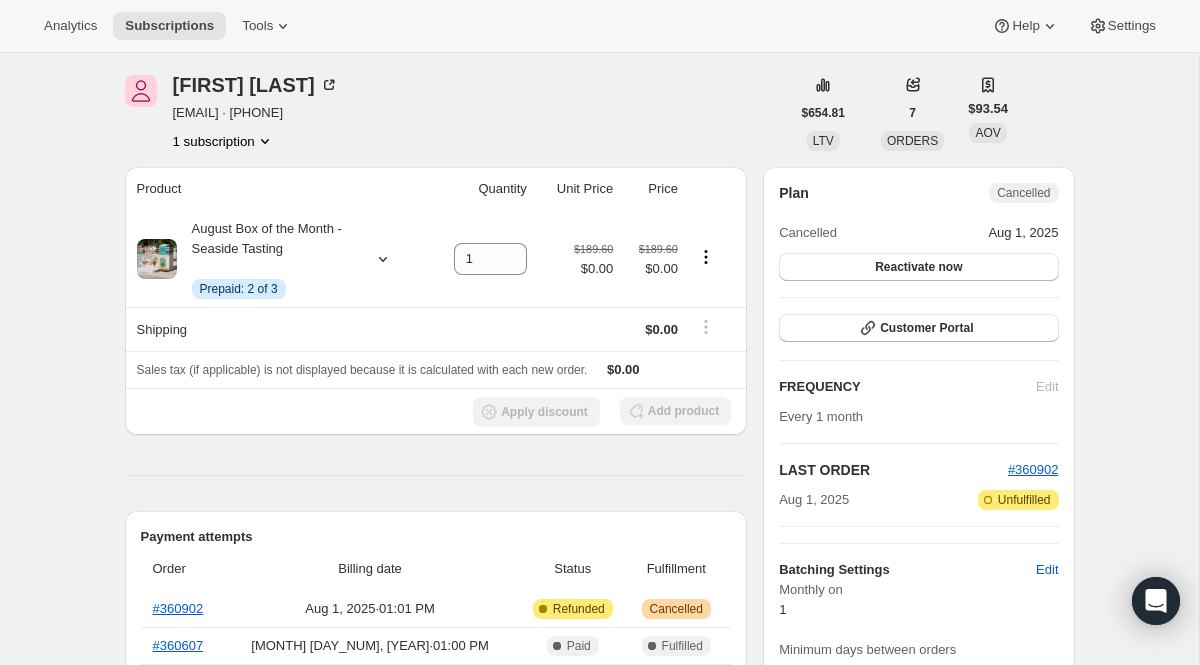 scroll, scrollTop: 0, scrollLeft: 0, axis: both 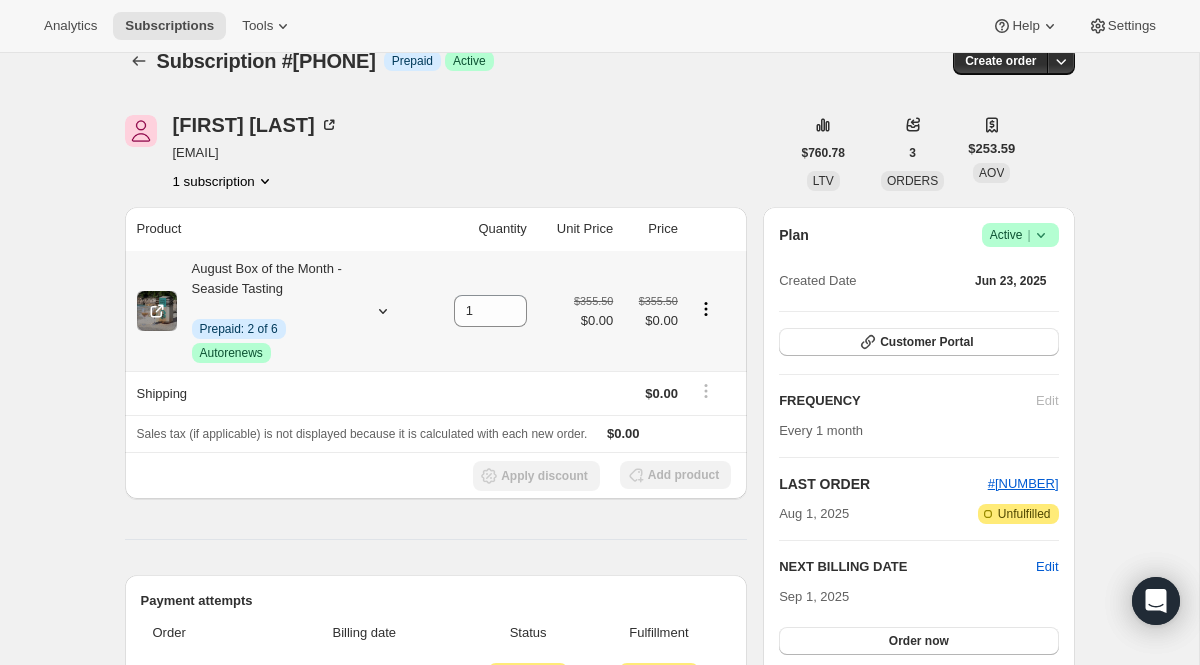 click on "Autorenews" at bounding box center (231, 353) 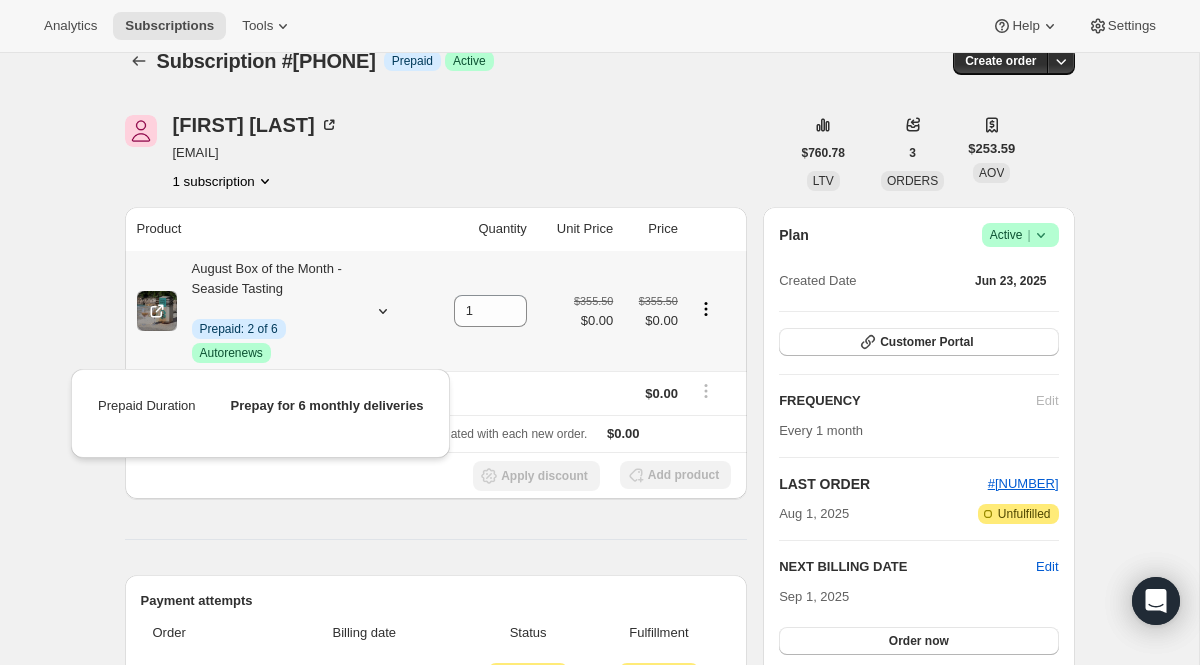click on "August Box of the Month - Seaside Tasting Info Prepaid: 2 of 6 Success Autorenews" at bounding box center [278, 311] 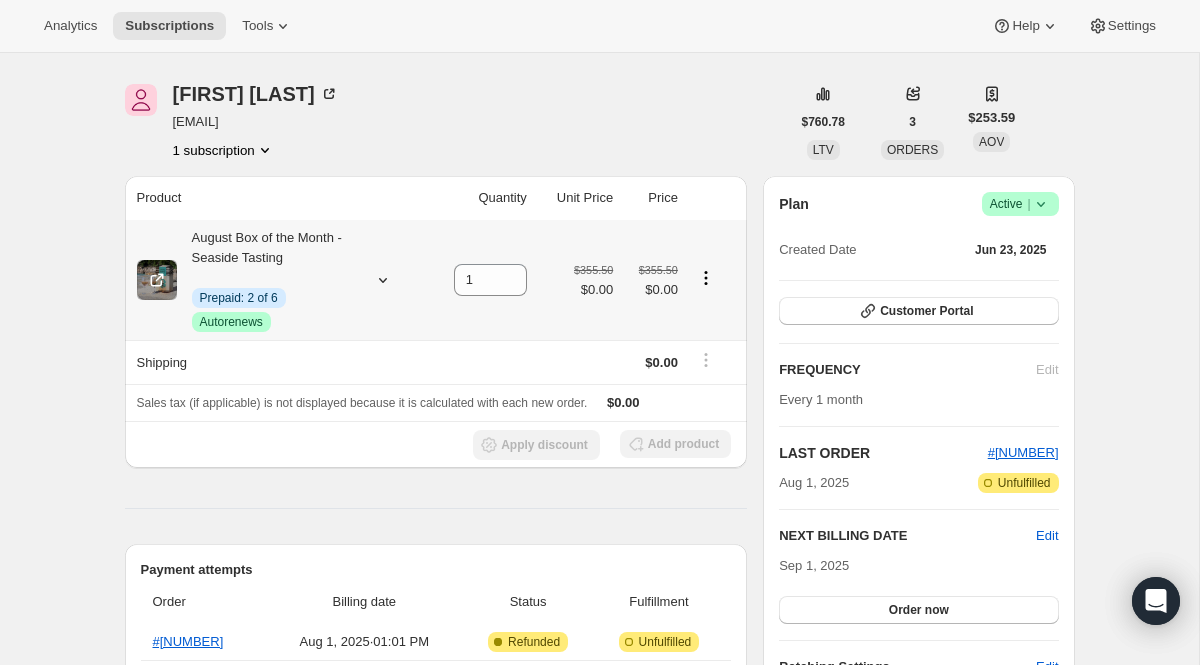 scroll, scrollTop: 46, scrollLeft: 0, axis: vertical 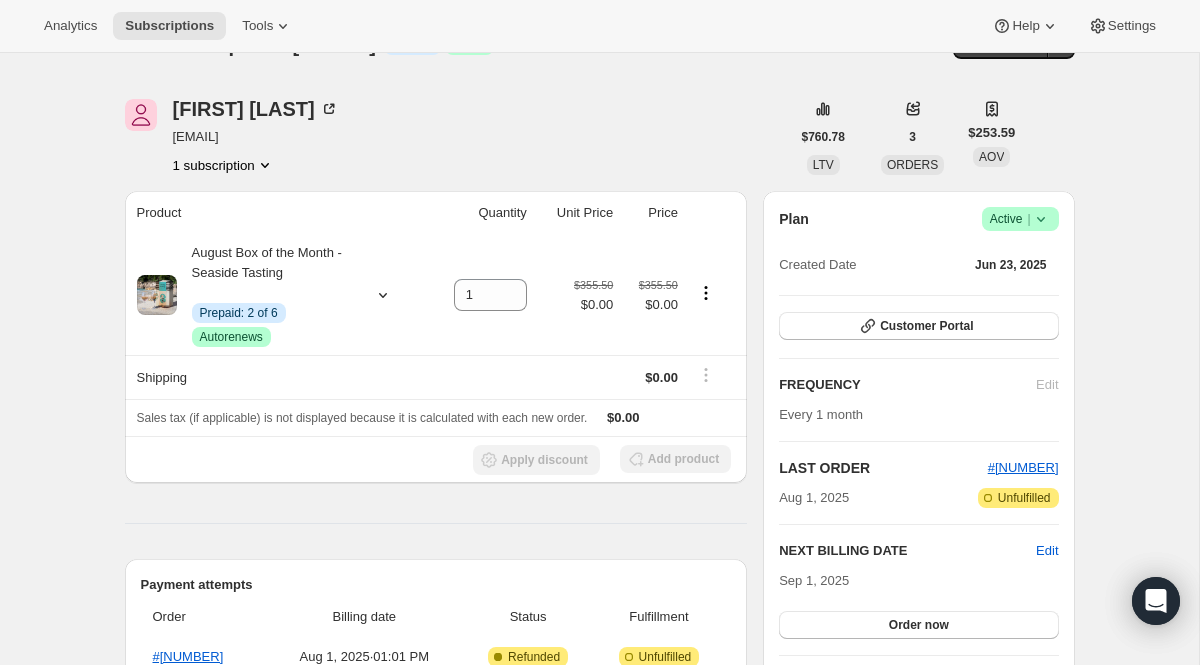 click 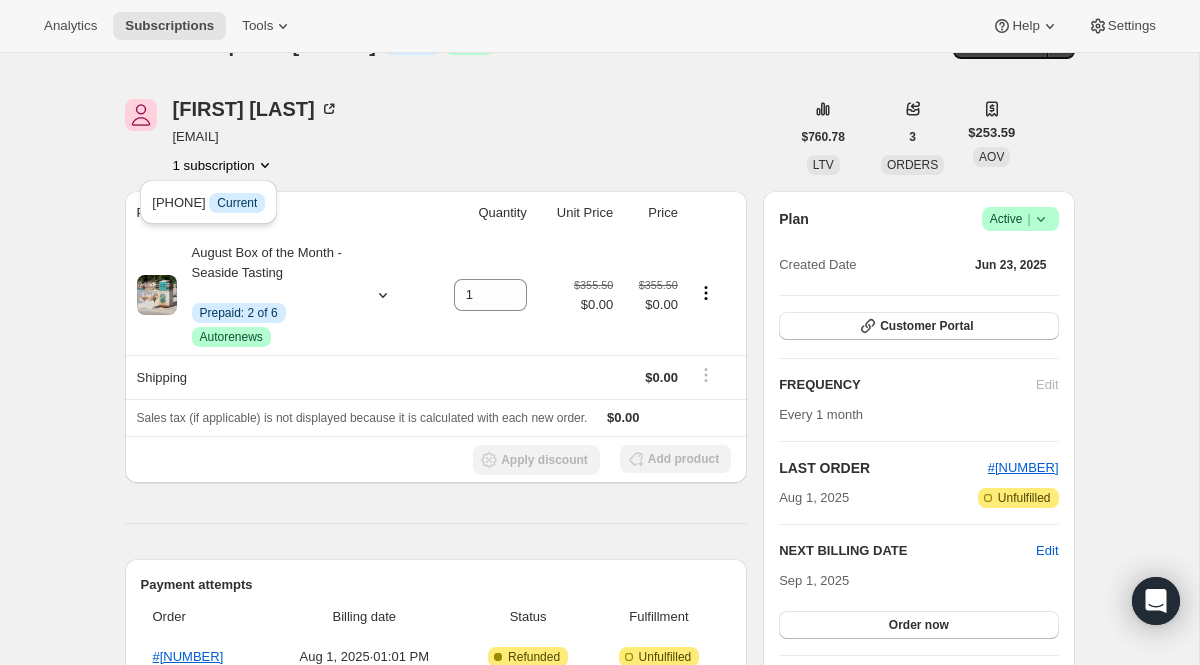 click on "Joseph   Pulli joe@princeconsulting.io 1 subscription" at bounding box center [457, 137] 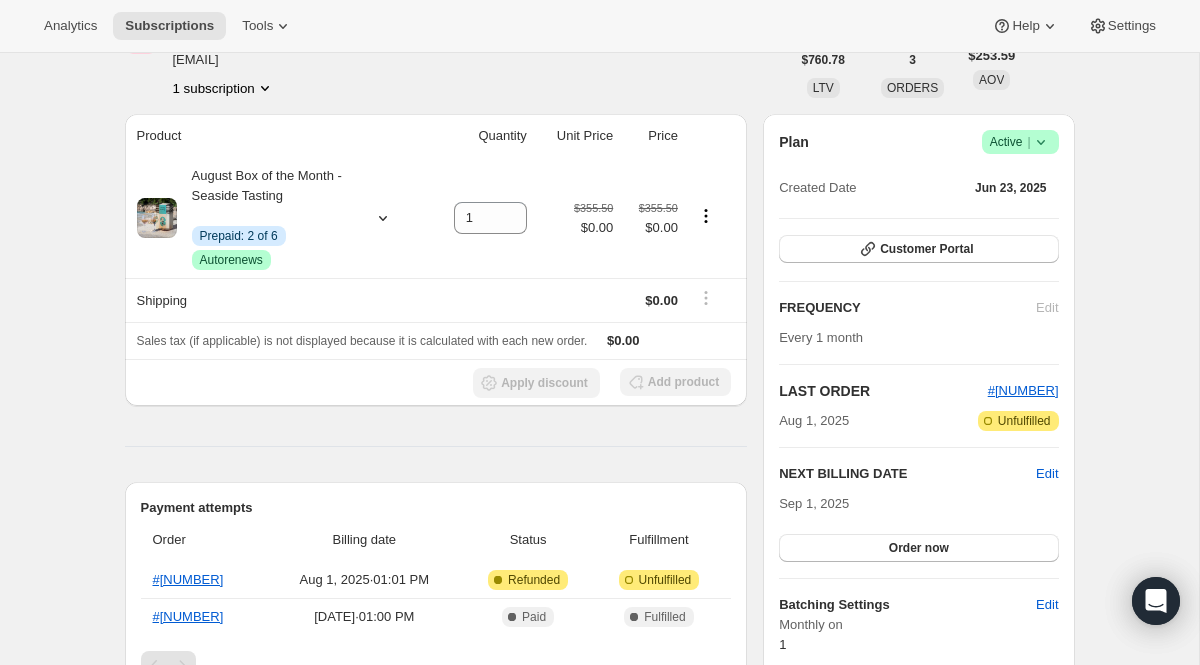 scroll, scrollTop: 205, scrollLeft: 0, axis: vertical 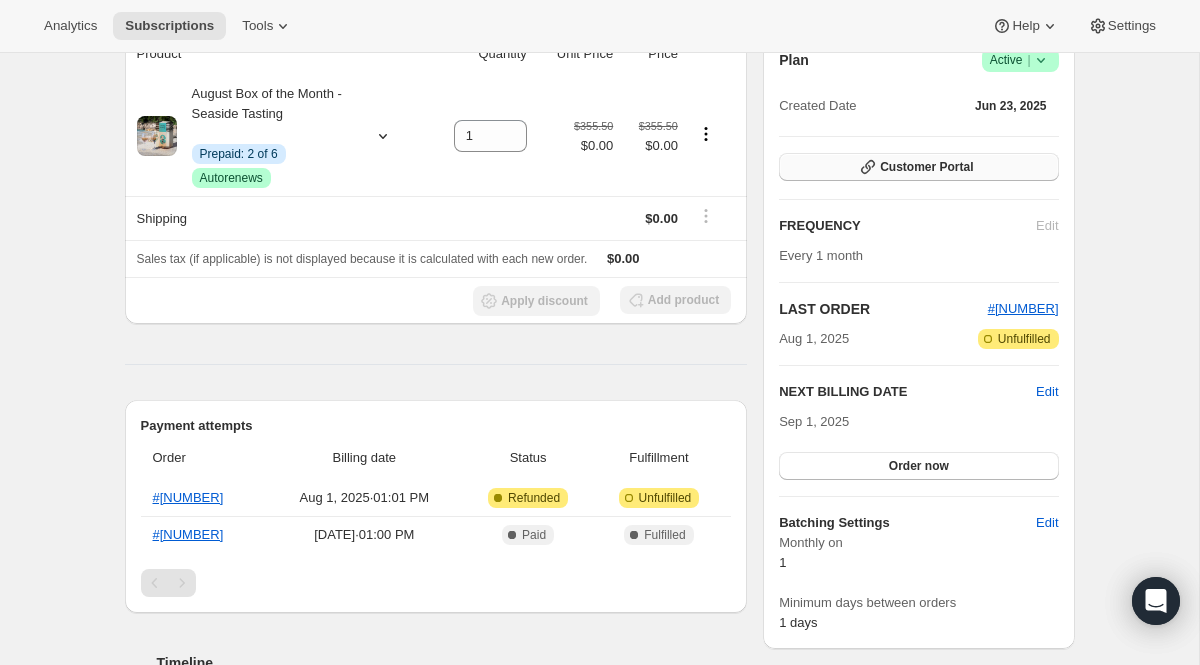 click on "Customer Portal" at bounding box center (926, 167) 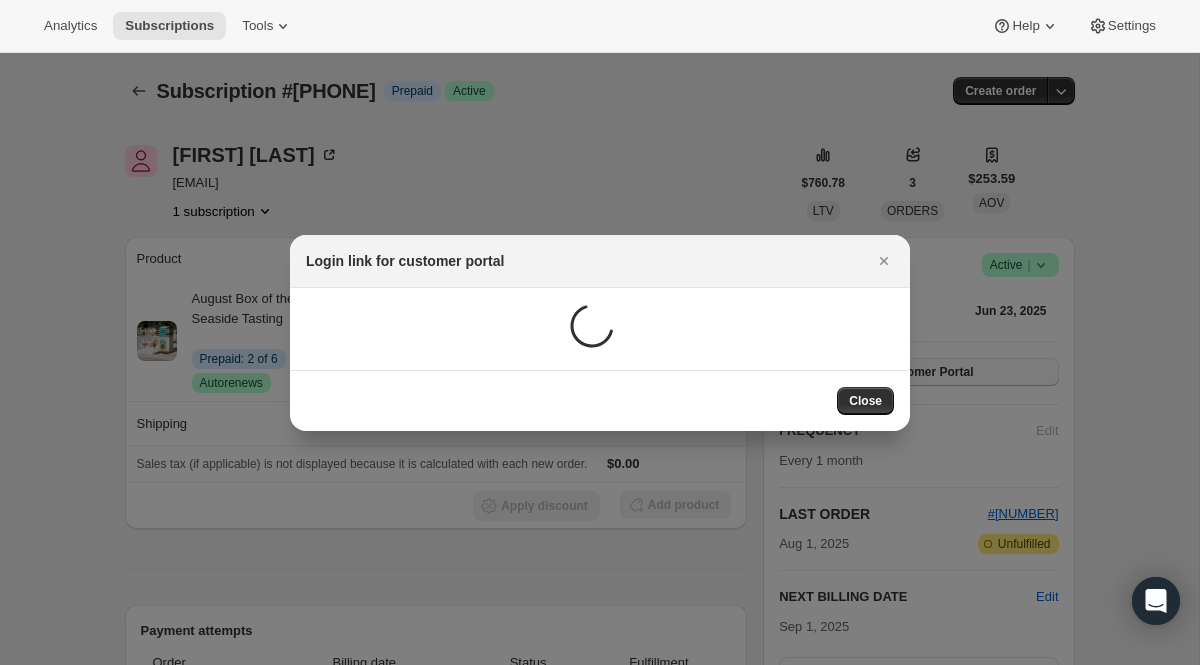scroll, scrollTop: 205, scrollLeft: 0, axis: vertical 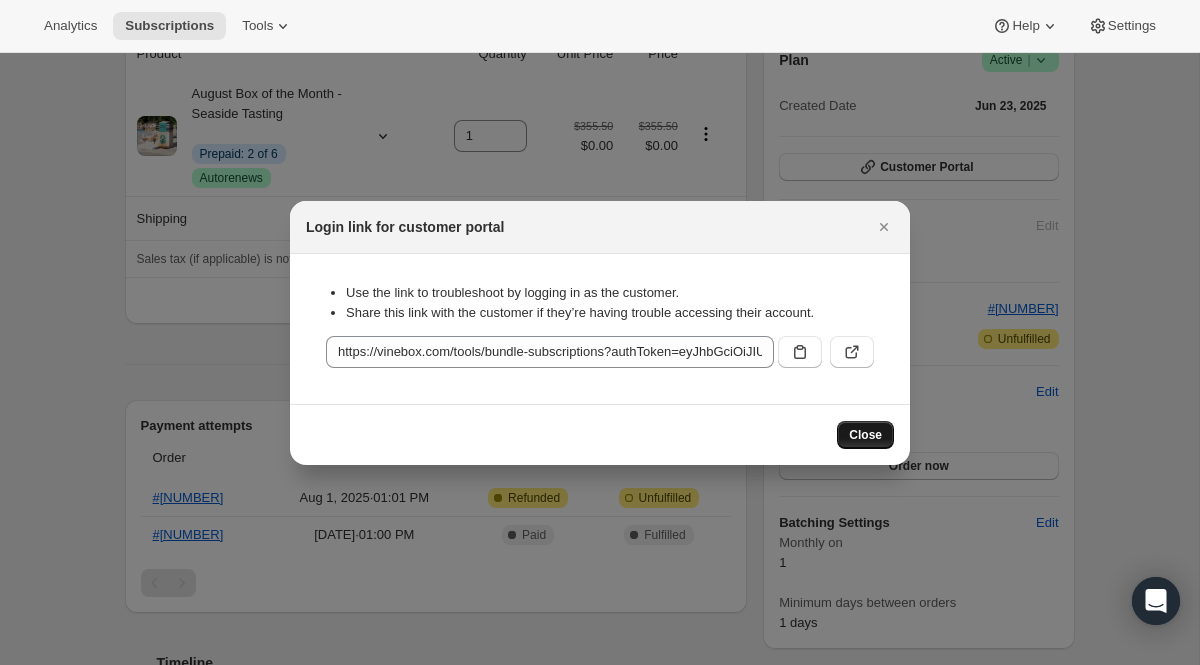 click on "Close" at bounding box center [865, 435] 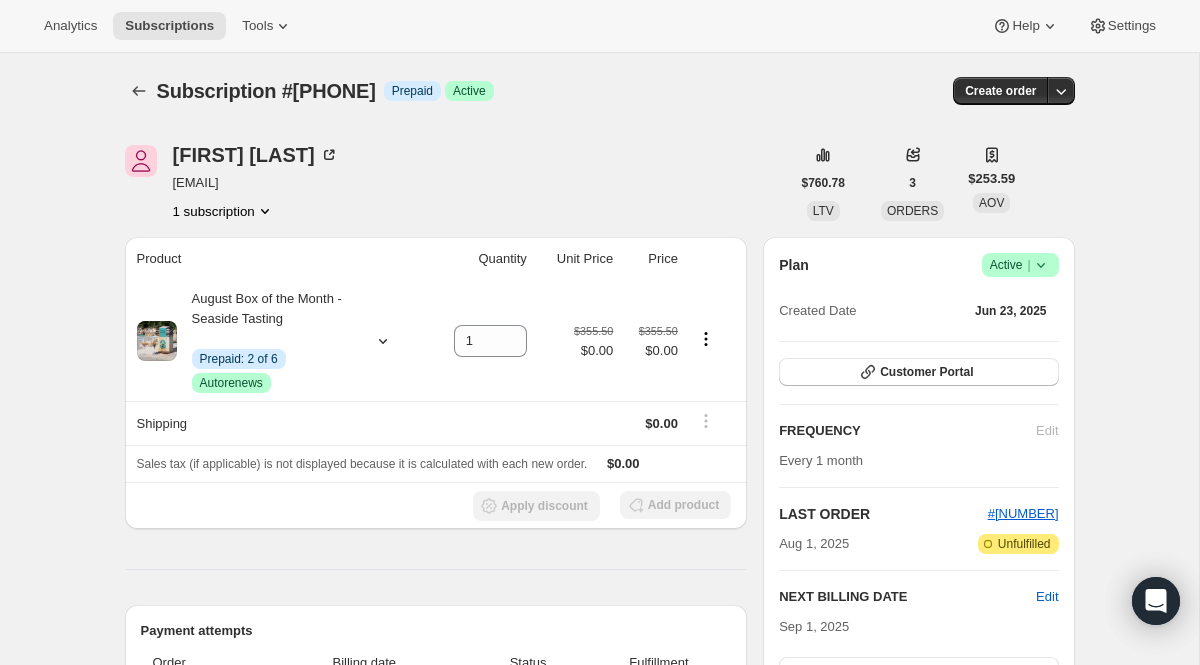 scroll, scrollTop: 205, scrollLeft: 0, axis: vertical 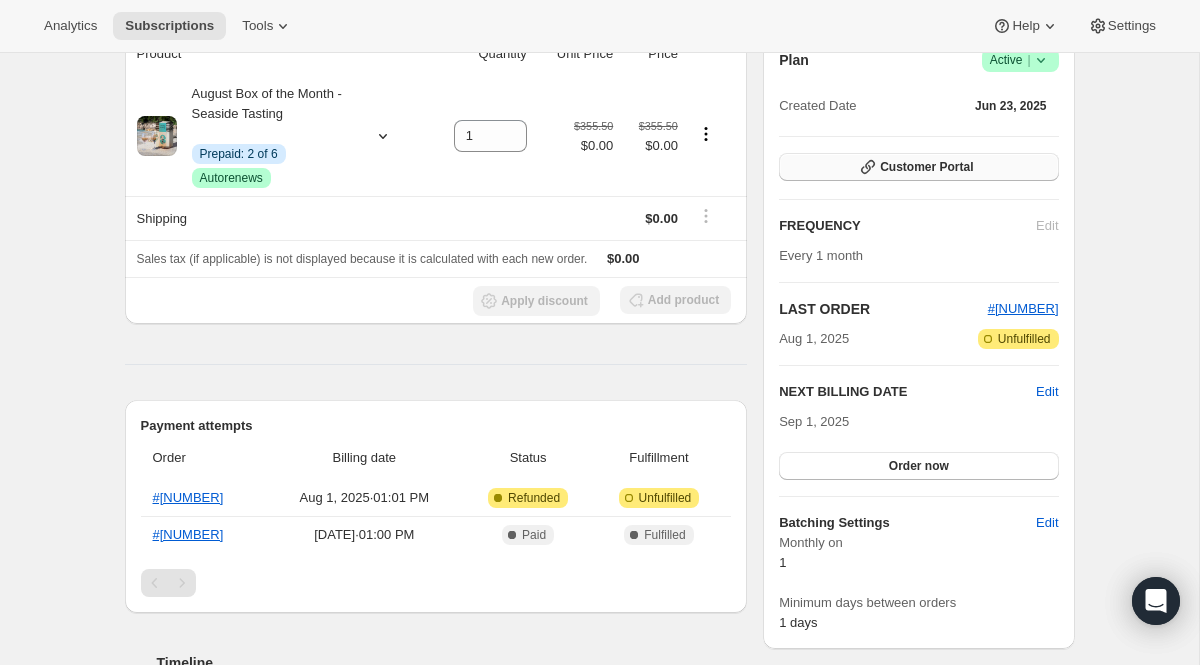 click on "Customer Portal" at bounding box center [926, 167] 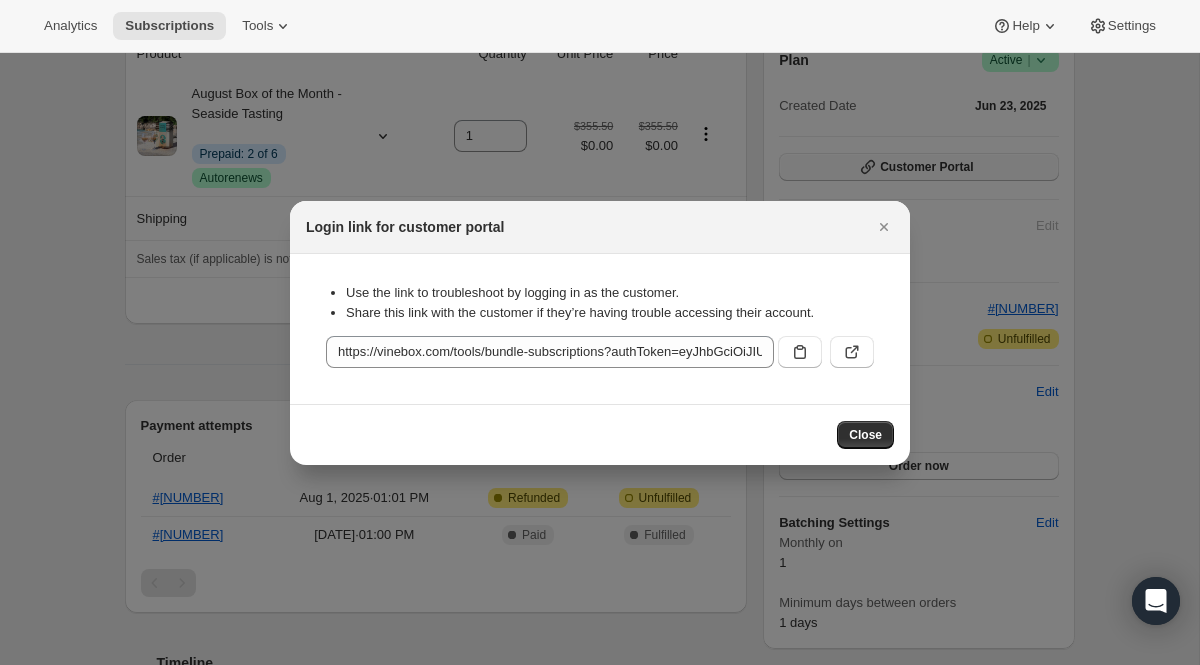 scroll, scrollTop: 0, scrollLeft: 0, axis: both 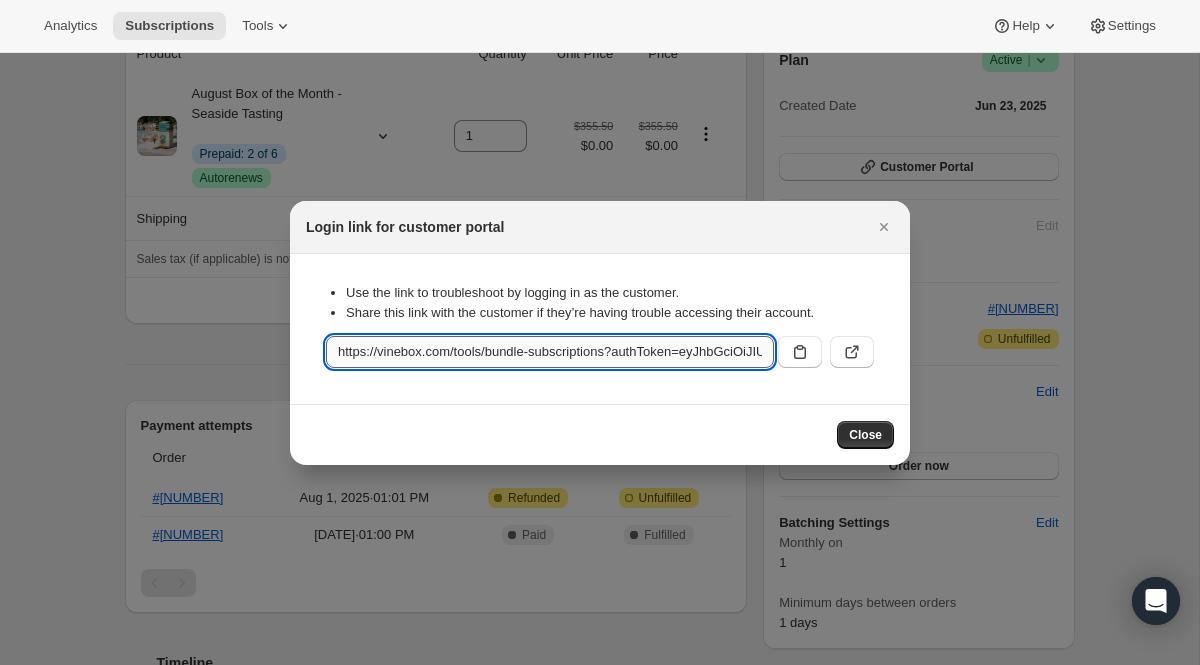 click on "https://vinebox.com/tools/bundle-subscriptions?authToken=eyJhbGciOiJIUzI1NiIsInR5cCI6IkpXVCJ9.eyJjdXN0b21lcklkIjoiNzQ0OTg1OTM1ODgxNyIsInNob3BEb21haW4iOiJnZXR2aW5lYm94Lm15c2hvcGlmeS5jb20iLCJzY29wZSI6ImN1c3RvbWVyIiwiZnJvbUFkbWluQXBwIjp0cnVlLCJpYXQiOjE3NTQwODMwNzEsImV4cCI6MTc1NDE2OTQ3MX0.ScBg0KA5Z-Vie9R5JSKBgZYPOvRdn8veqiV9CZxujrs&subscriptionId=30657151073&country=US&currency=USD" at bounding box center [550, 352] 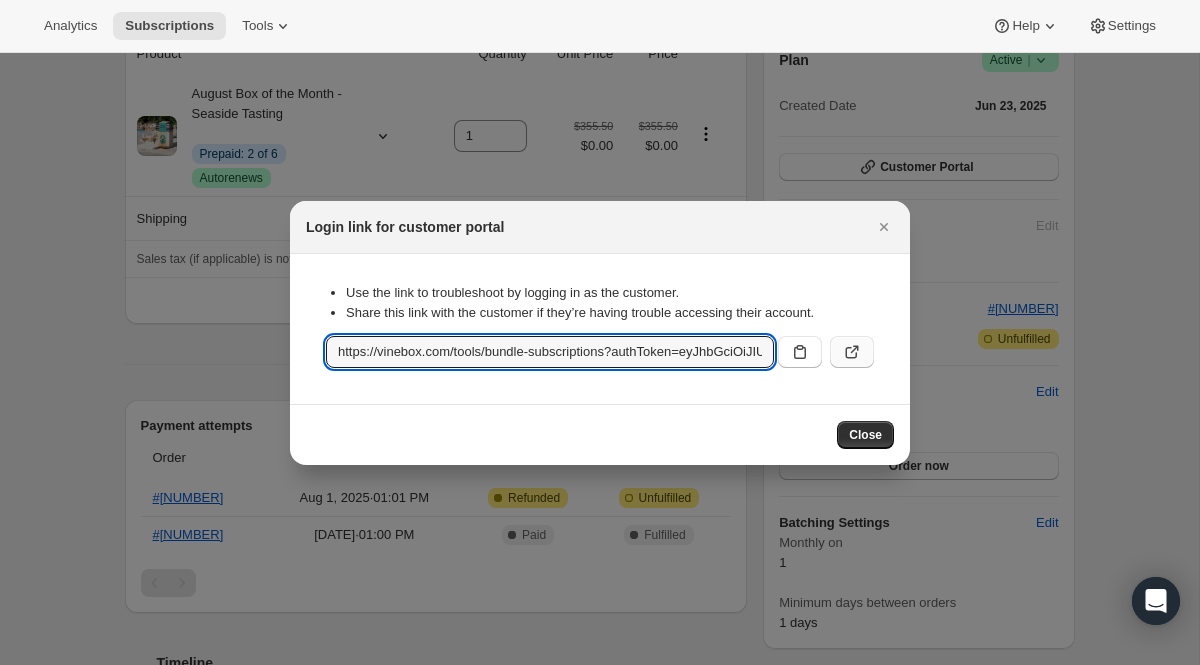 click 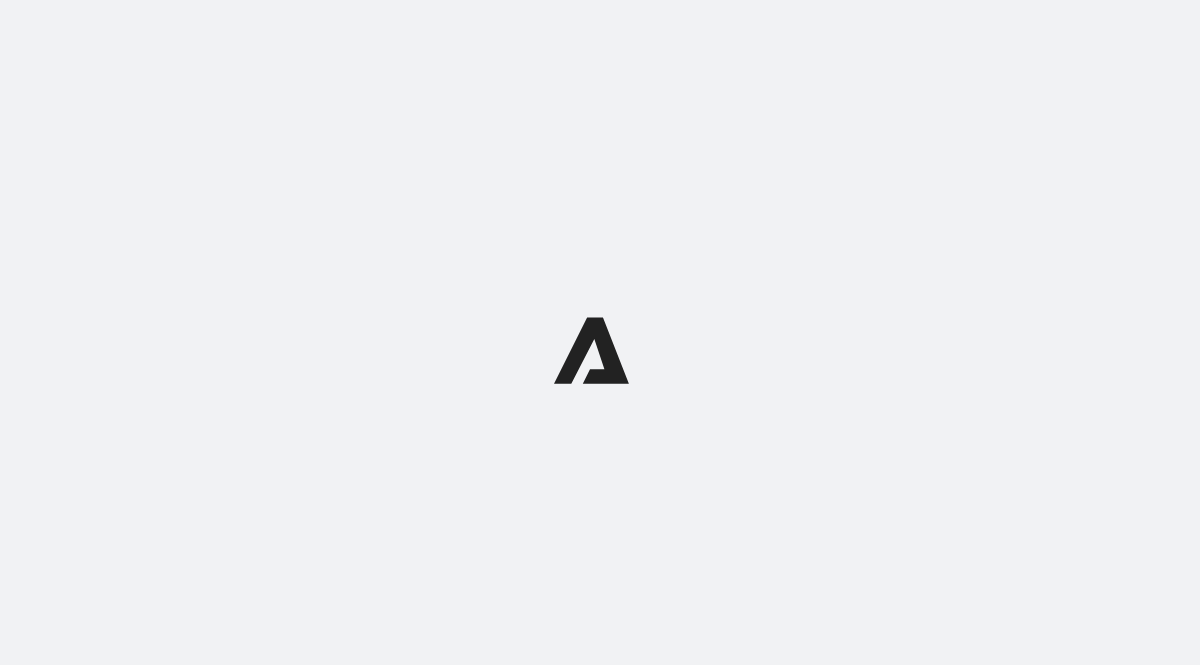 scroll, scrollTop: 0, scrollLeft: 0, axis: both 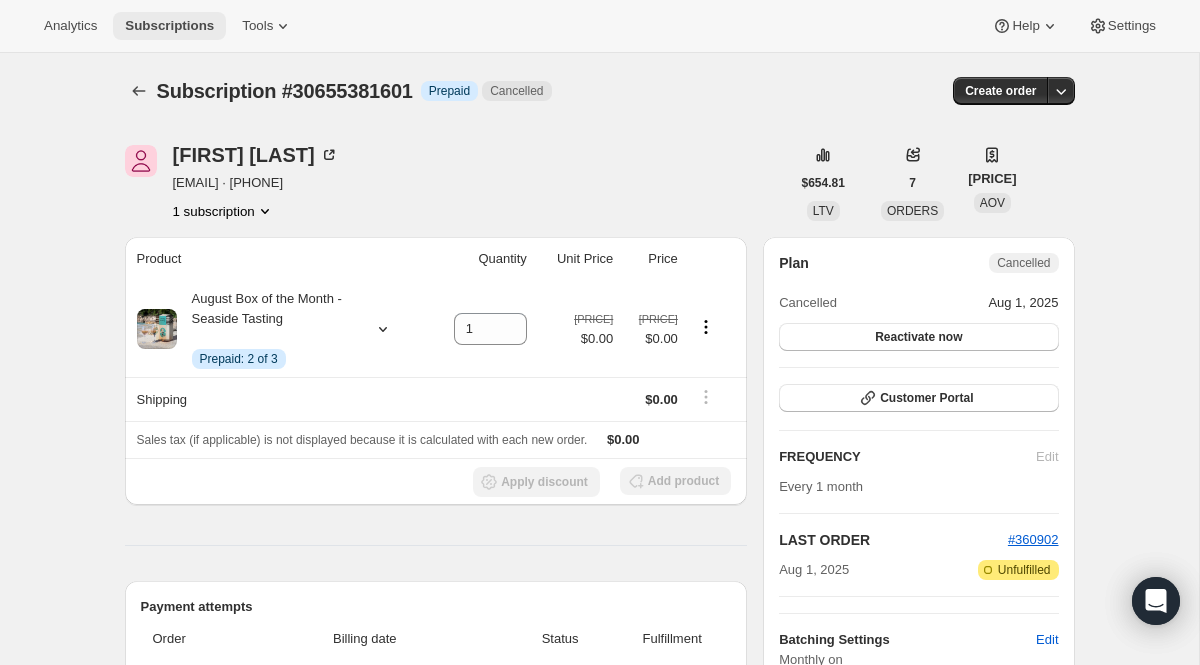 click on "Subscriptions" at bounding box center [169, 26] 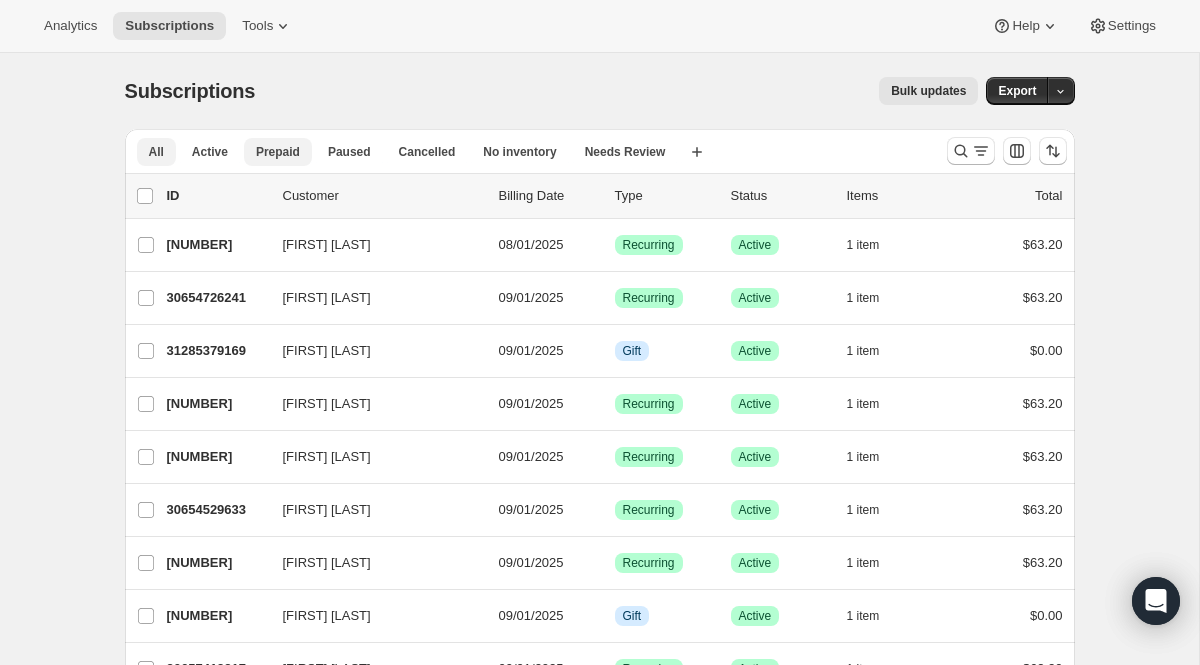 click on "Prepaid" at bounding box center (278, 152) 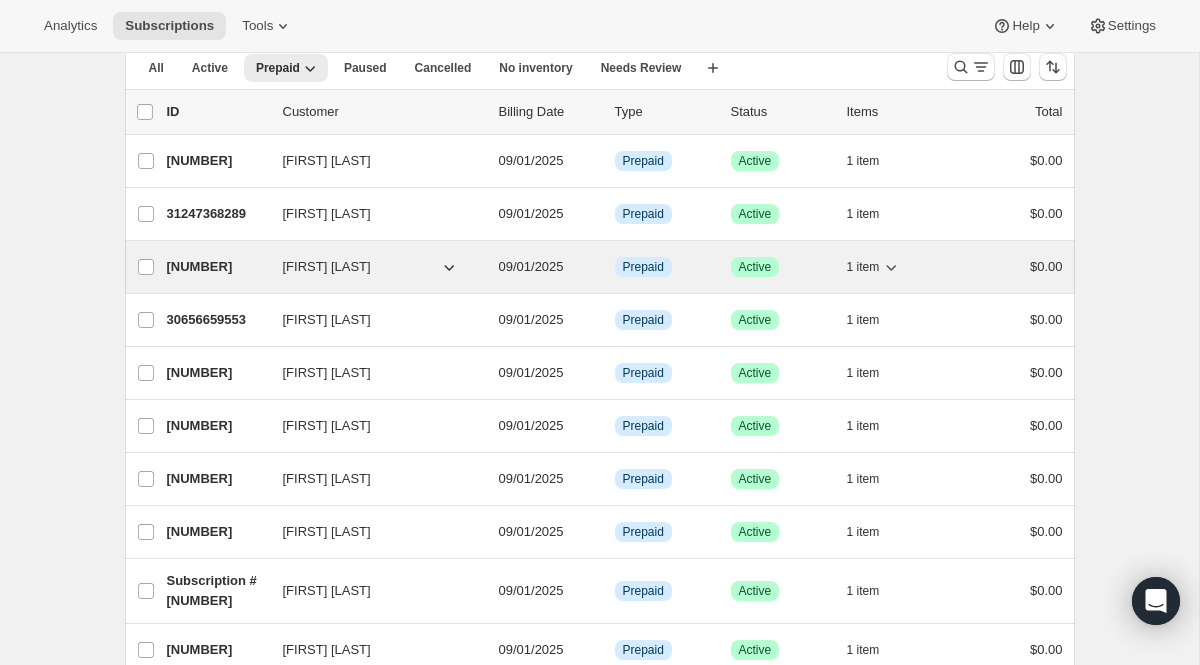 scroll, scrollTop: 87, scrollLeft: 0, axis: vertical 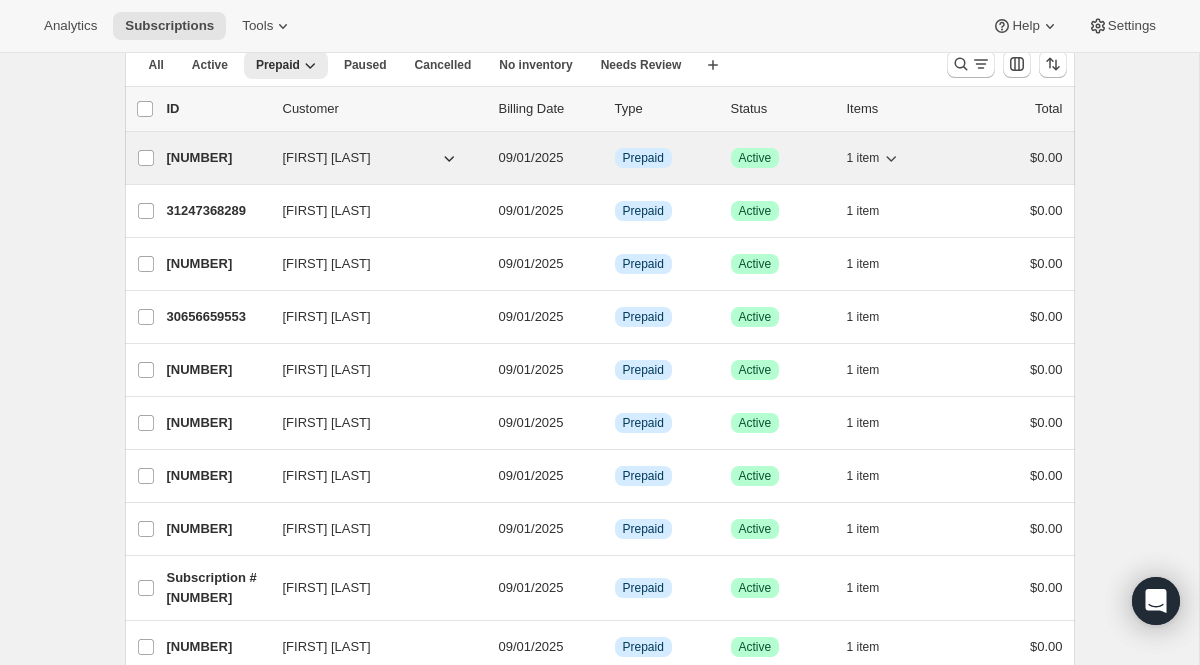 click on "[ACCOUNT_NUMBER]" at bounding box center [217, 158] 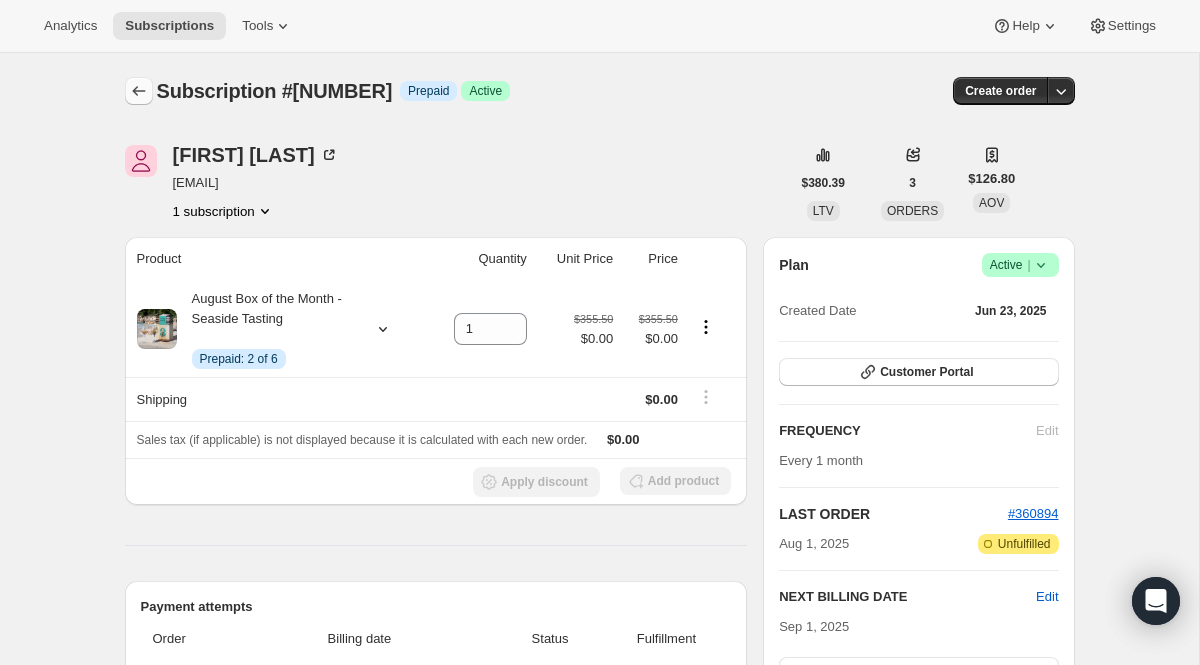 click 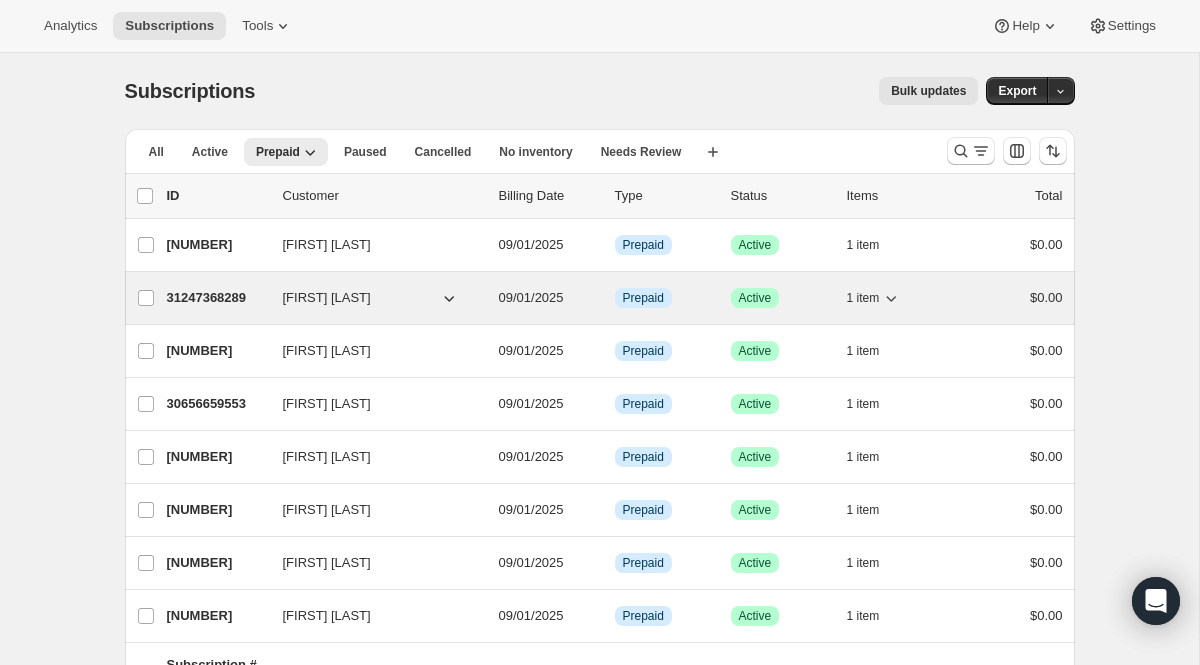 click on "31247368289" at bounding box center (217, 298) 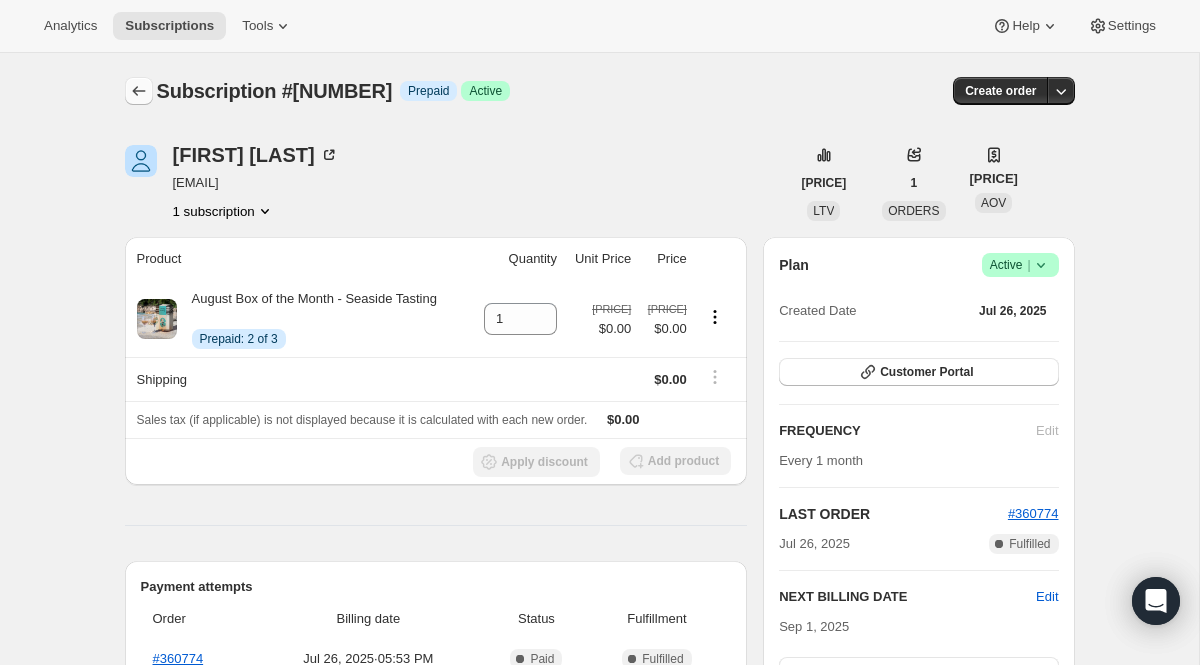 click 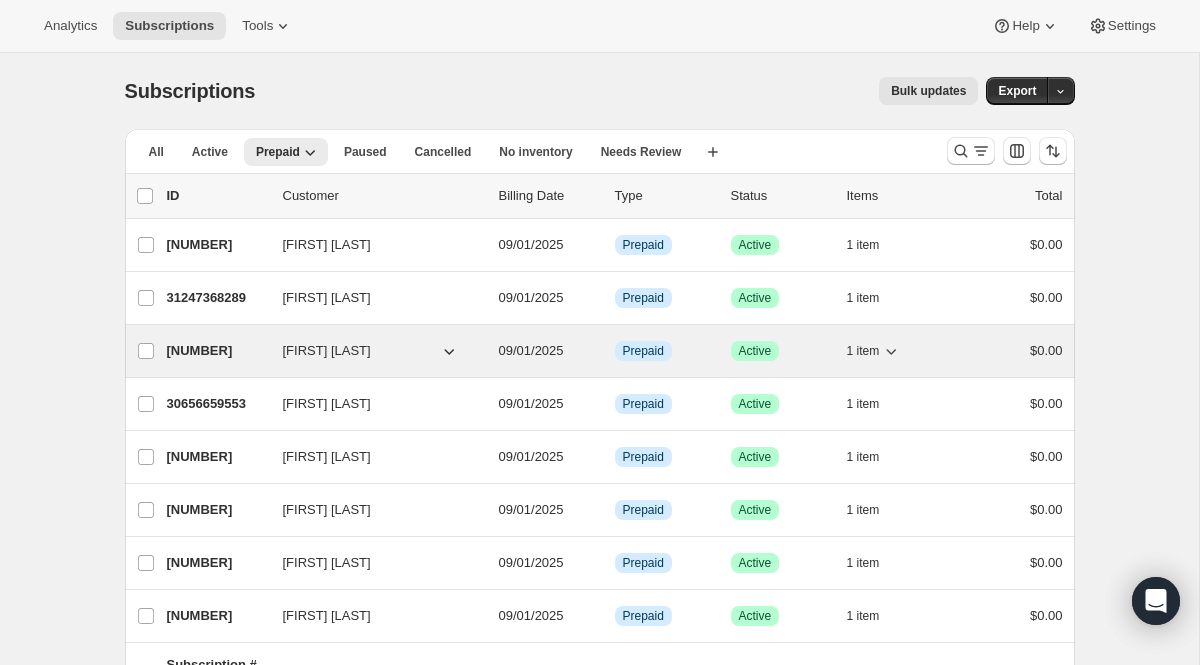 click on "31141724257" at bounding box center [217, 351] 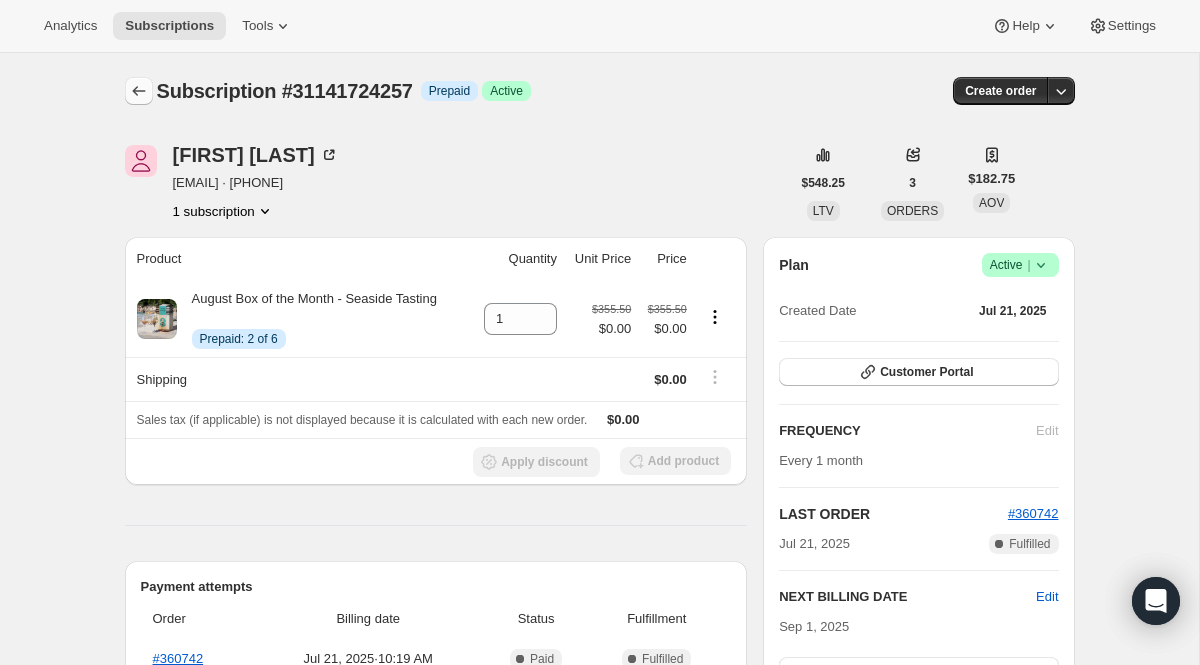 click 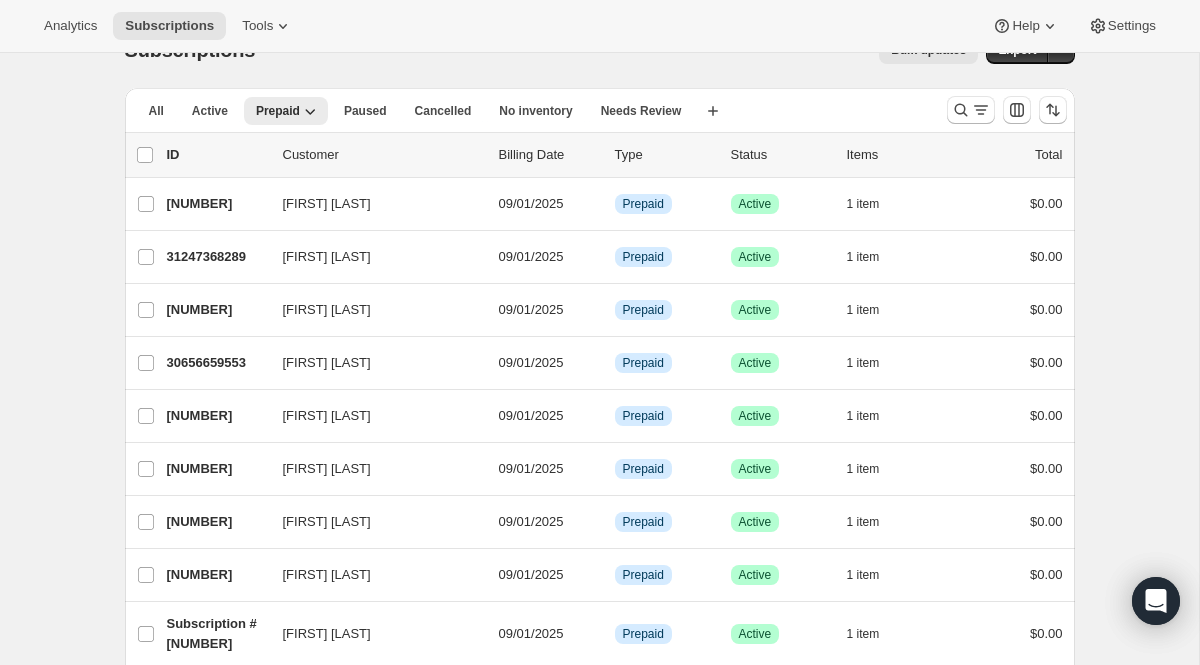 scroll, scrollTop: 43, scrollLeft: 0, axis: vertical 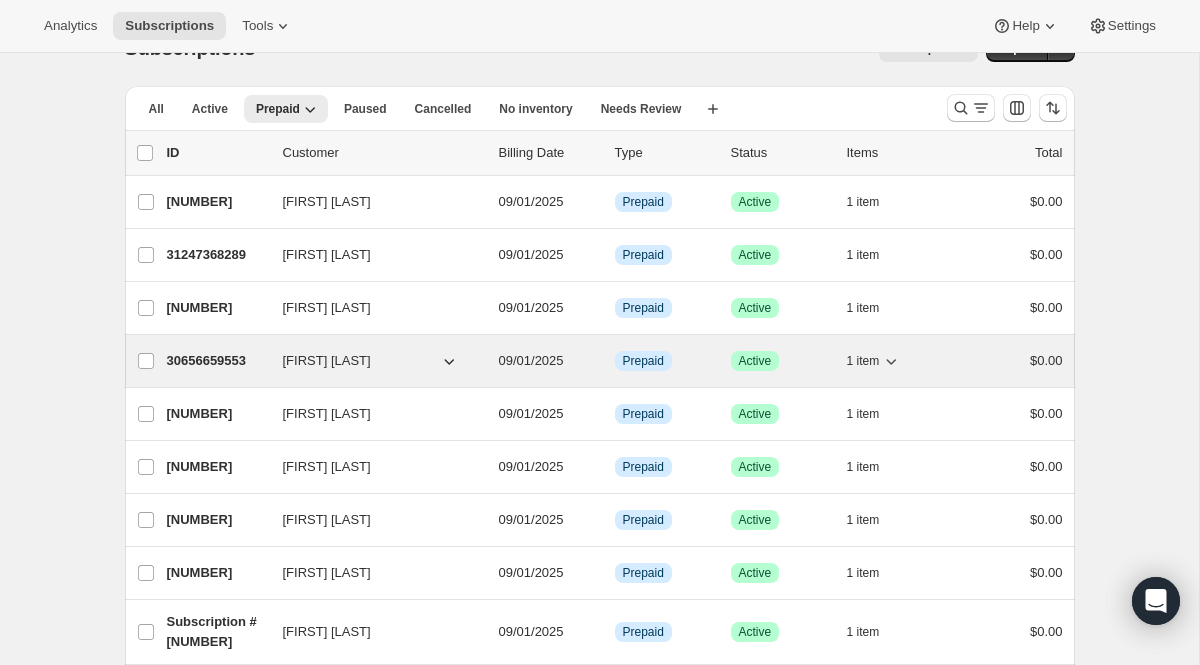 click on "30656659553" at bounding box center [217, 361] 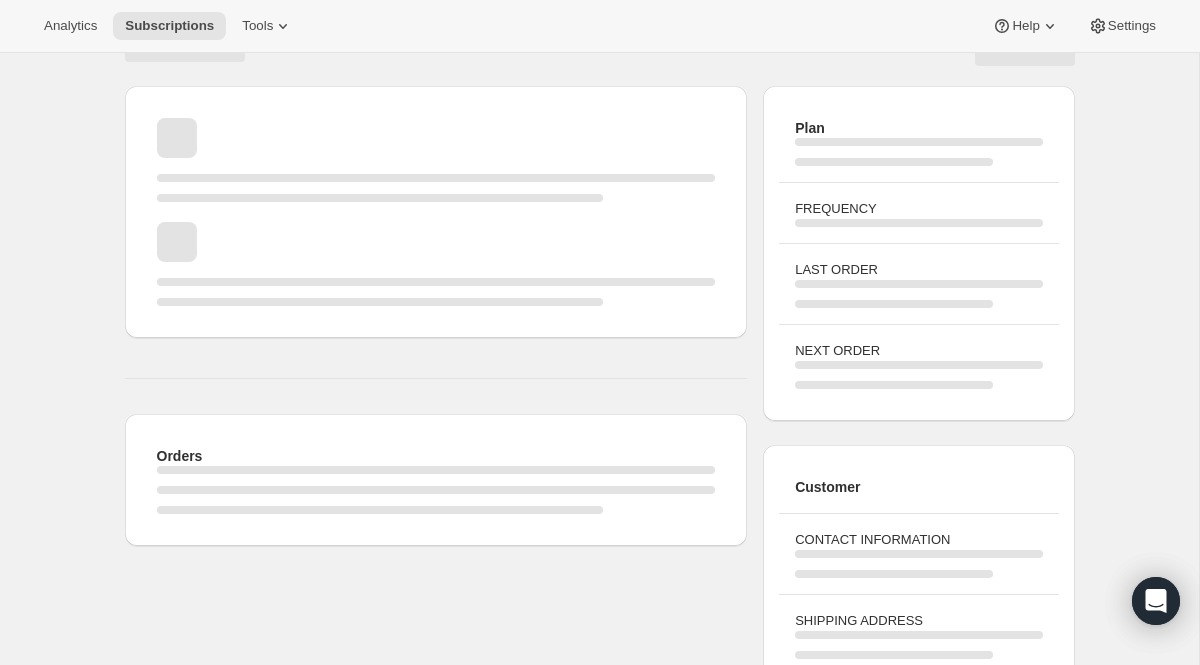 scroll, scrollTop: 0, scrollLeft: 0, axis: both 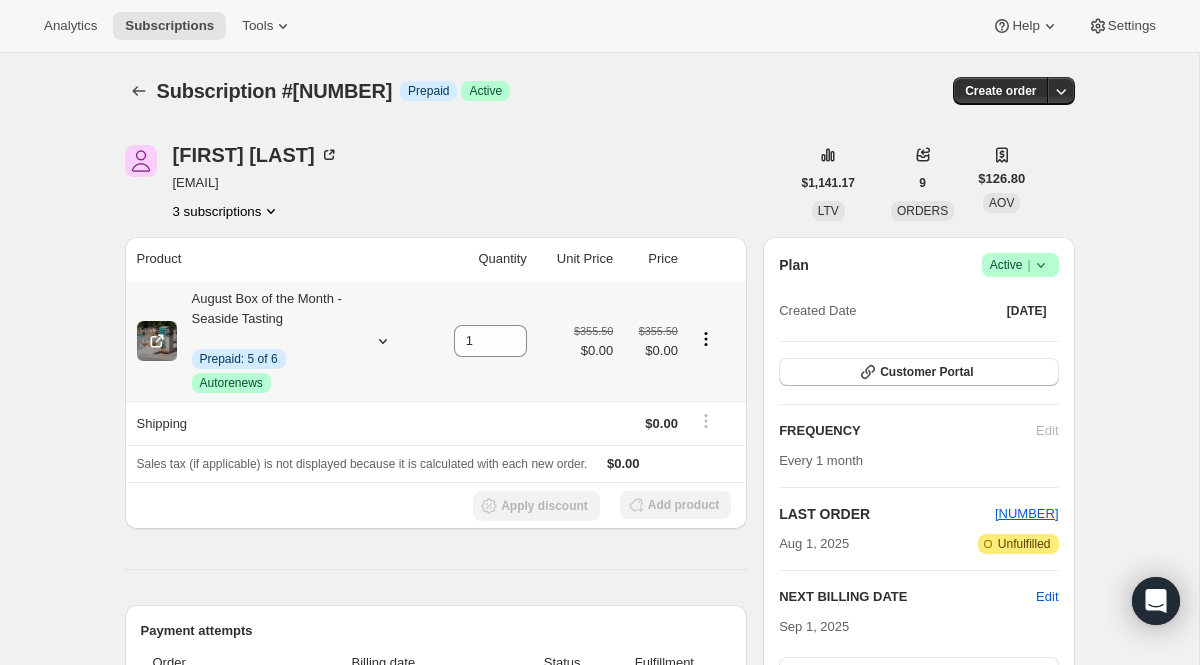 click 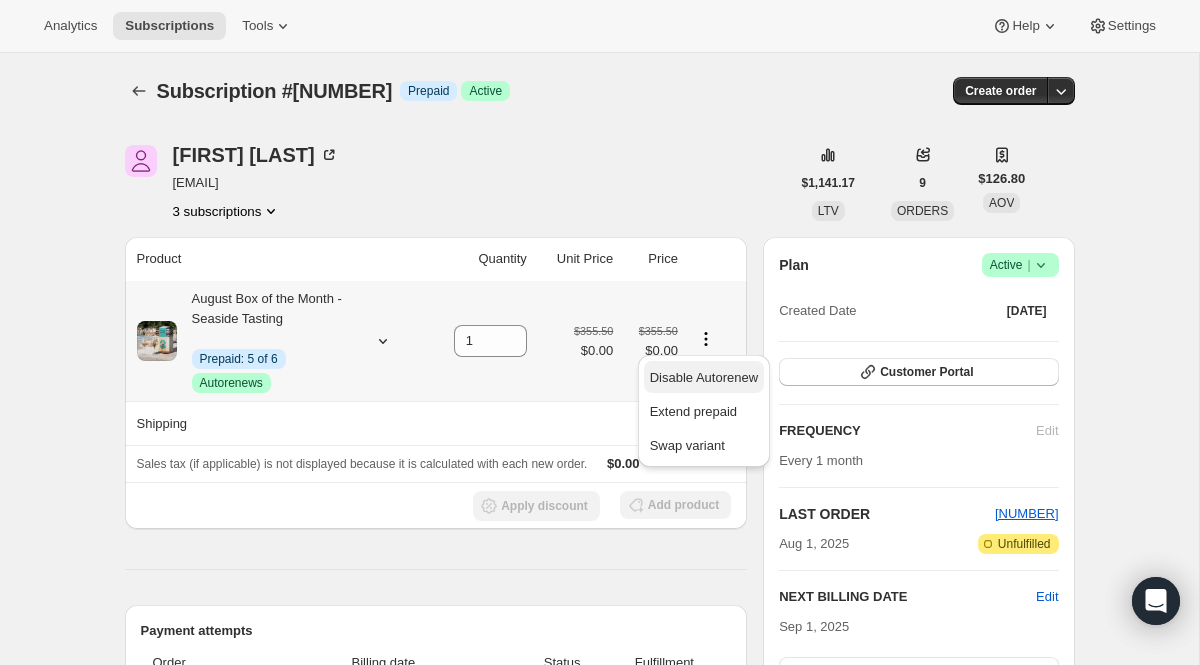 click on "Disable Autorenew" at bounding box center (704, 377) 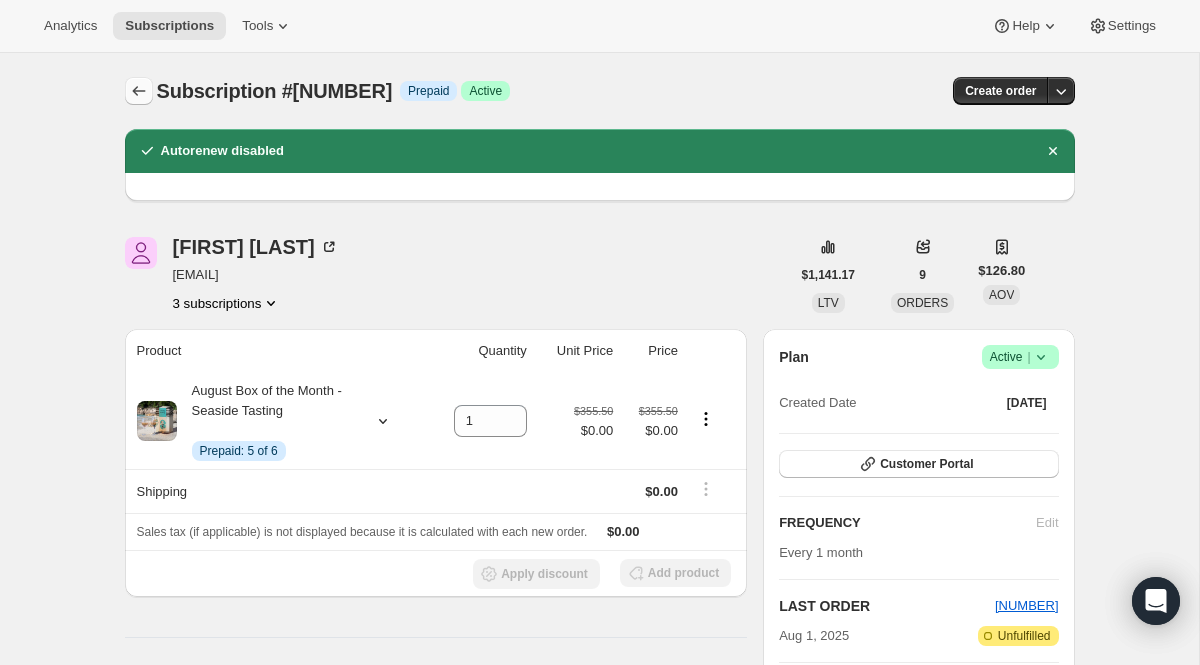 click at bounding box center (139, 91) 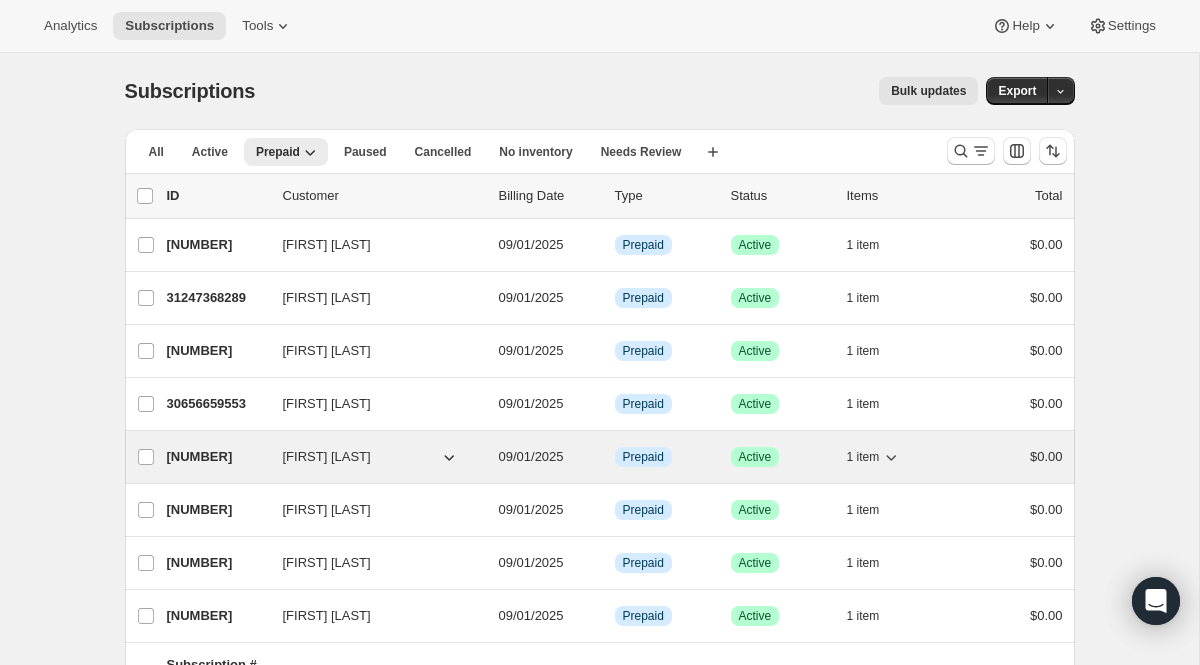 click on "30656594017" at bounding box center [217, 457] 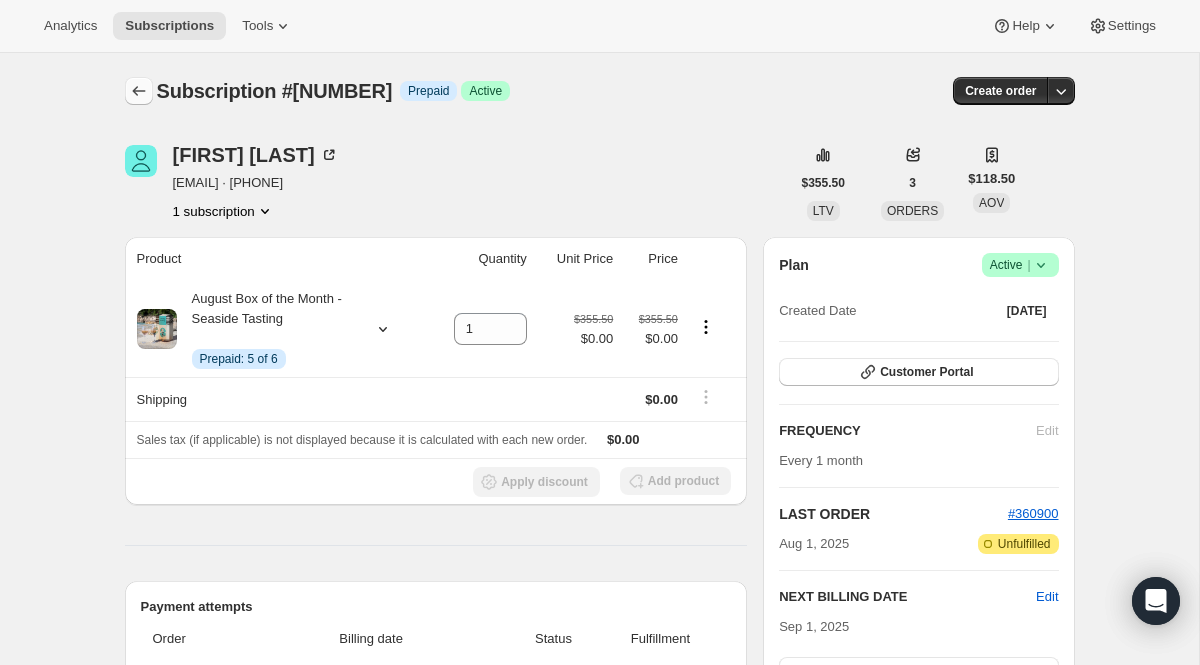 click 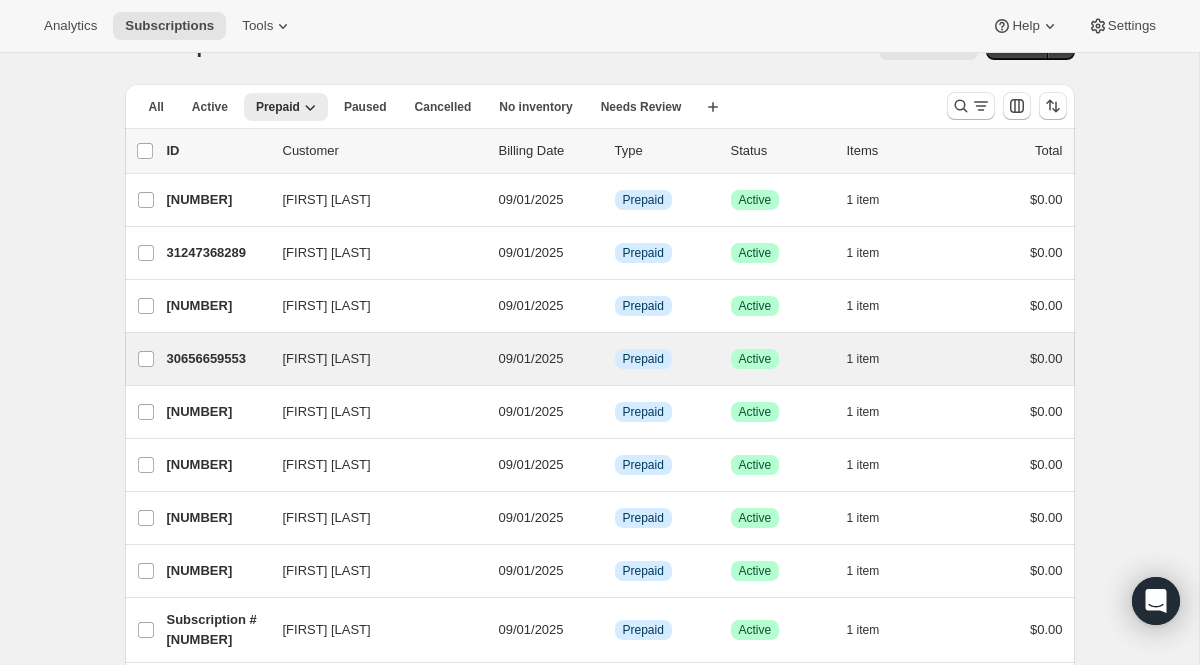scroll, scrollTop: 46, scrollLeft: 0, axis: vertical 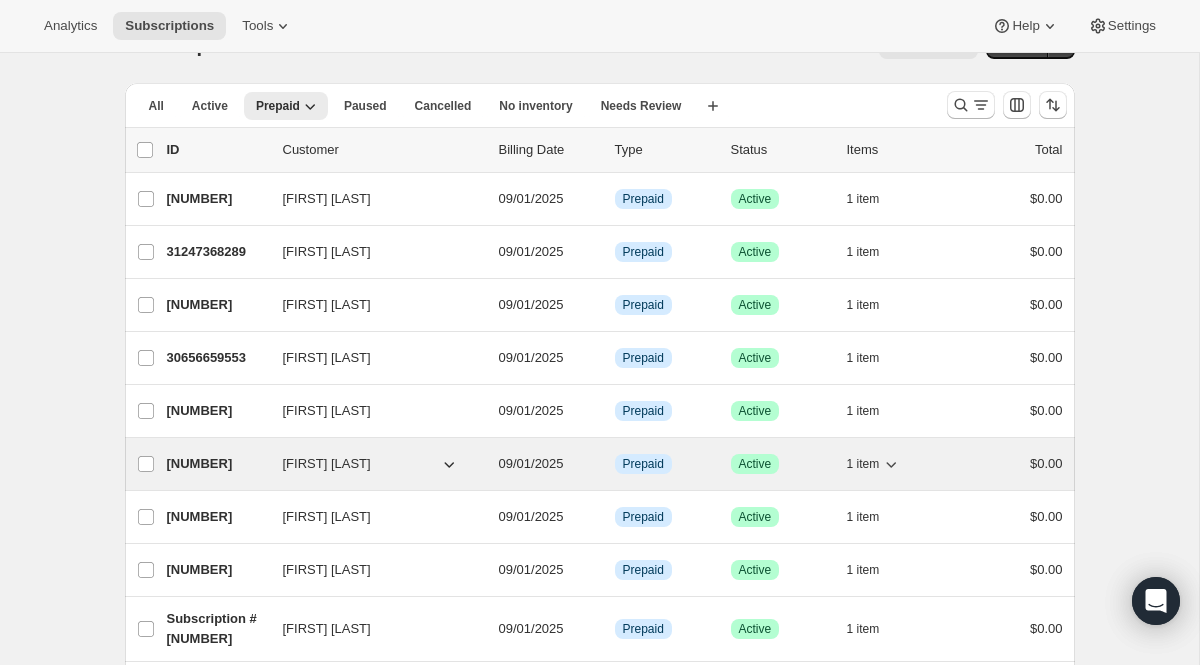 click on "30656790625" at bounding box center [217, 464] 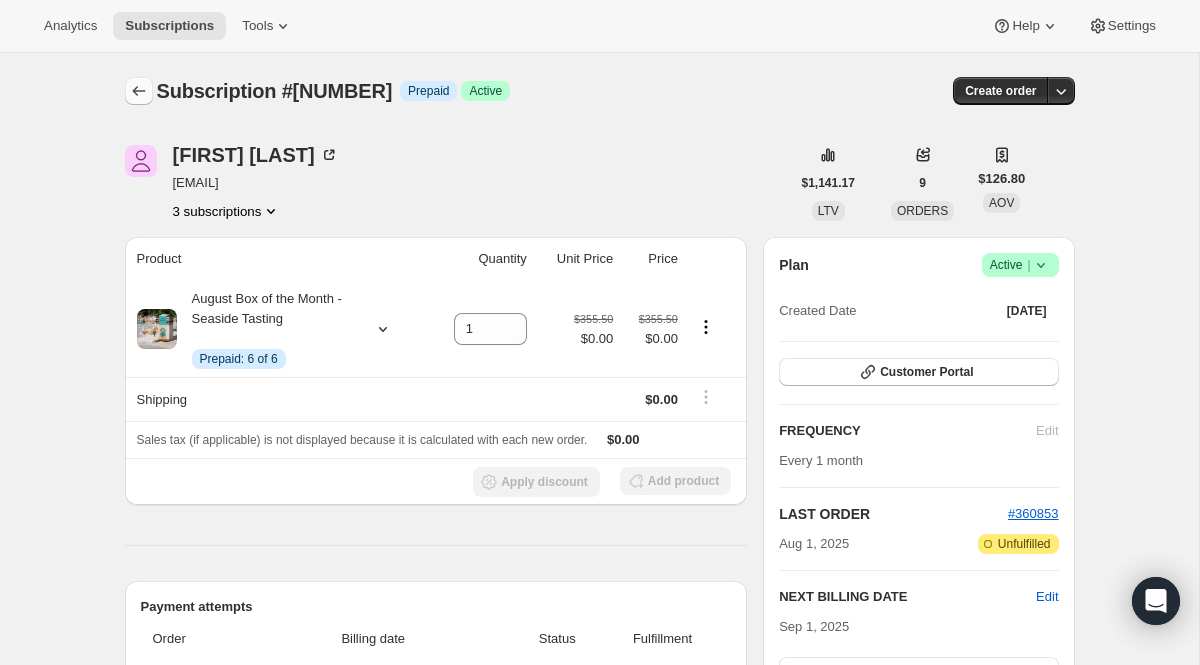 click 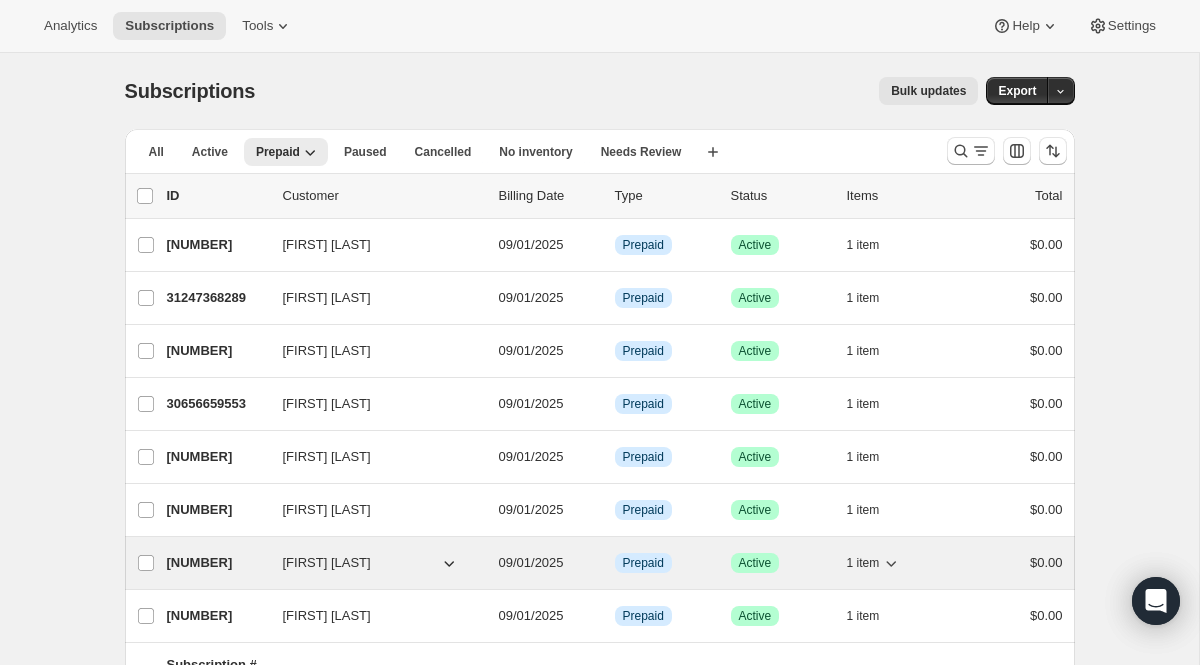 click on "30656954465" at bounding box center (217, 563) 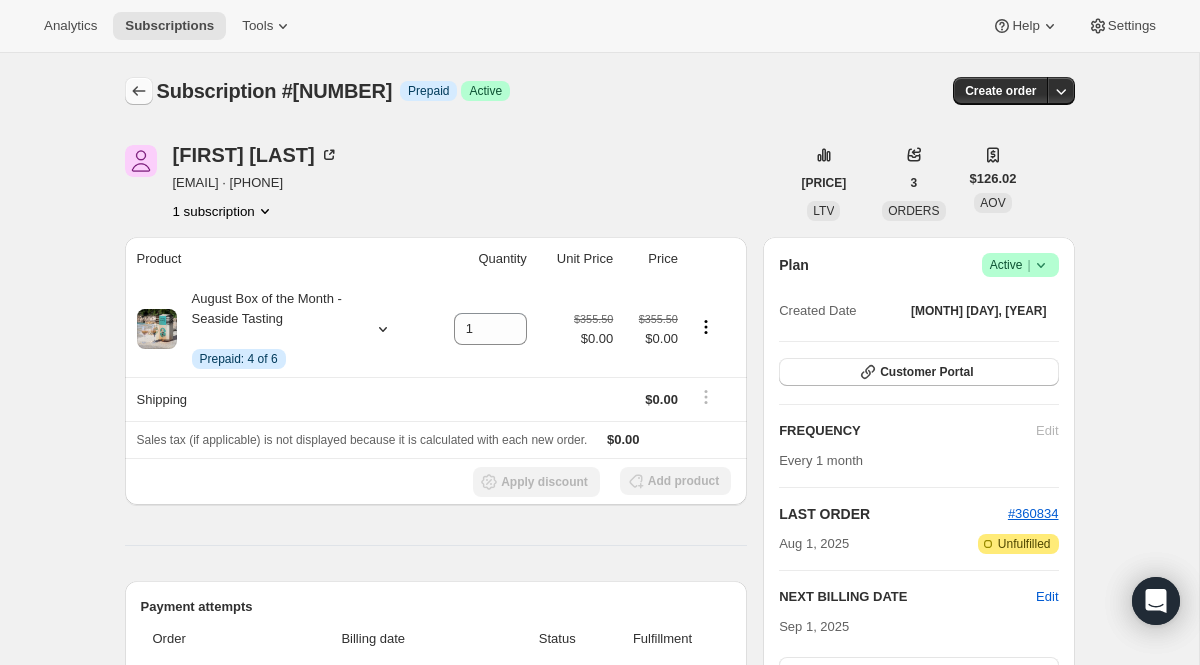 click 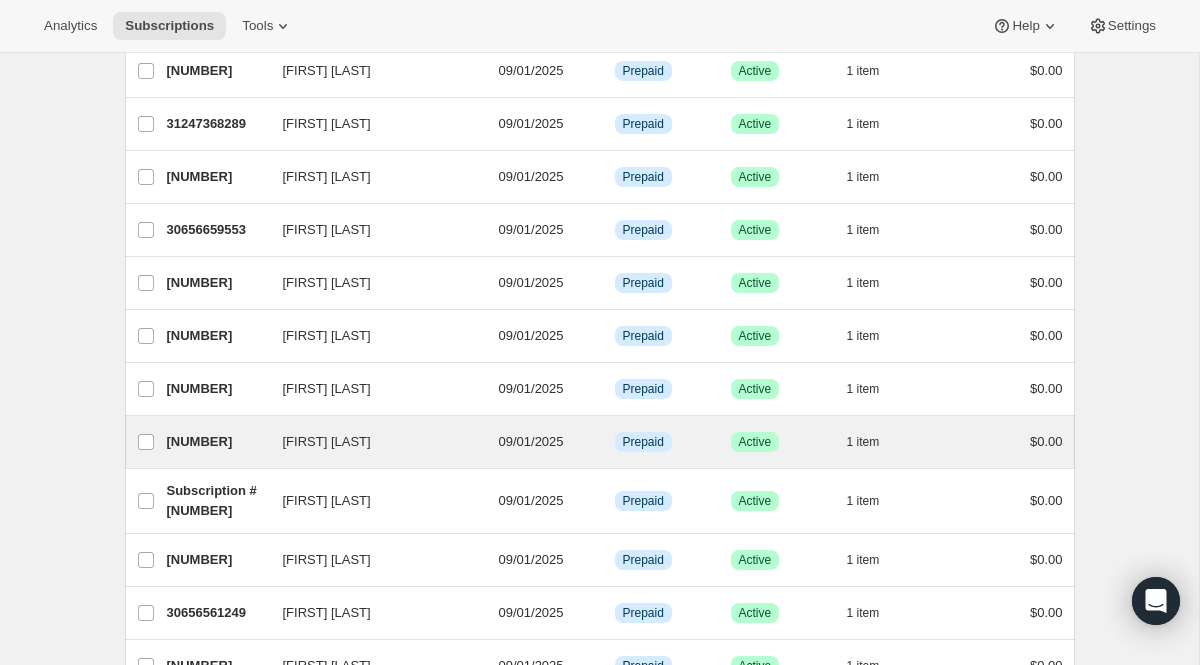 scroll, scrollTop: 177, scrollLeft: 0, axis: vertical 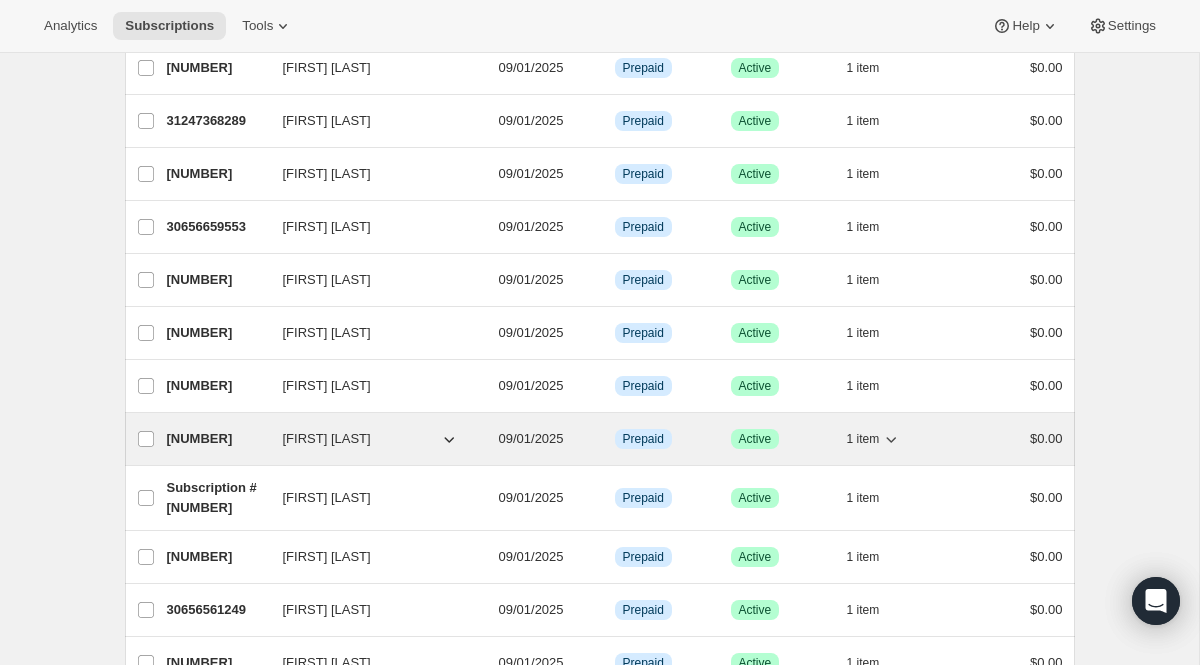 click on "[NUMBER]" at bounding box center (217, 439) 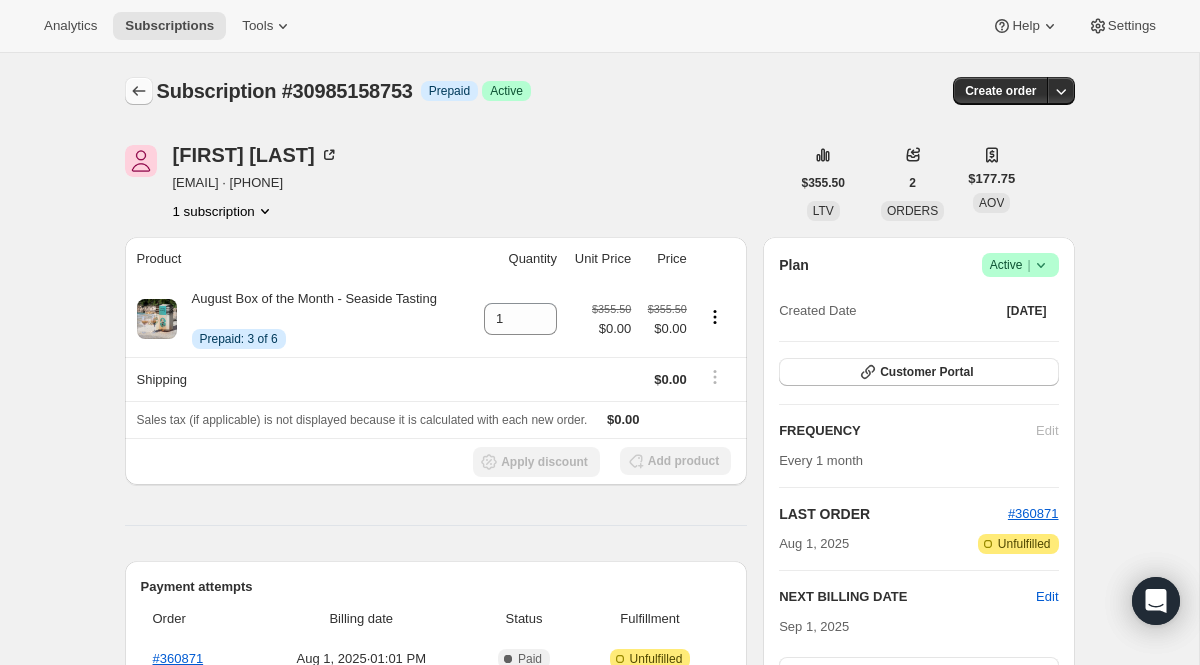 click 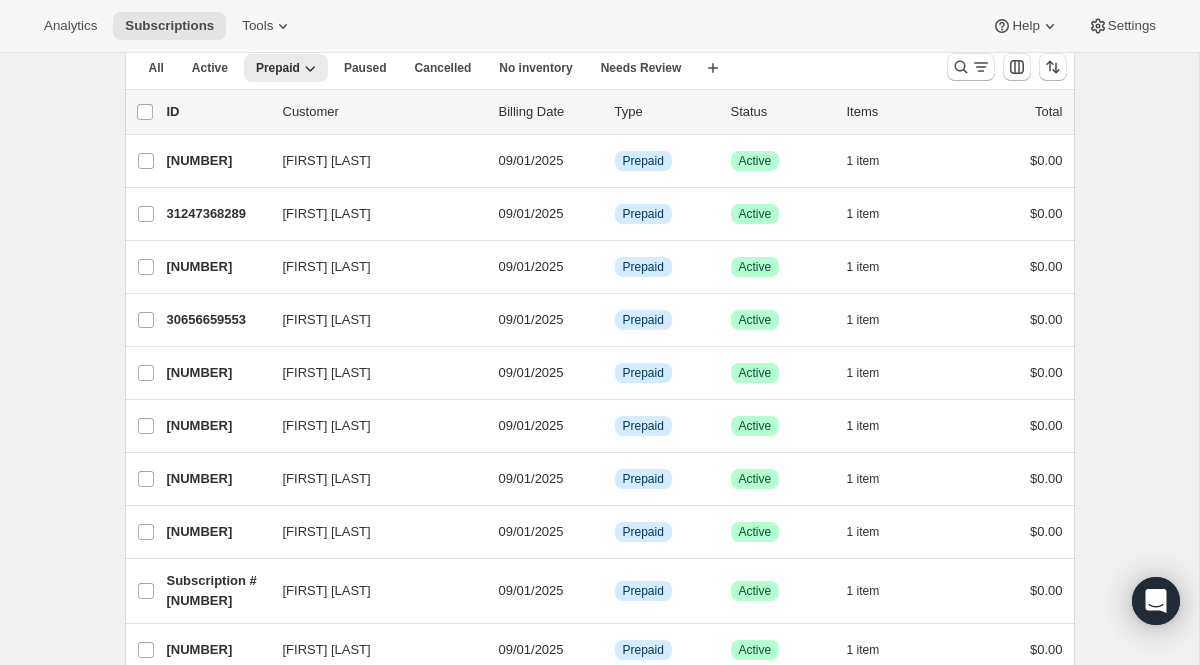 scroll, scrollTop: 138, scrollLeft: 0, axis: vertical 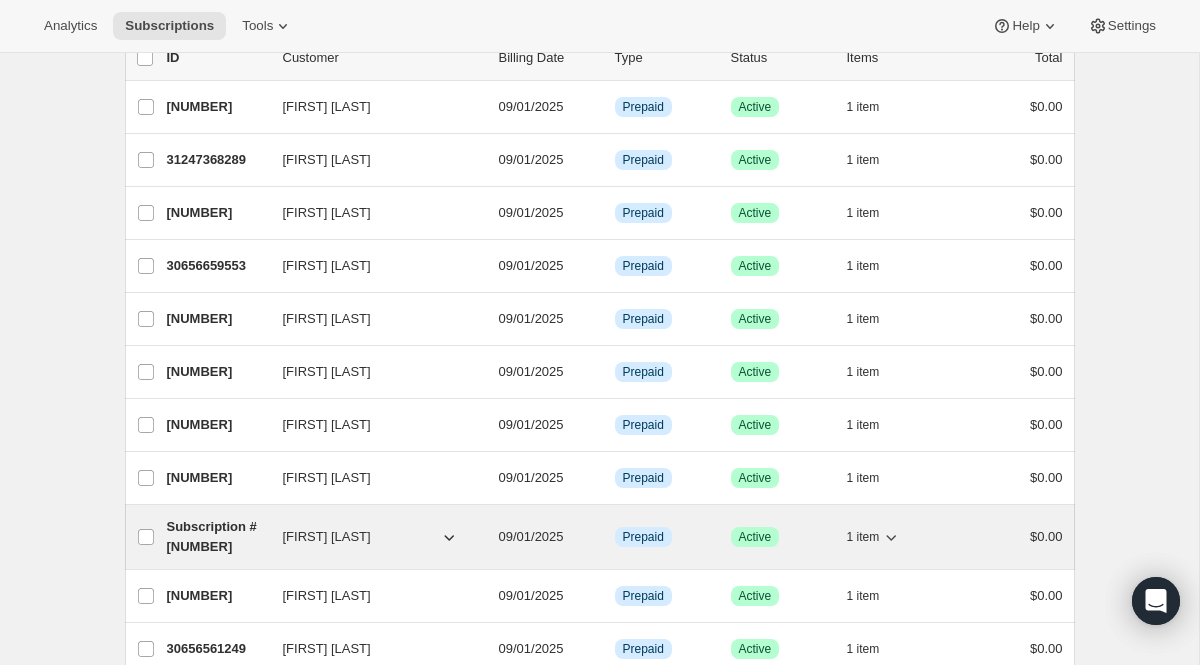 click on "[NUMBER]" at bounding box center [217, 537] 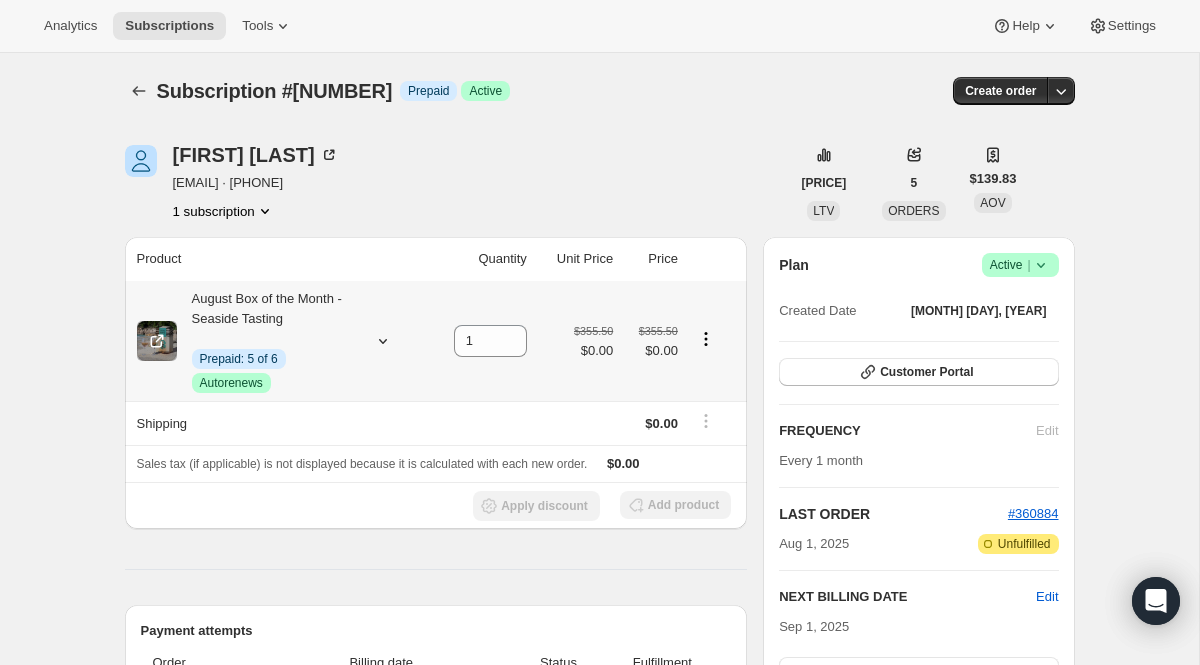 click 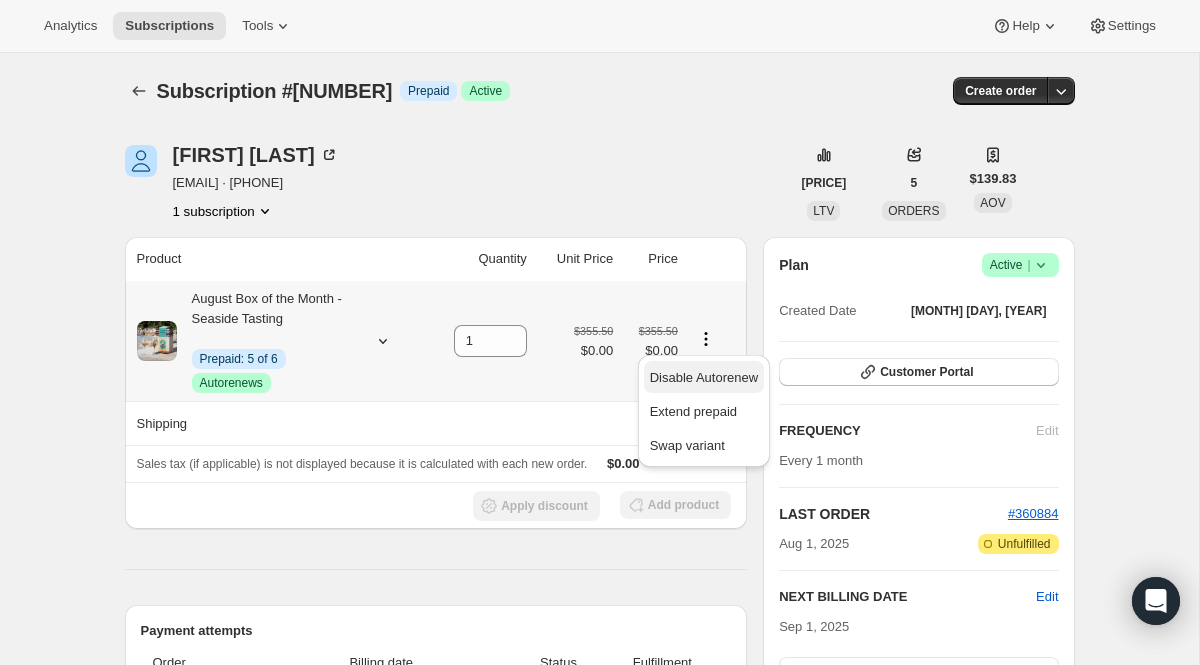 click on "Disable Autorenew" at bounding box center (704, 377) 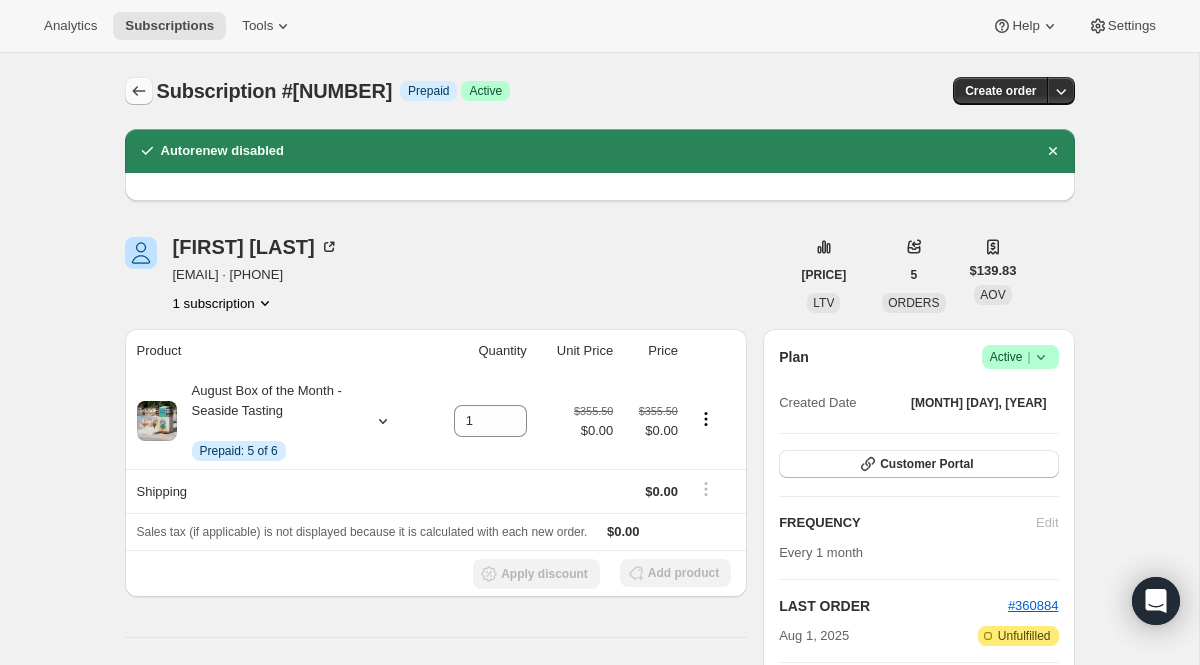 click 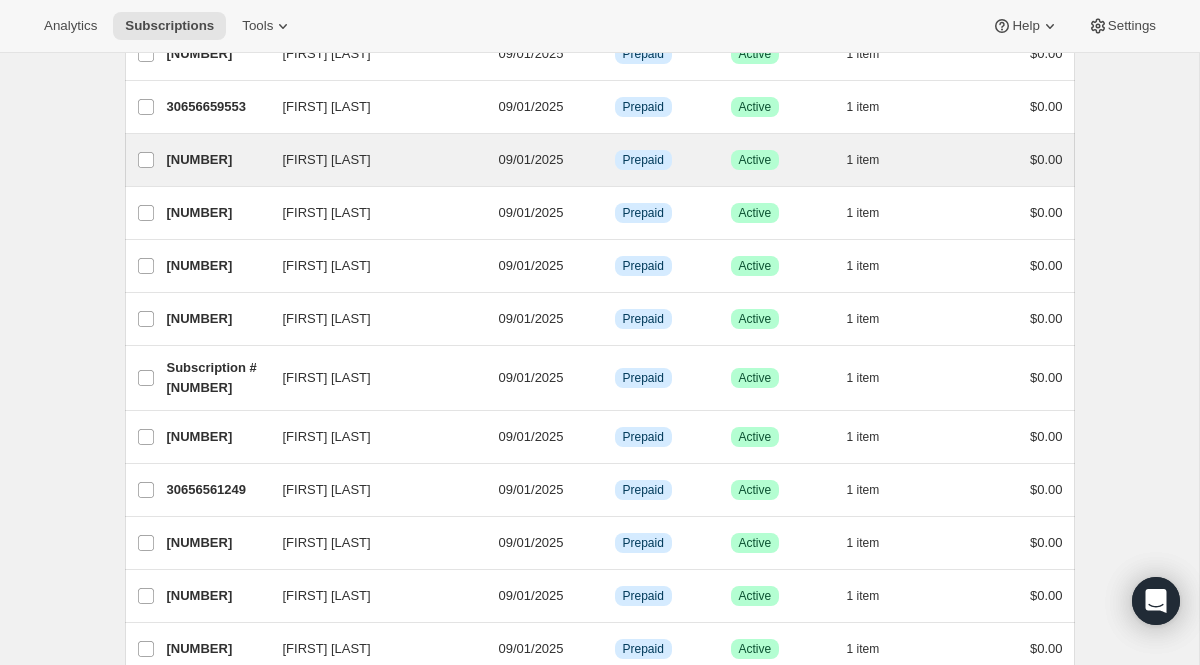 scroll, scrollTop: 321, scrollLeft: 0, axis: vertical 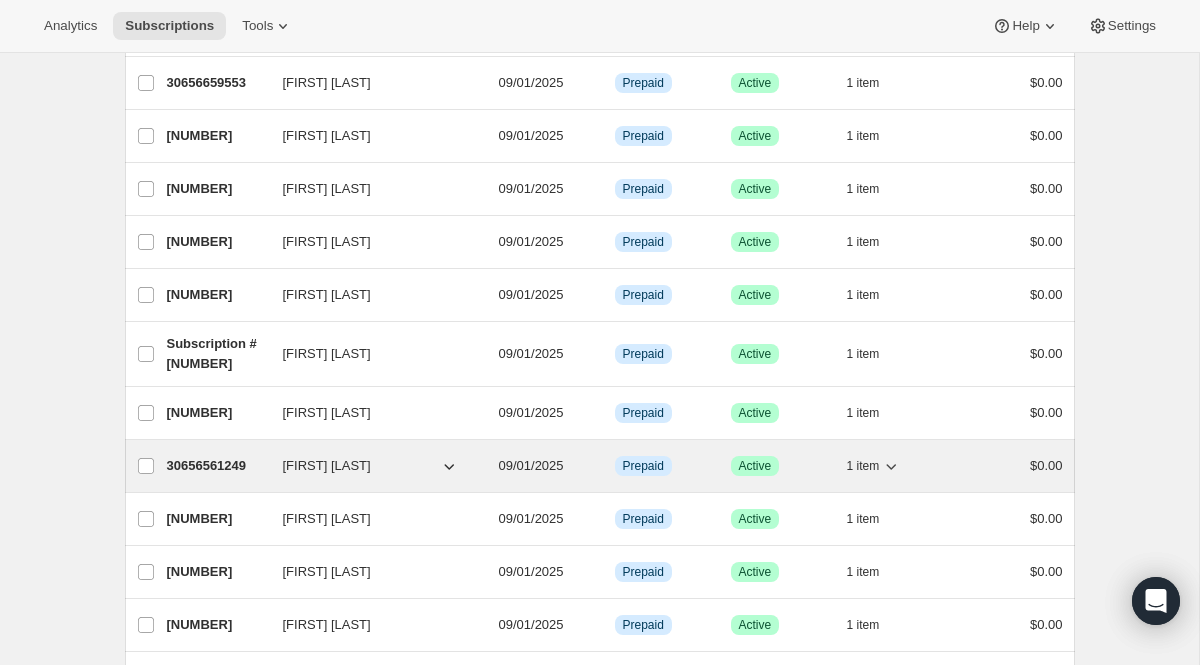 click on "30656561249" at bounding box center (217, 466) 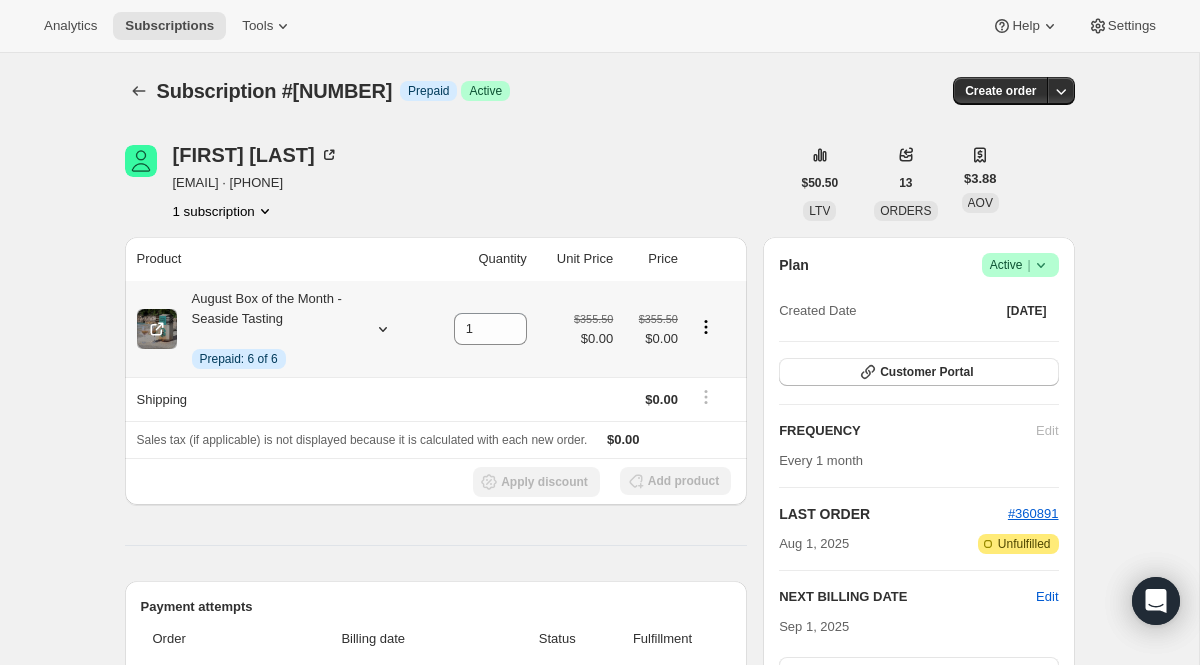 click 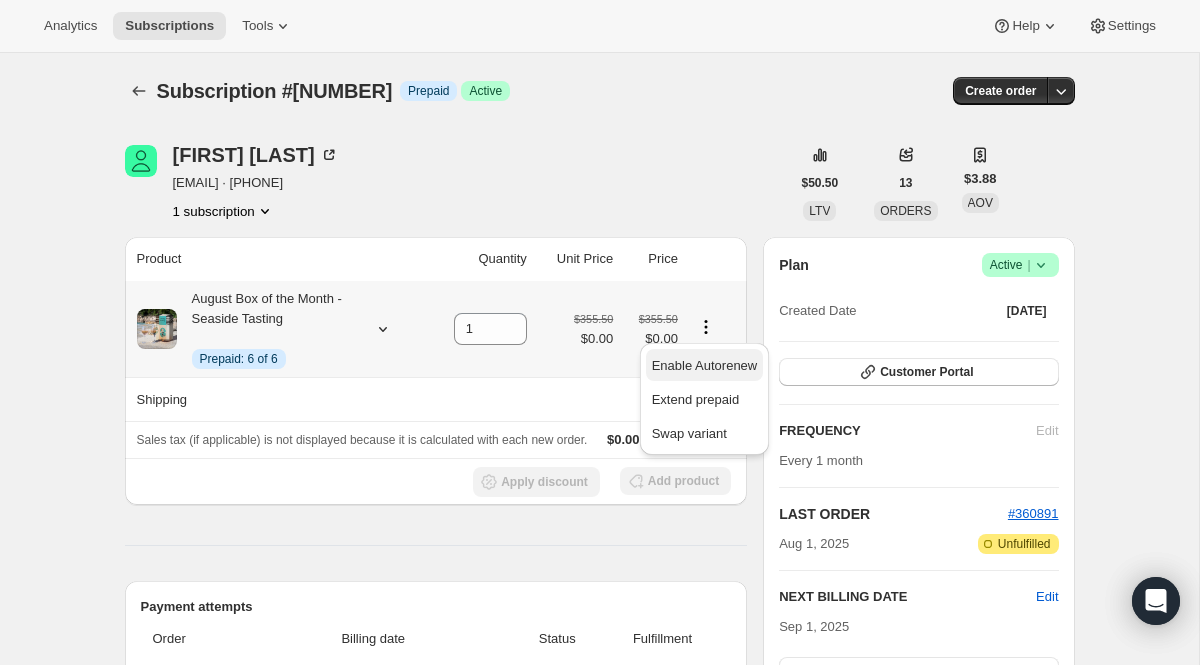 click on "Enable Autorenew" at bounding box center [705, 365] 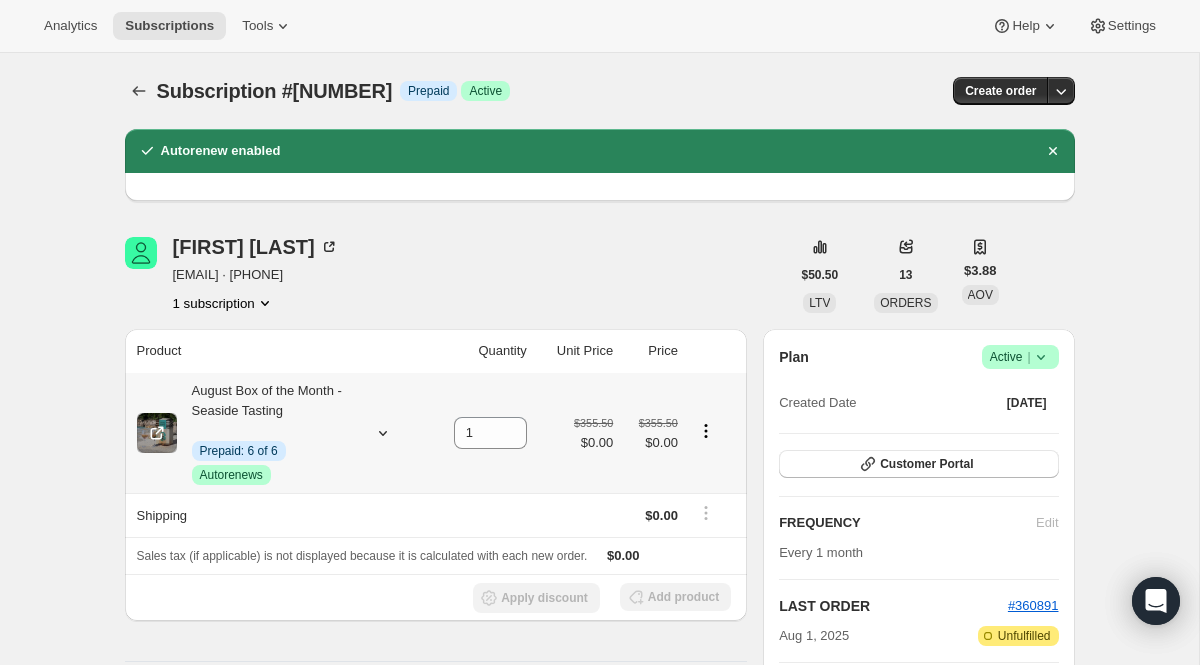 click 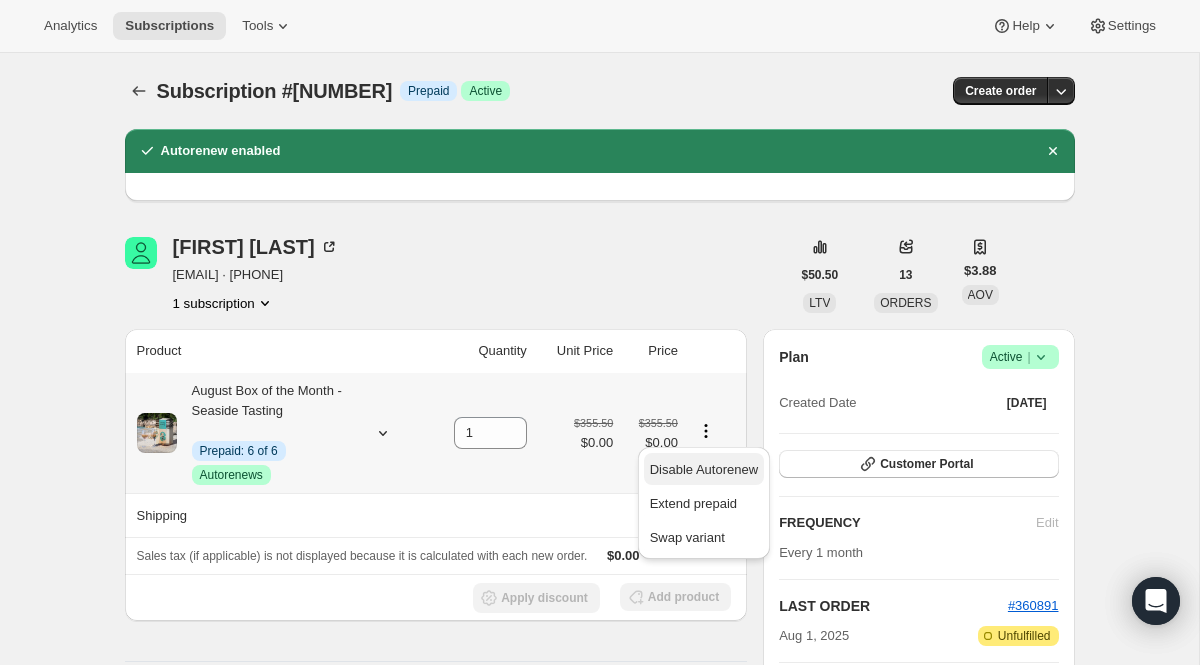 click on "Disable Autorenew" at bounding box center (704, 469) 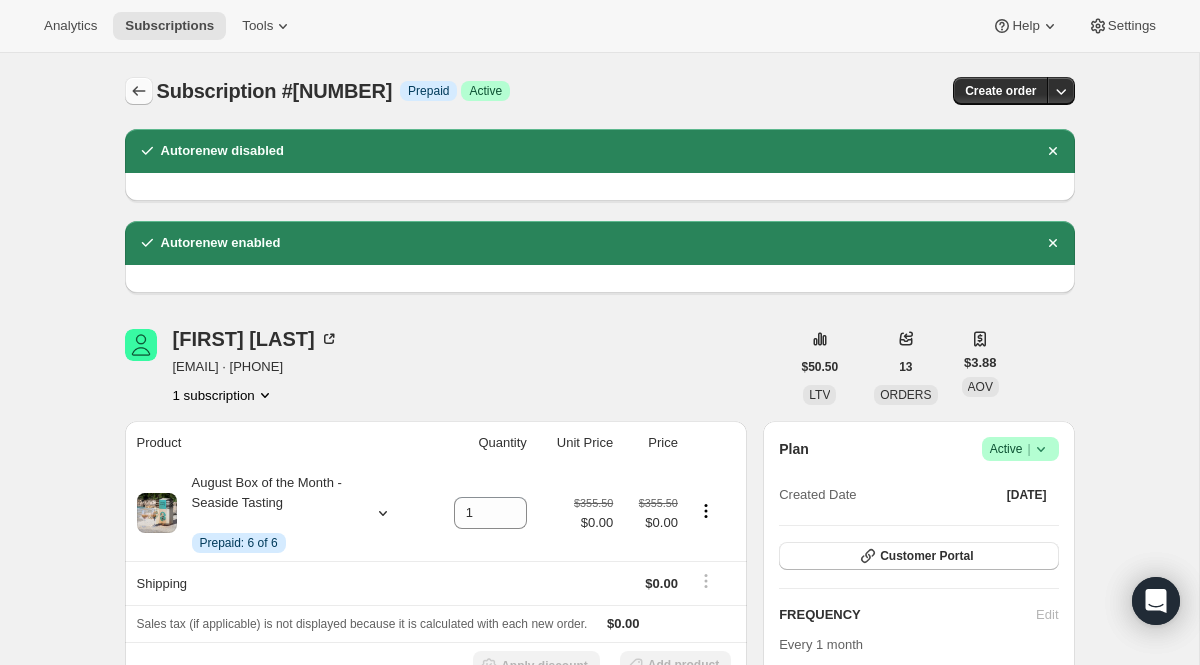 click 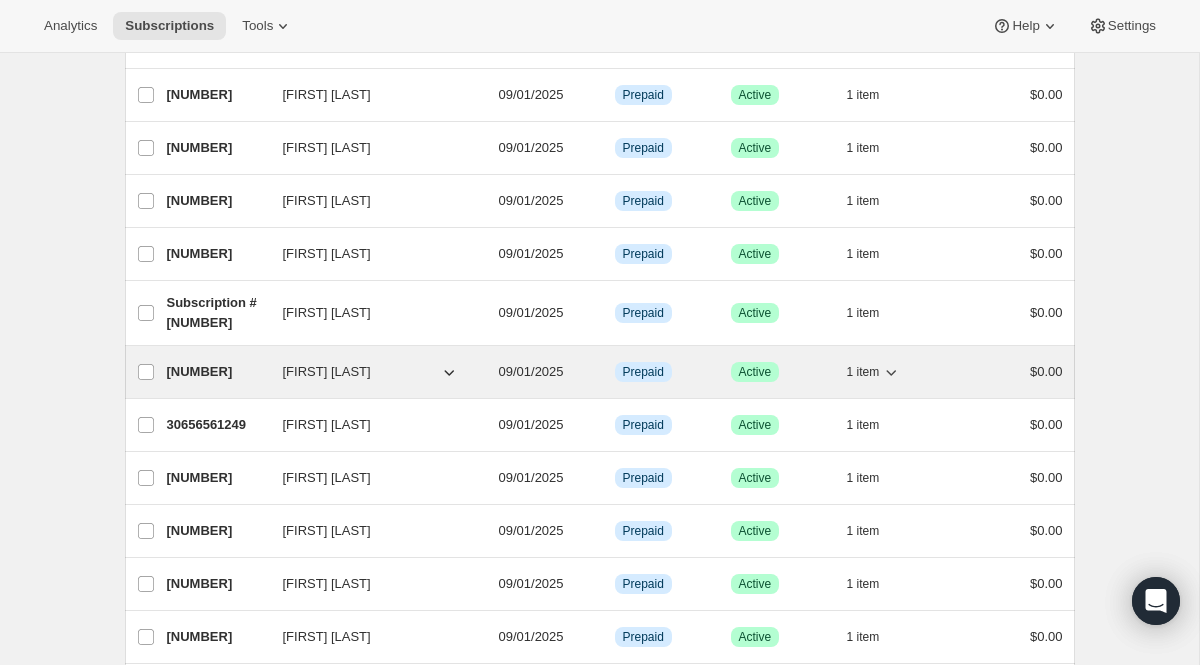 scroll, scrollTop: 389, scrollLeft: 0, axis: vertical 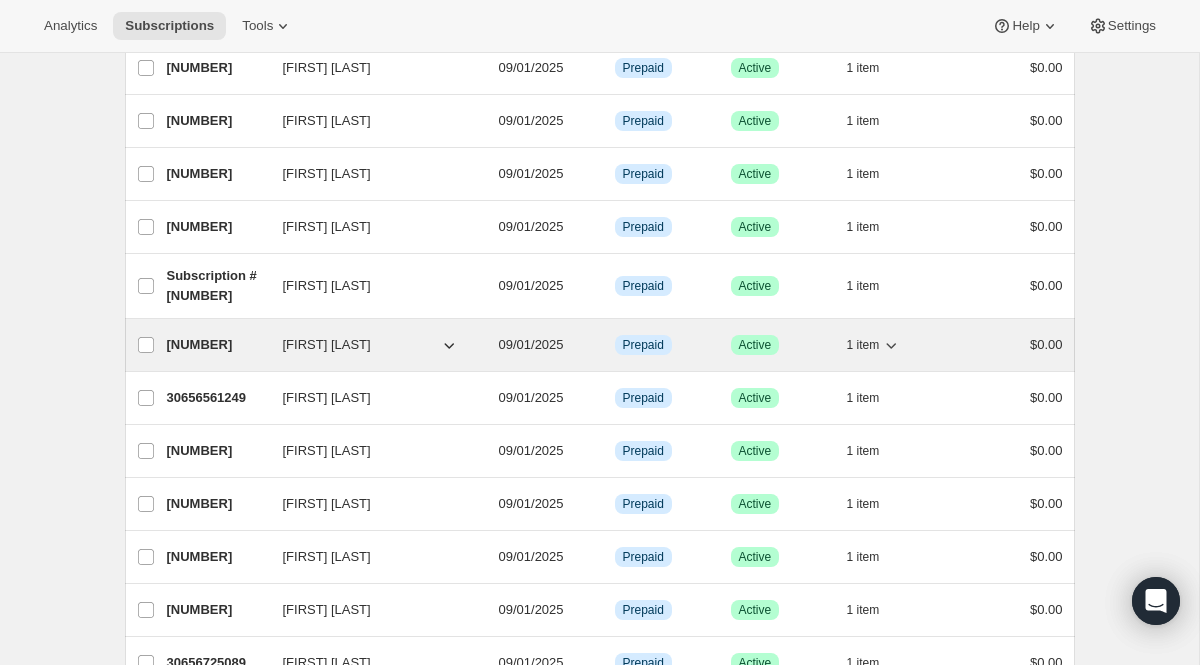 click on "[NUMBER]" at bounding box center (217, 345) 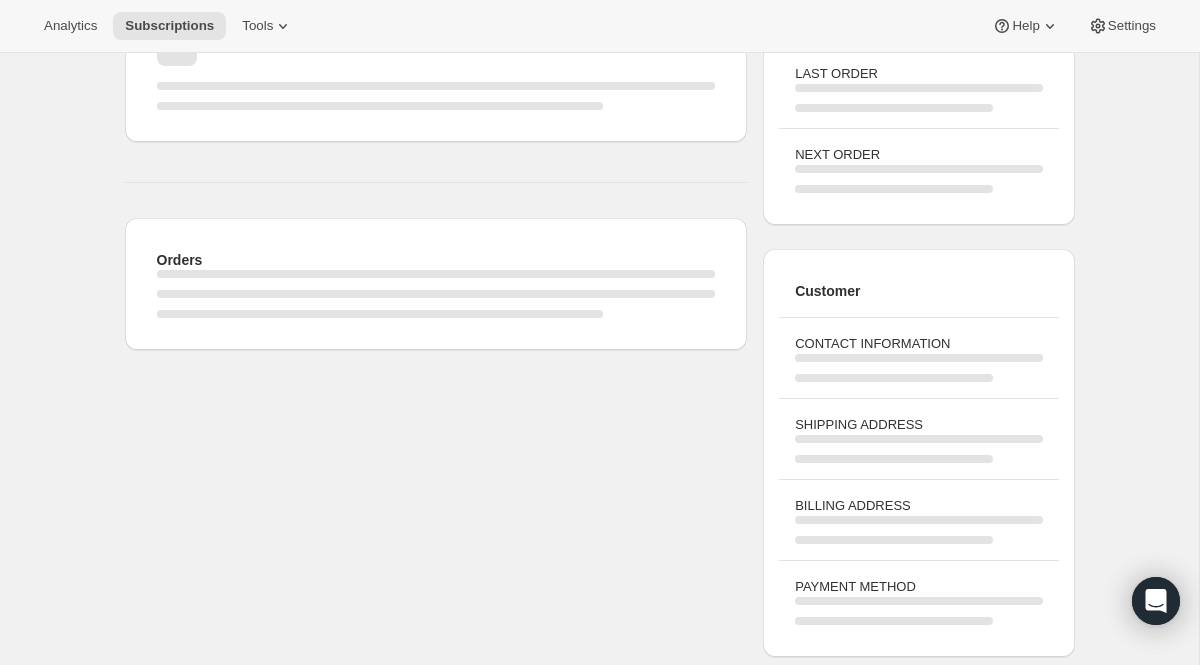 scroll, scrollTop: 0, scrollLeft: 0, axis: both 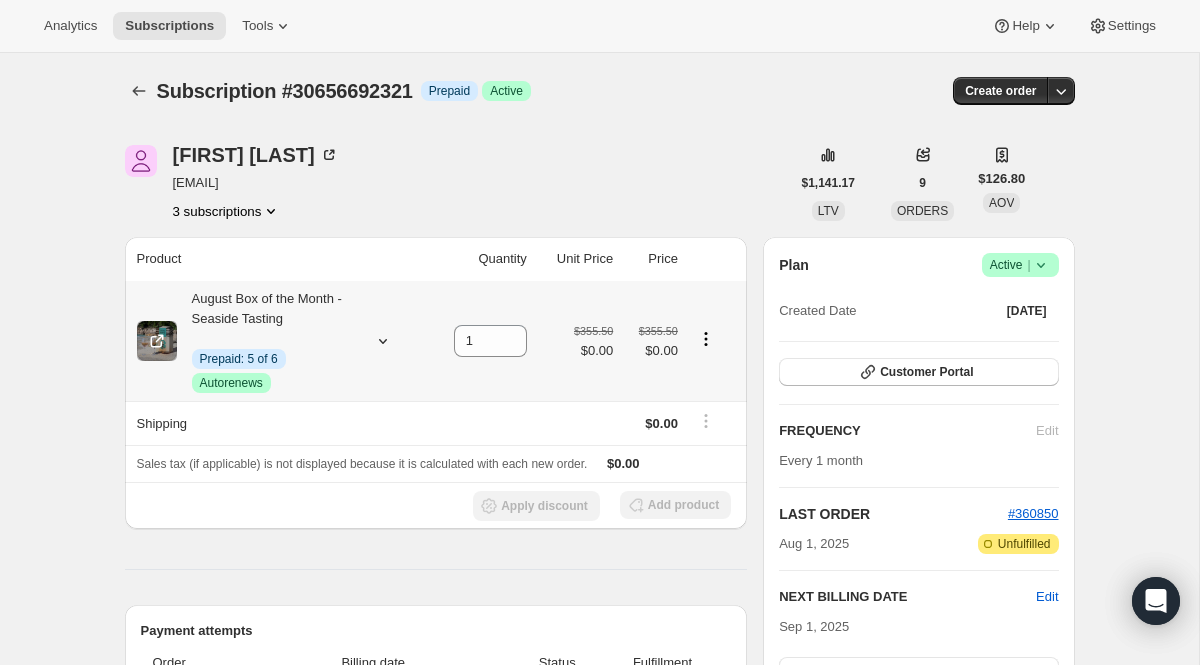 click 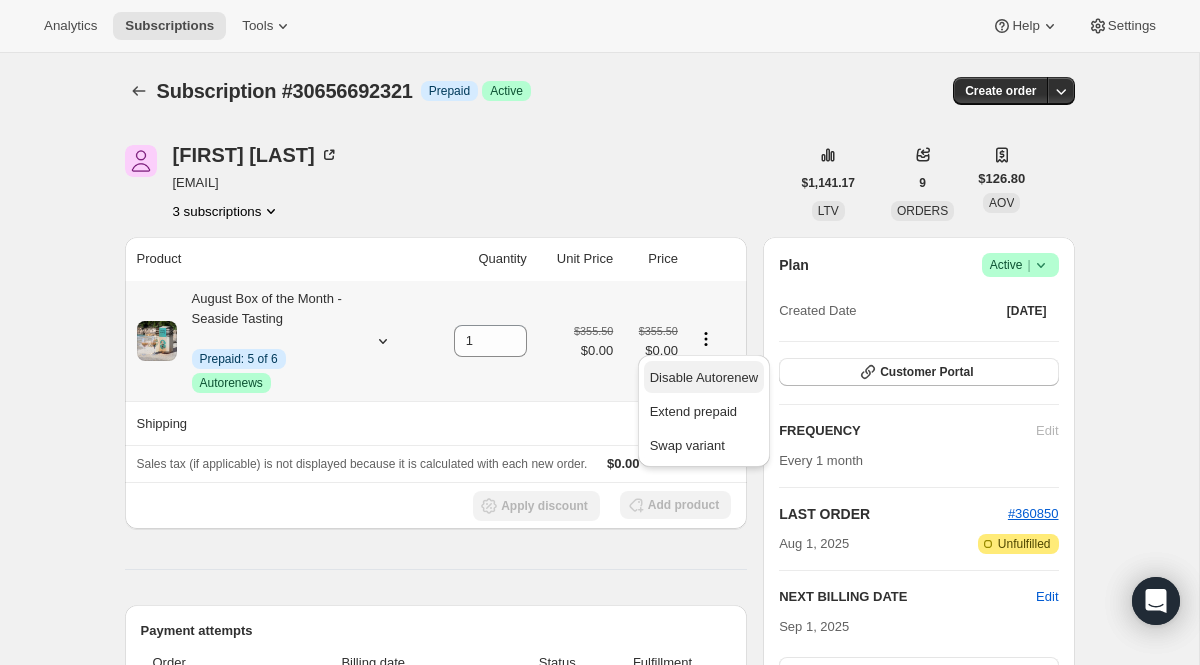 click on "Disable Autorenew" at bounding box center (704, 377) 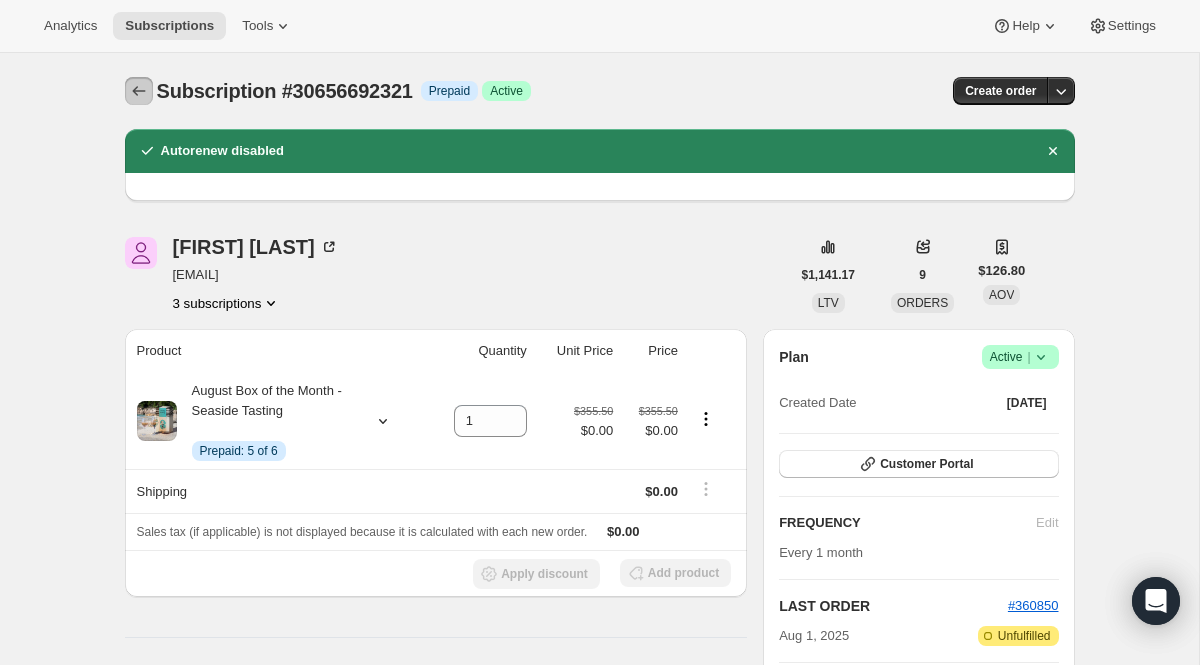 click 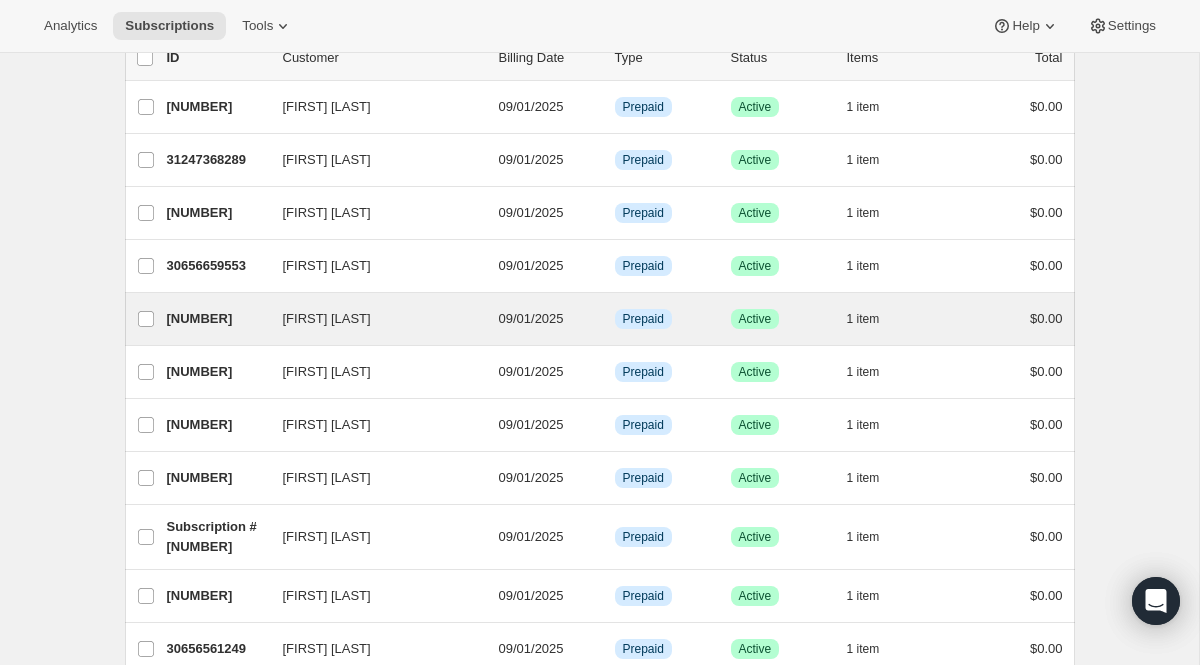 scroll, scrollTop: 140, scrollLeft: 0, axis: vertical 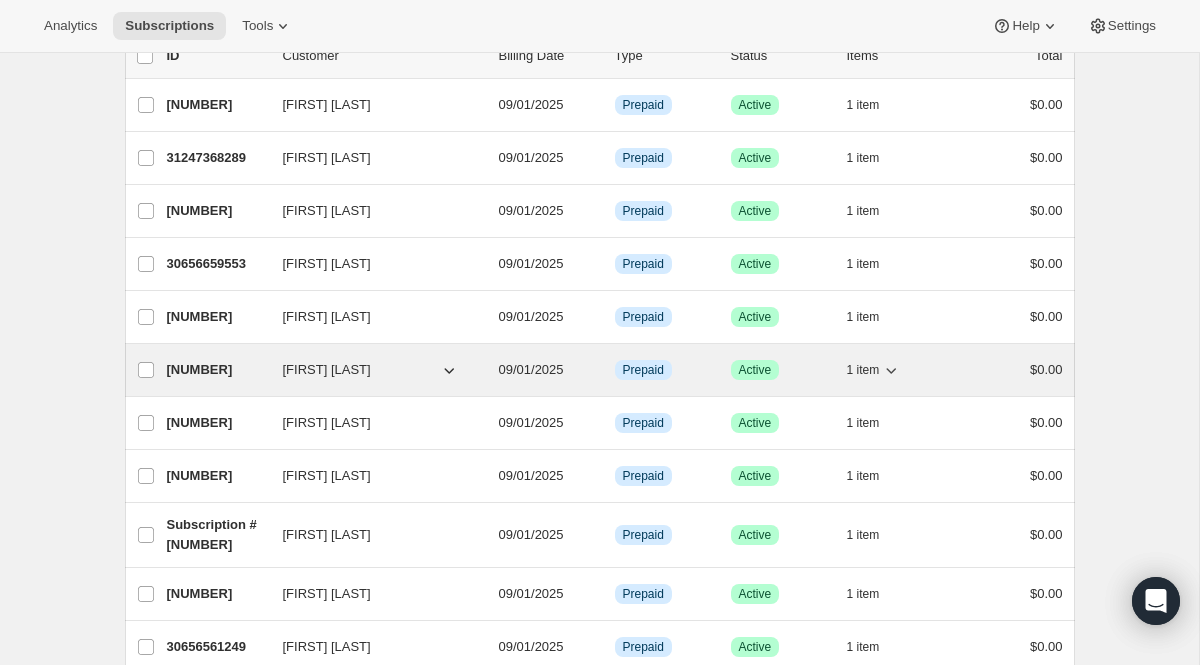 click on "30656790625" at bounding box center [217, 370] 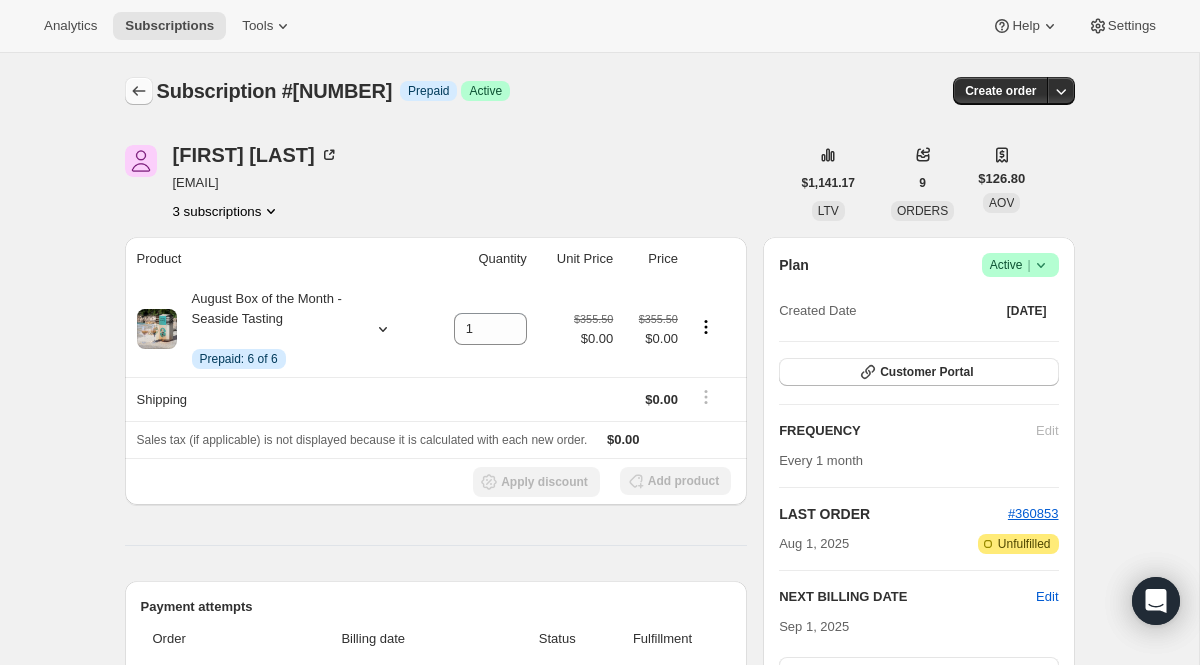 click 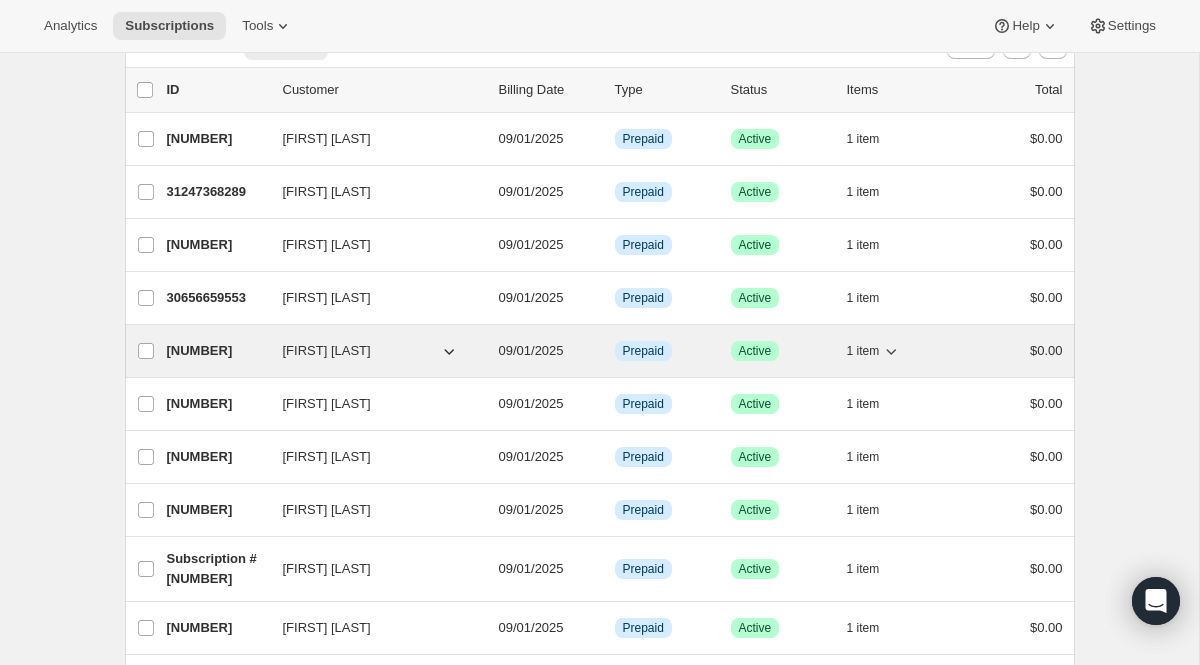 scroll, scrollTop: 114, scrollLeft: 0, axis: vertical 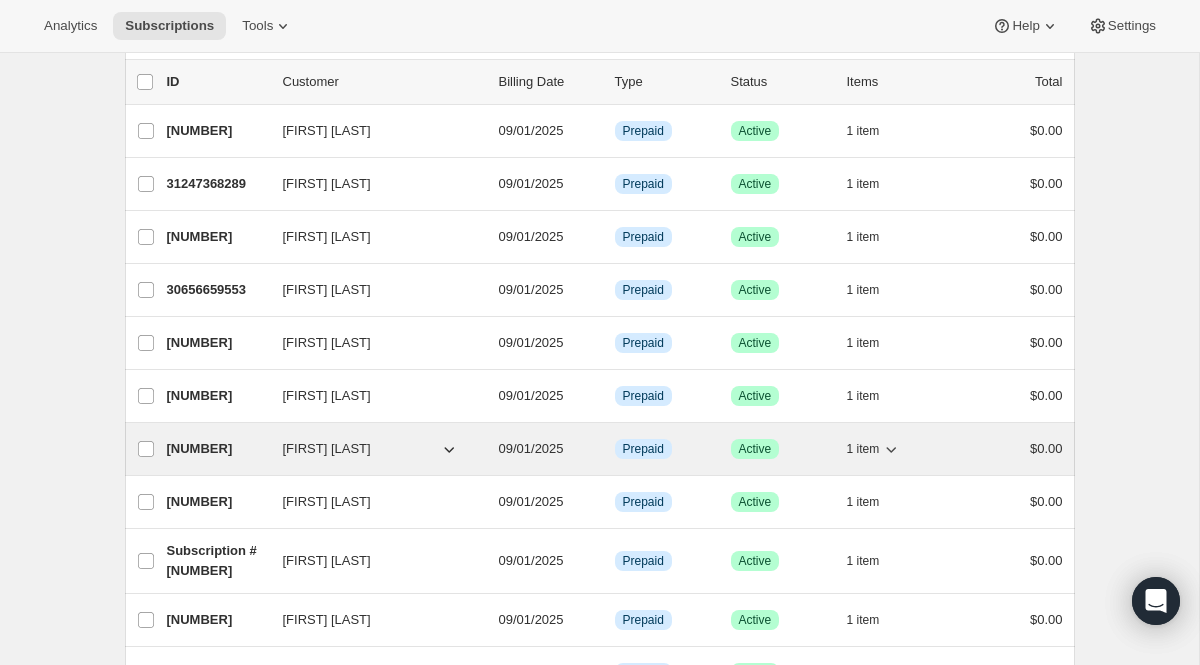 click on "30656954465" at bounding box center (217, 449) 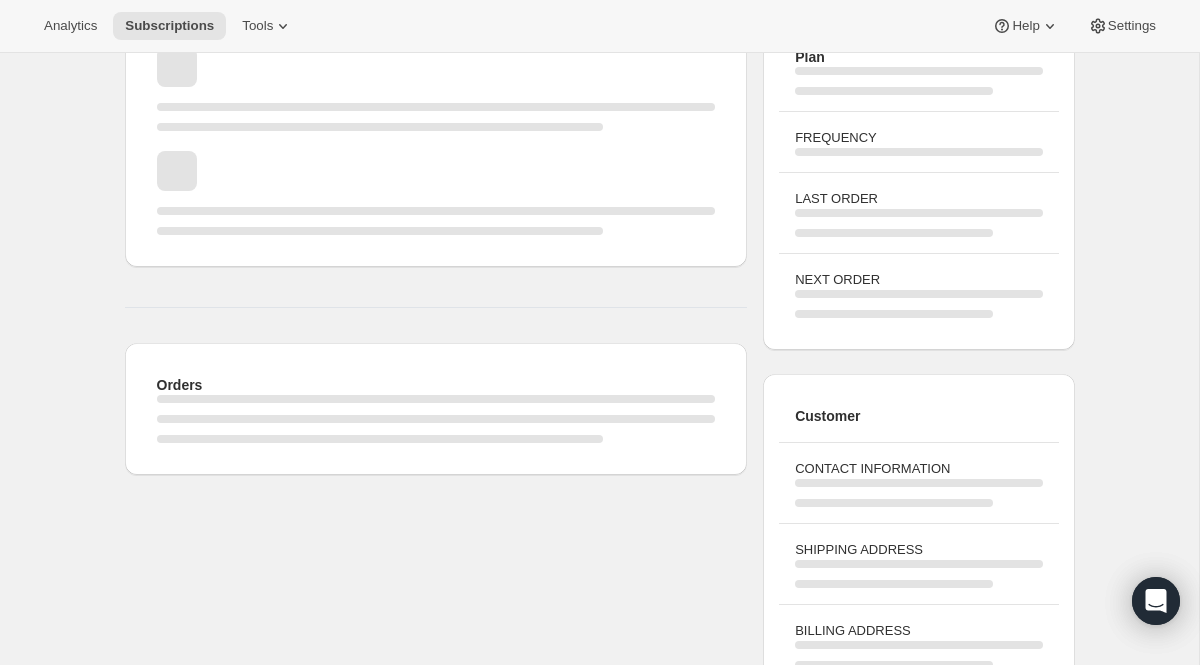 scroll, scrollTop: 0, scrollLeft: 0, axis: both 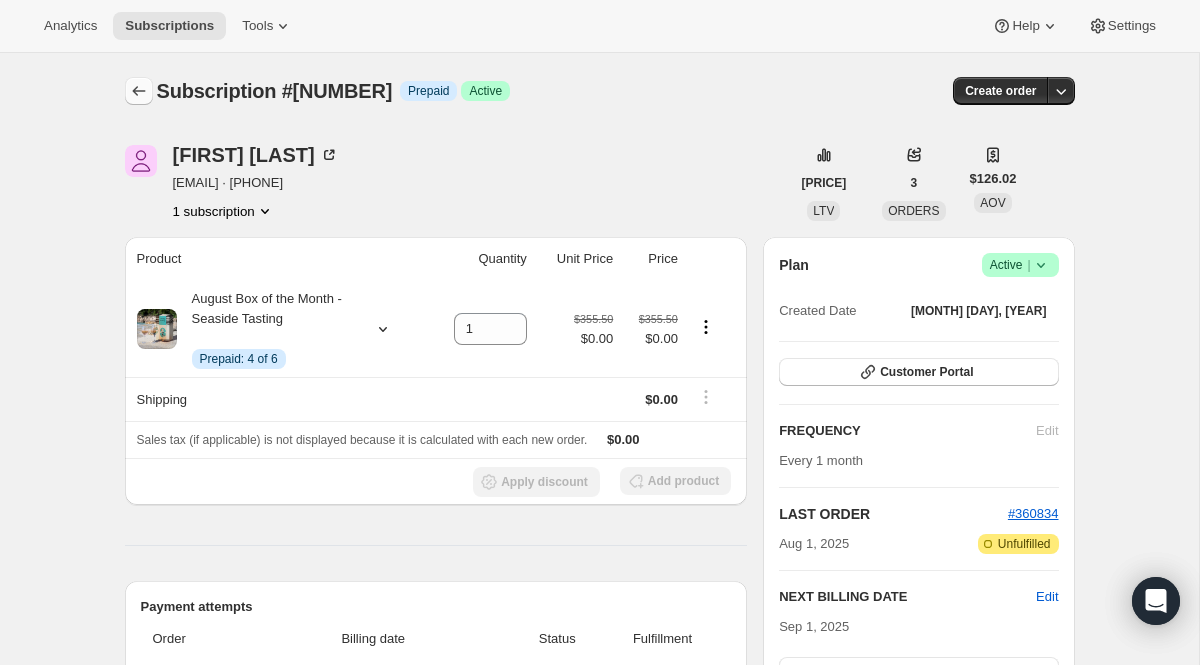 click 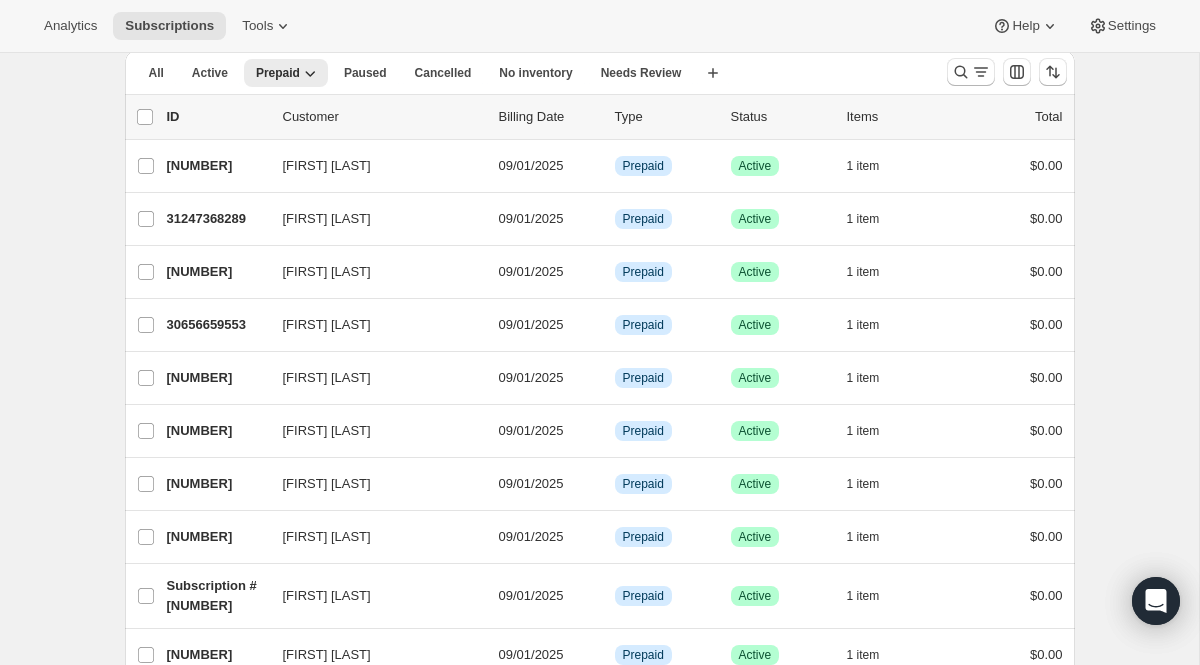 scroll, scrollTop: 90, scrollLeft: 0, axis: vertical 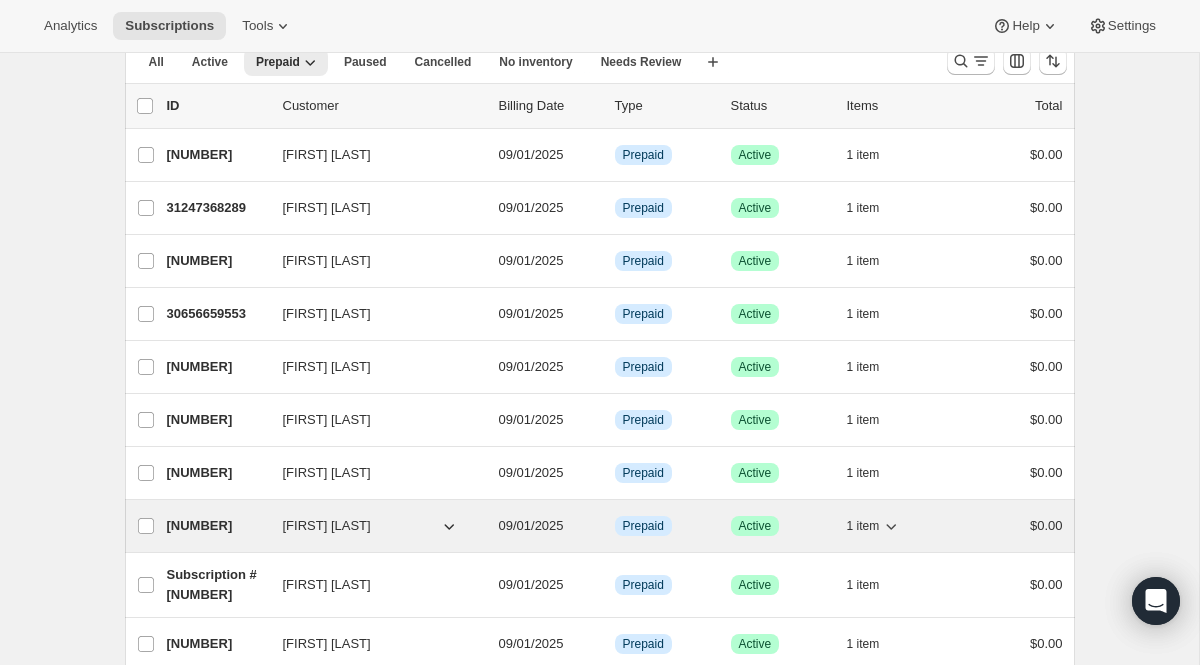click on "[NUMBER]" at bounding box center (217, 526) 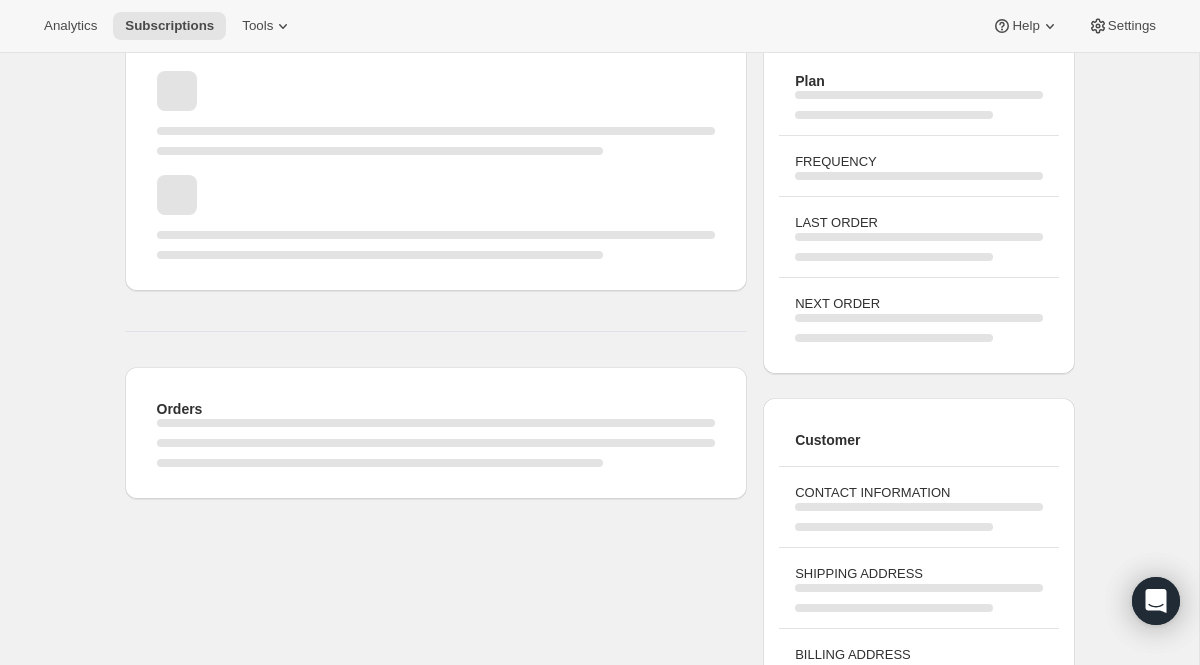 scroll, scrollTop: 0, scrollLeft: 0, axis: both 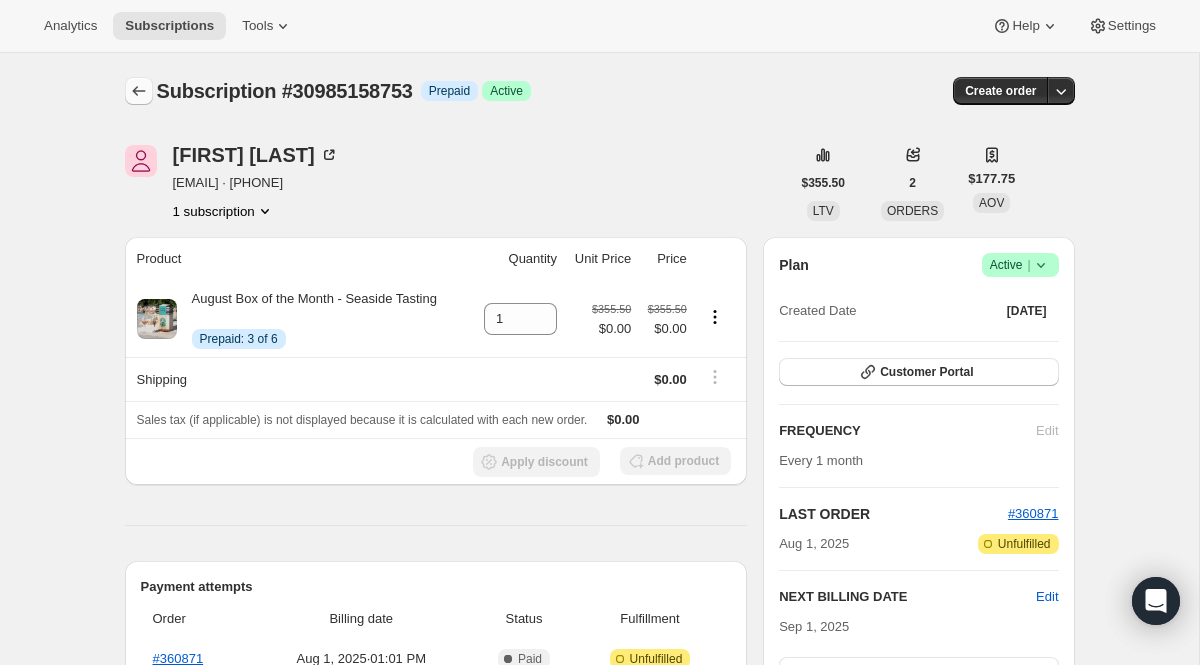 click 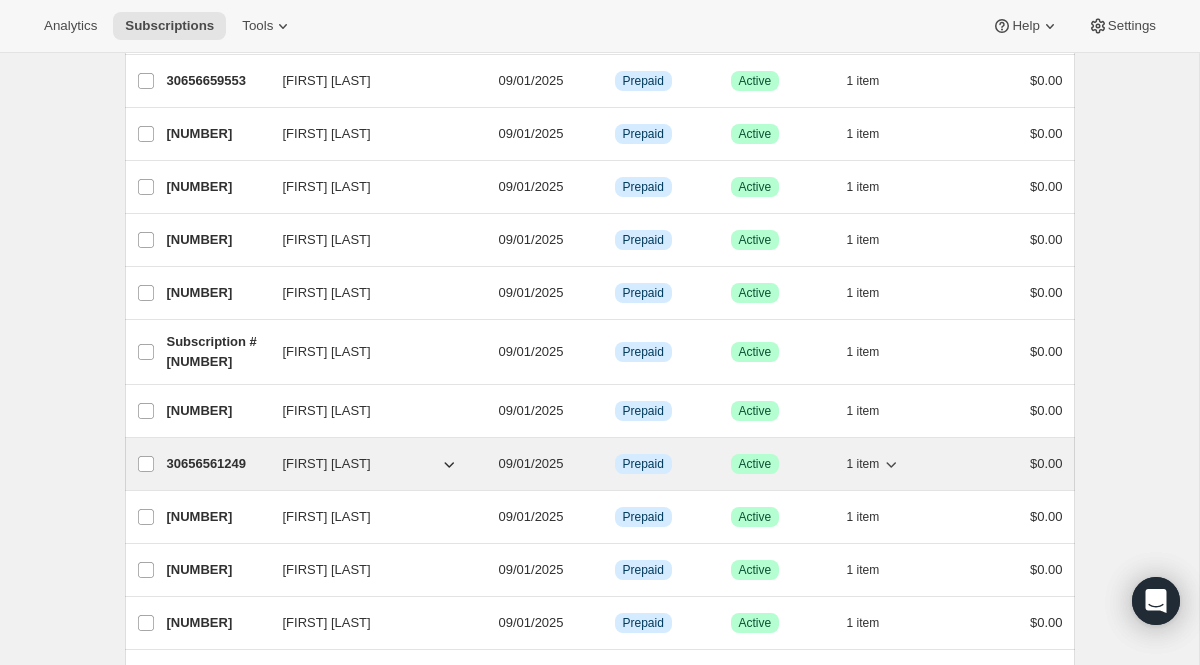 scroll, scrollTop: 329, scrollLeft: 0, axis: vertical 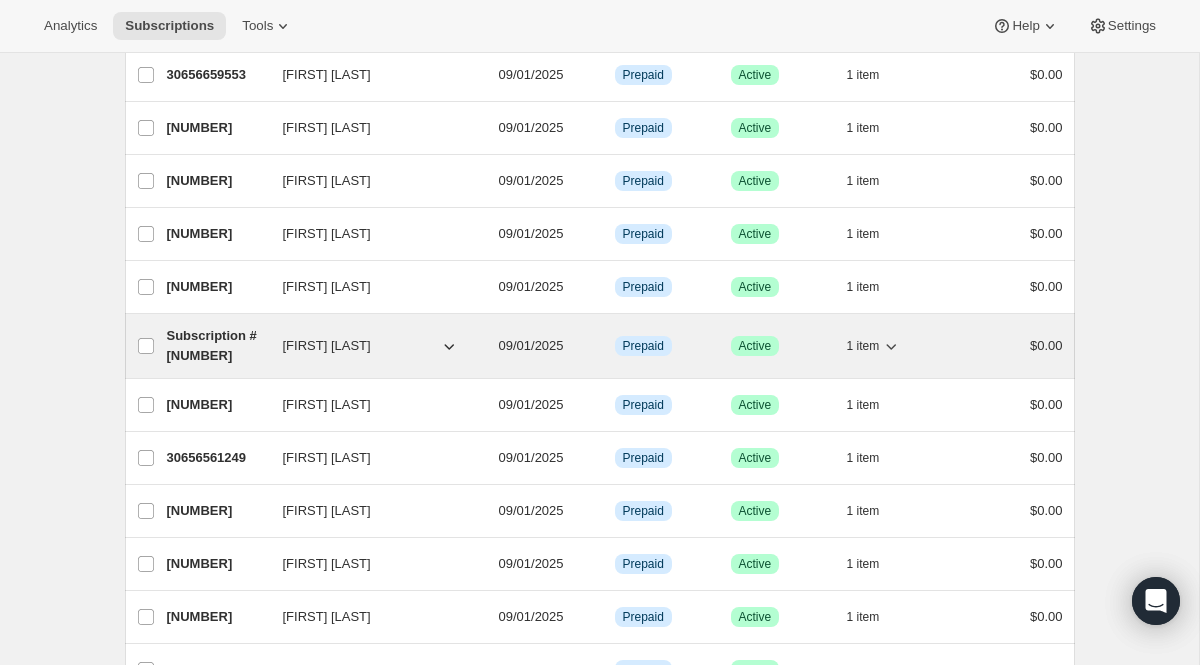 click on "[NUMBER]" at bounding box center (217, 346) 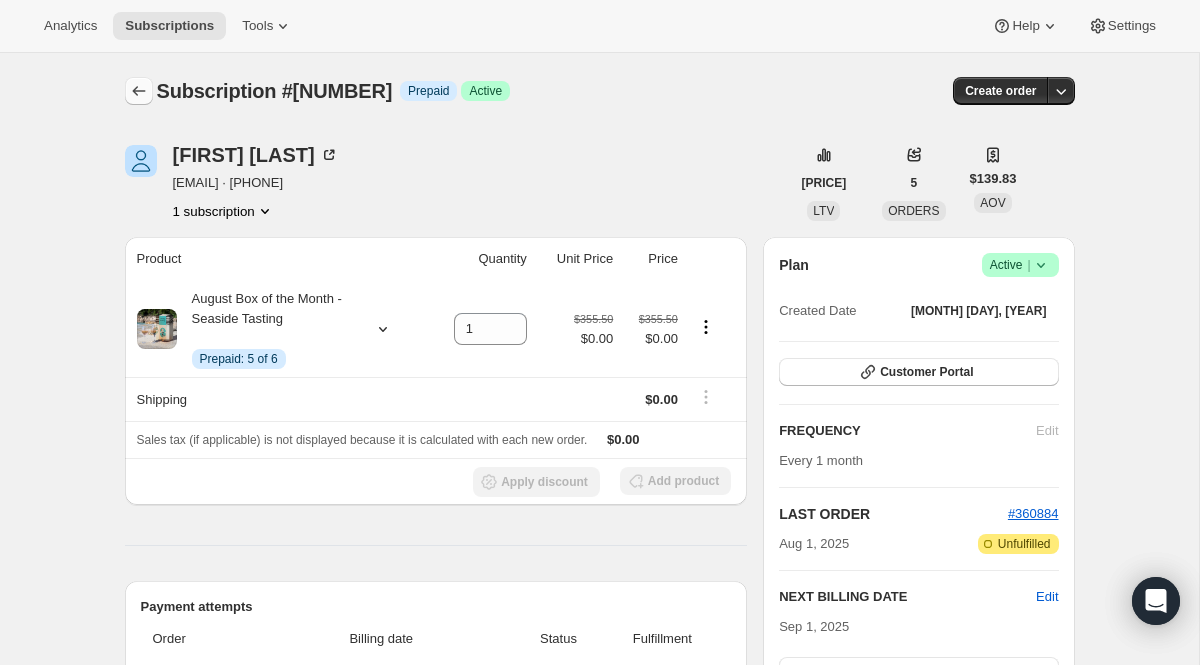 click at bounding box center (139, 91) 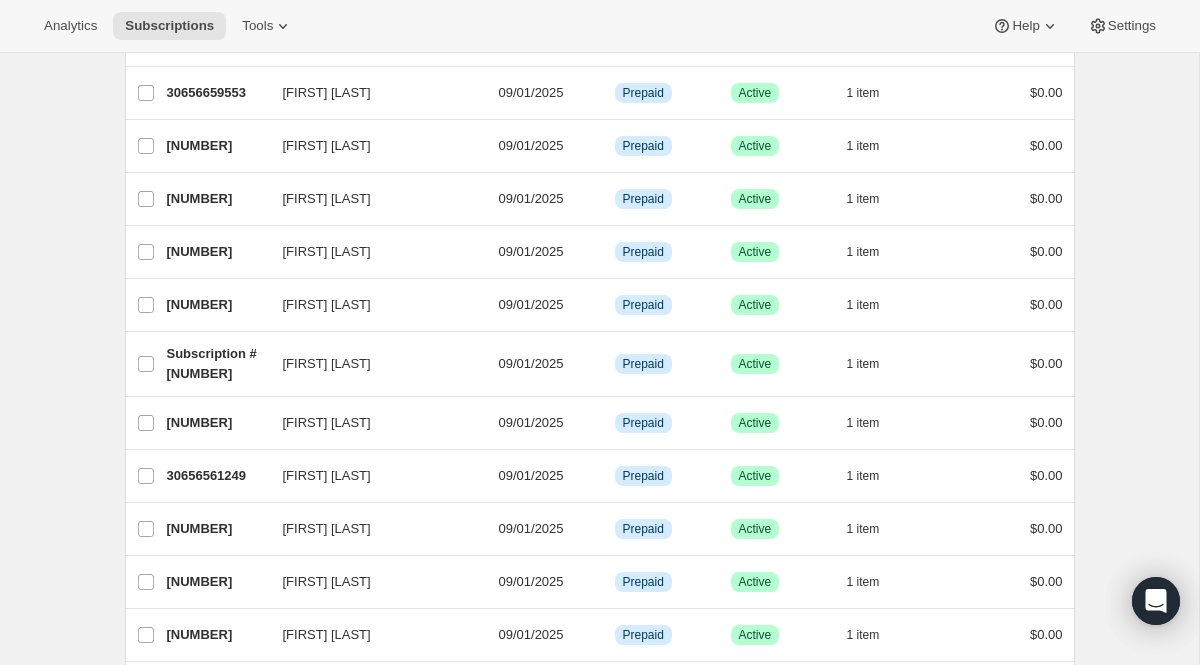 scroll, scrollTop: 319, scrollLeft: 0, axis: vertical 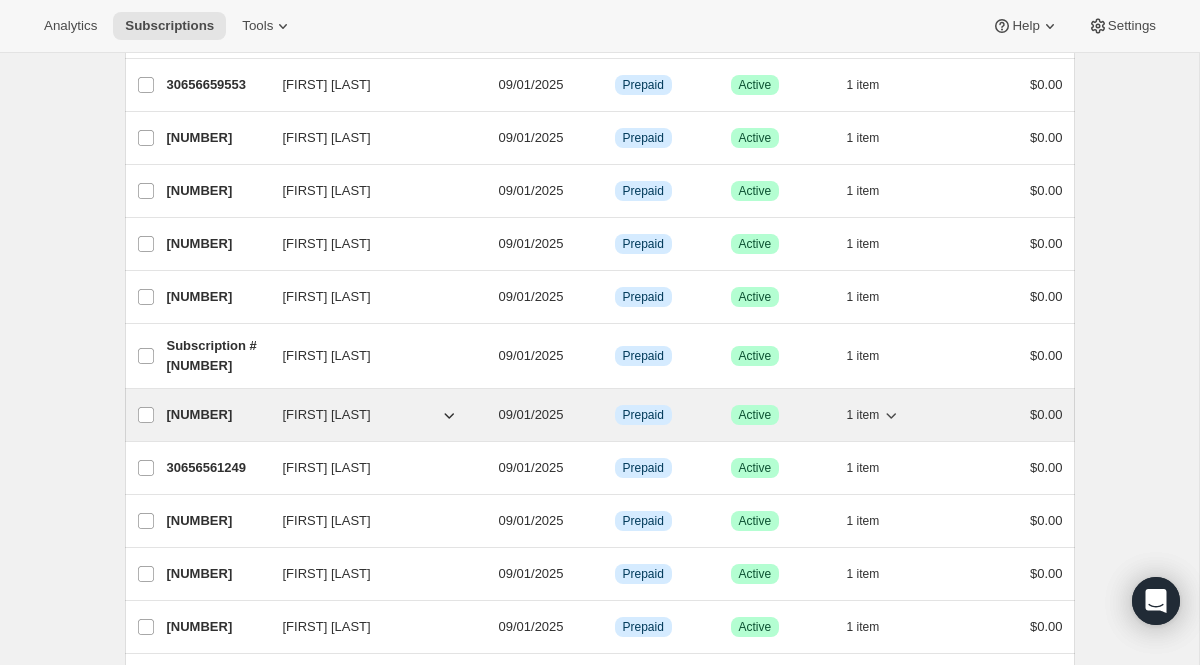 click on "[NUMBER]" at bounding box center [217, 415] 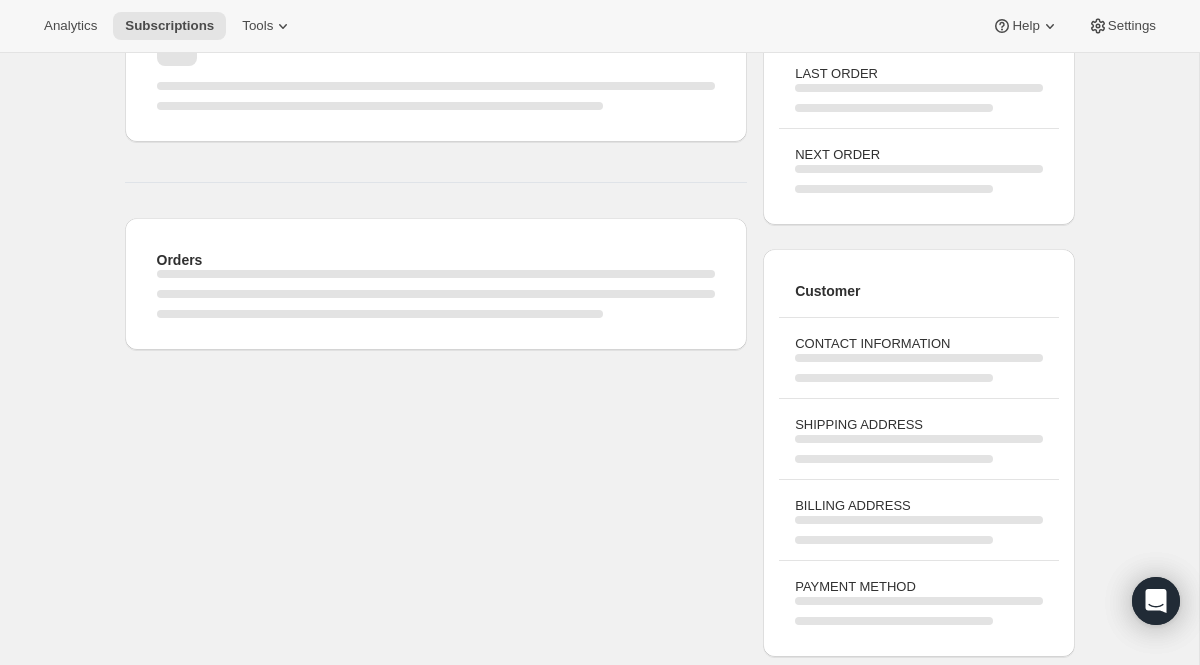 scroll, scrollTop: 0, scrollLeft: 0, axis: both 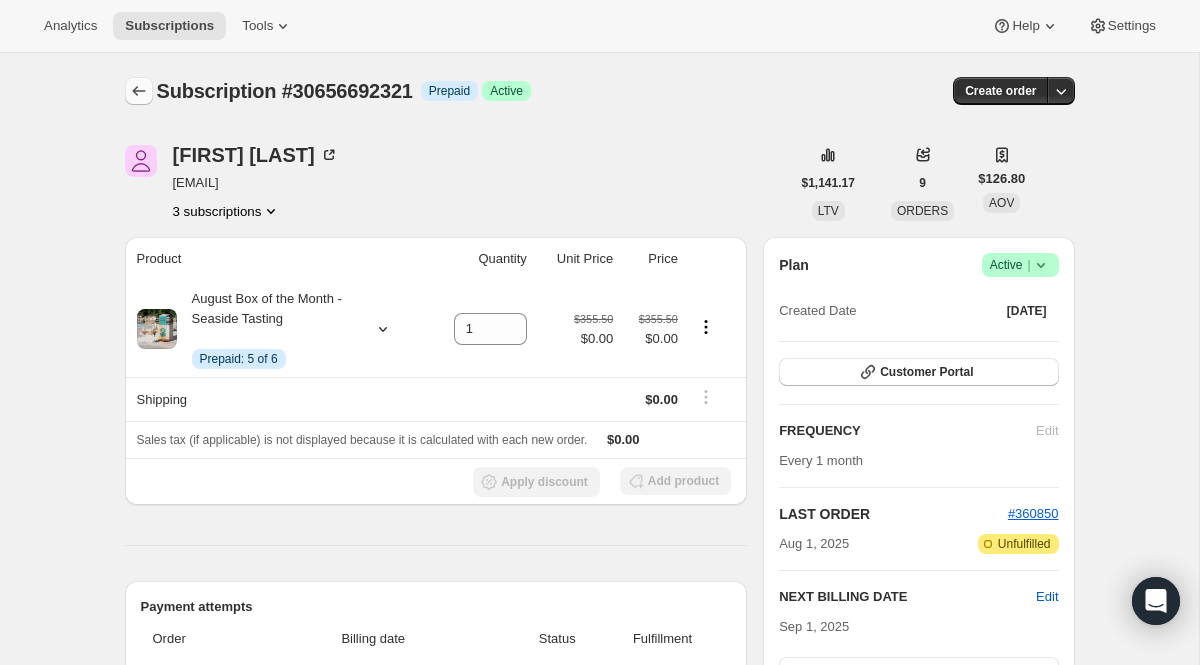 click 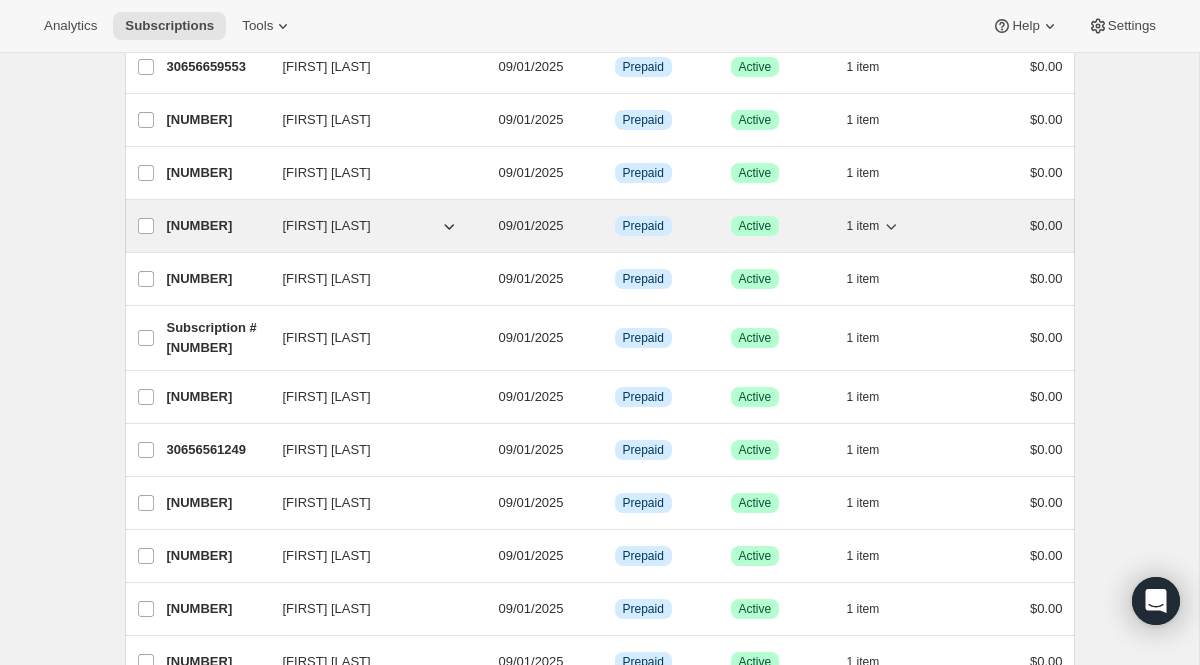scroll, scrollTop: 384, scrollLeft: 0, axis: vertical 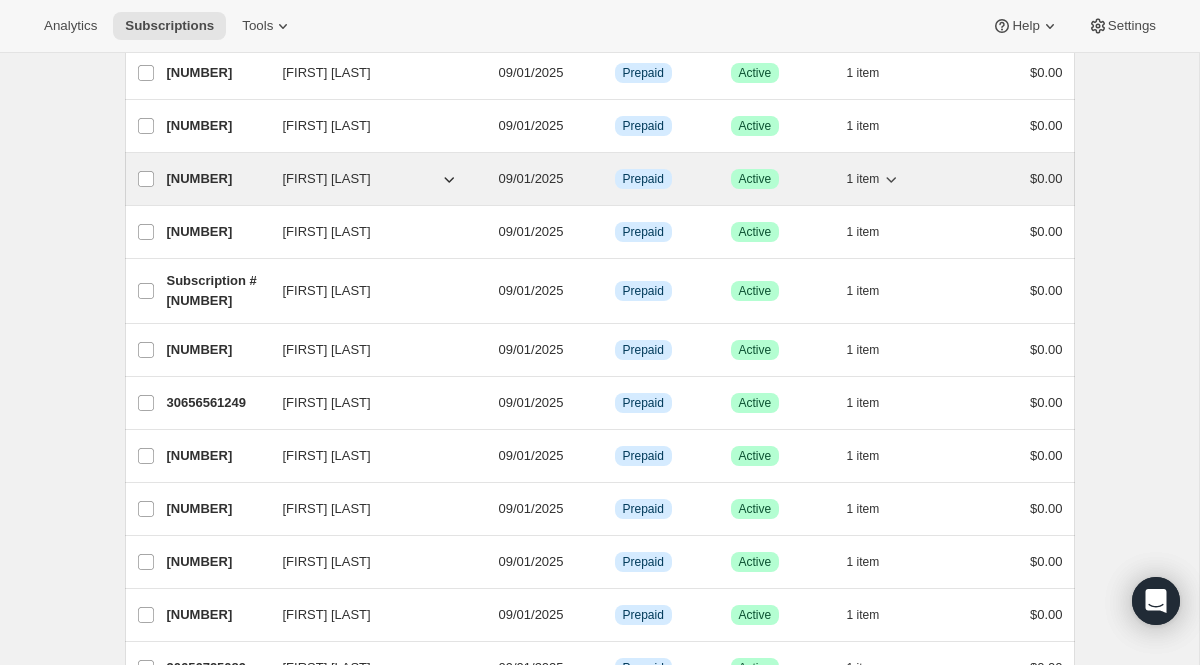 click on "[NUMBER]" at bounding box center [217, 456] 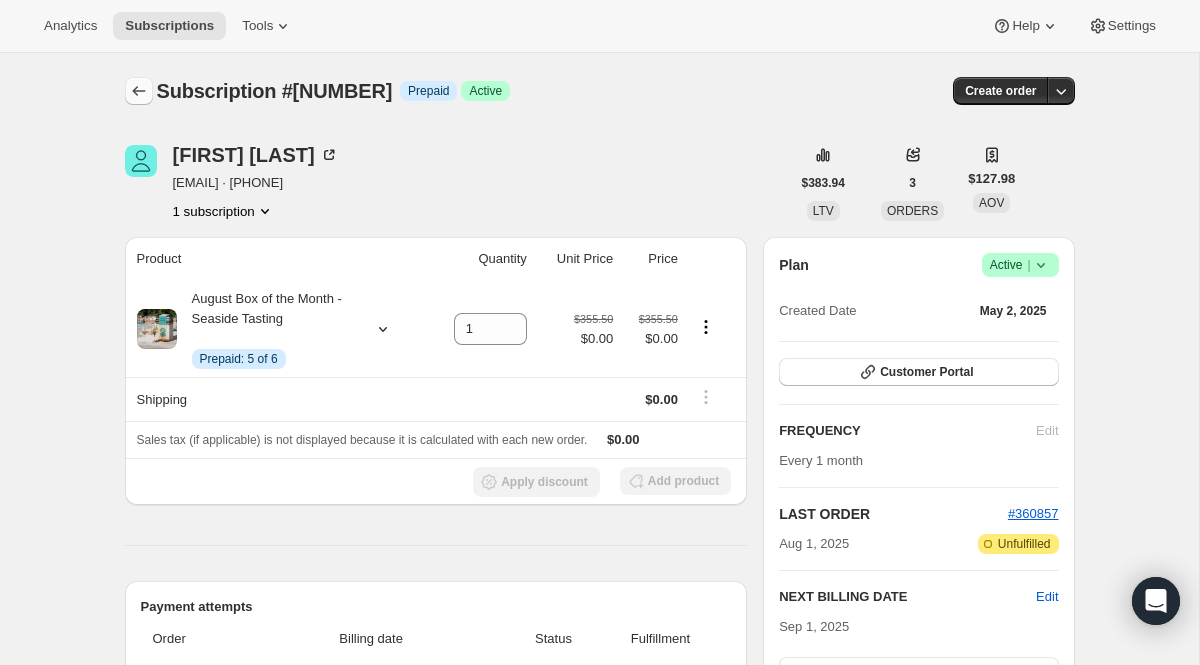 click at bounding box center (139, 91) 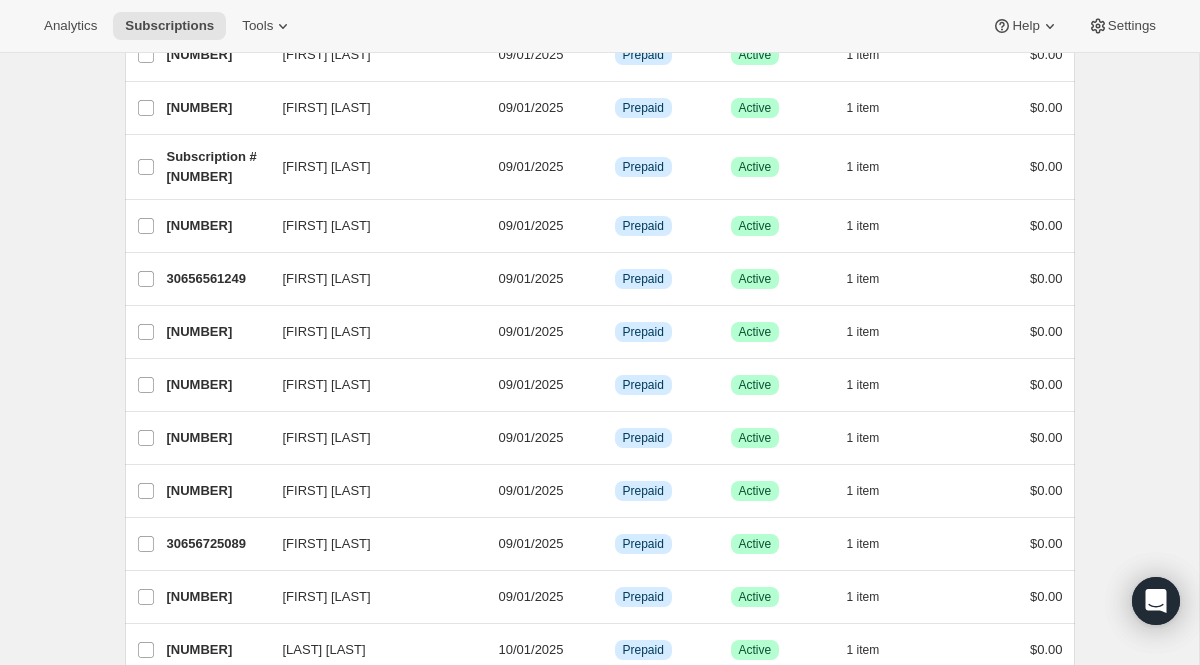 scroll, scrollTop: 512, scrollLeft: 0, axis: vertical 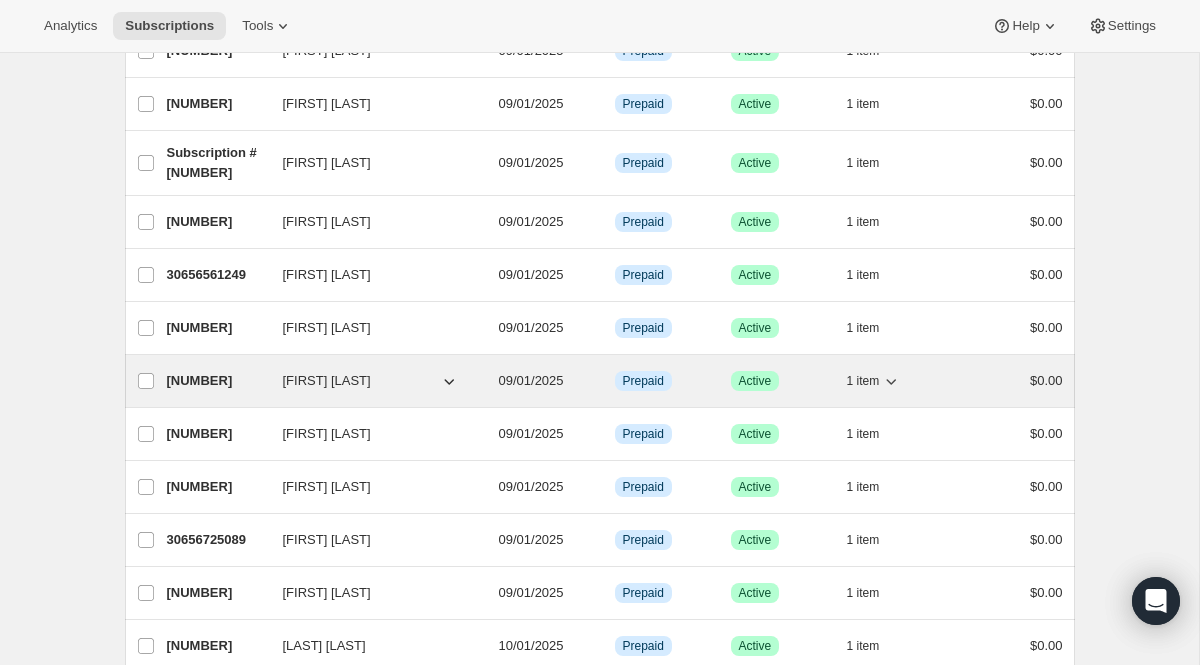 click on "[NUMBER]" at bounding box center [217, 381] 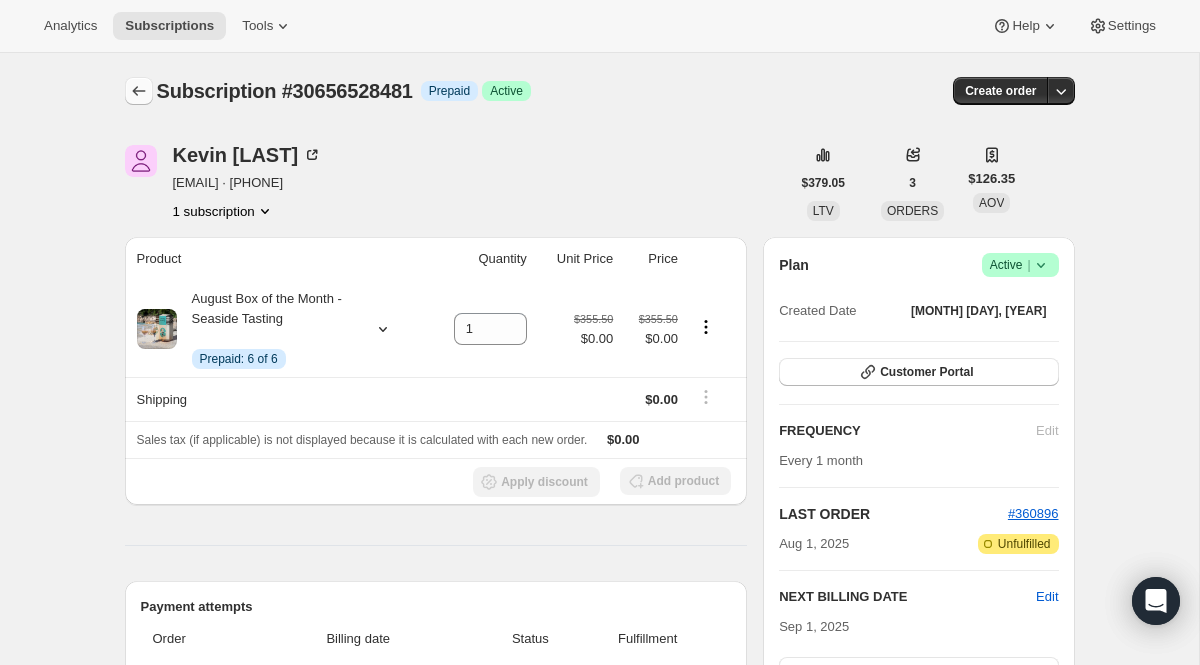 click 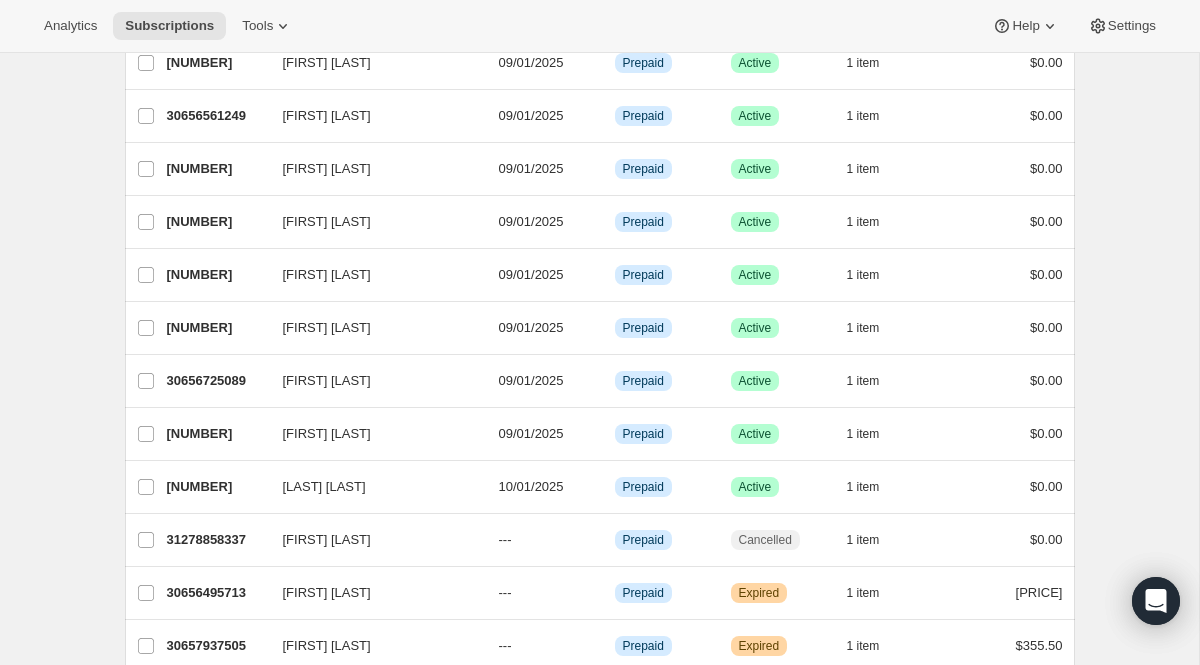 scroll, scrollTop: 685, scrollLeft: 0, axis: vertical 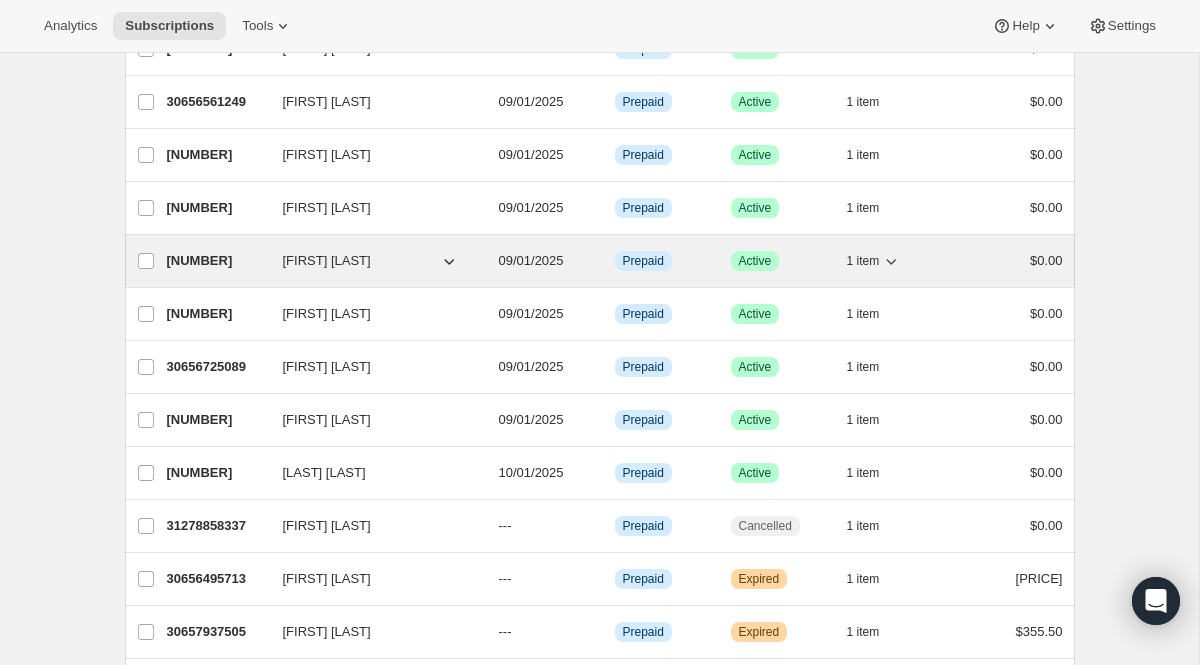 click on "[NUMBER]" at bounding box center [217, 261] 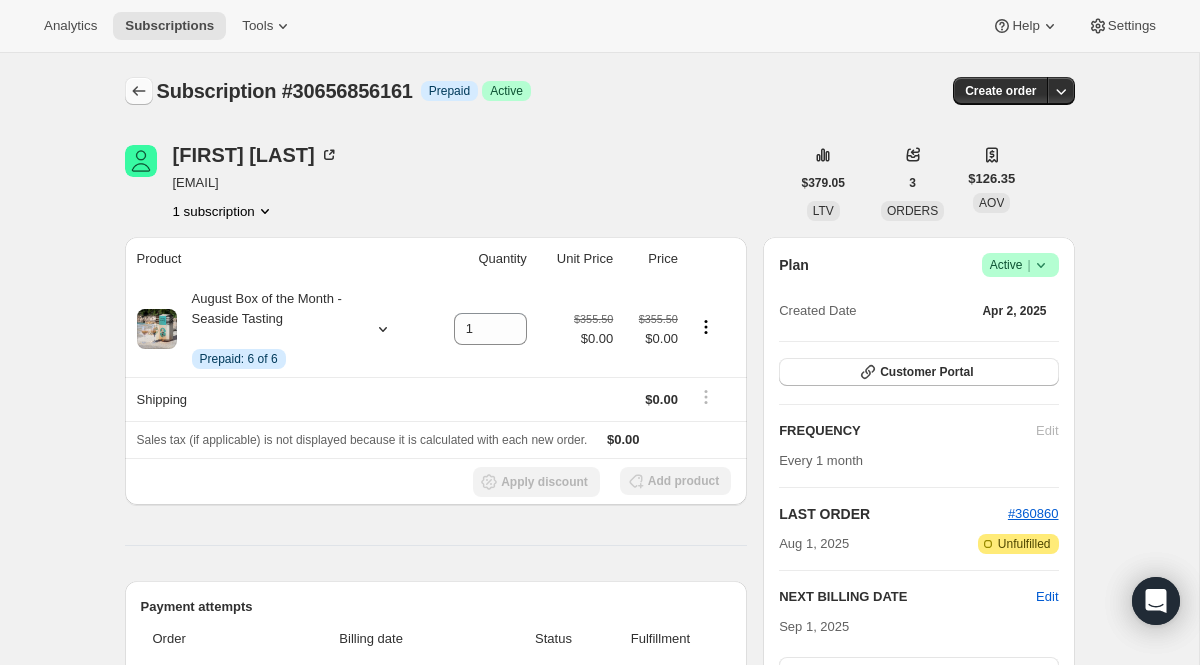 click 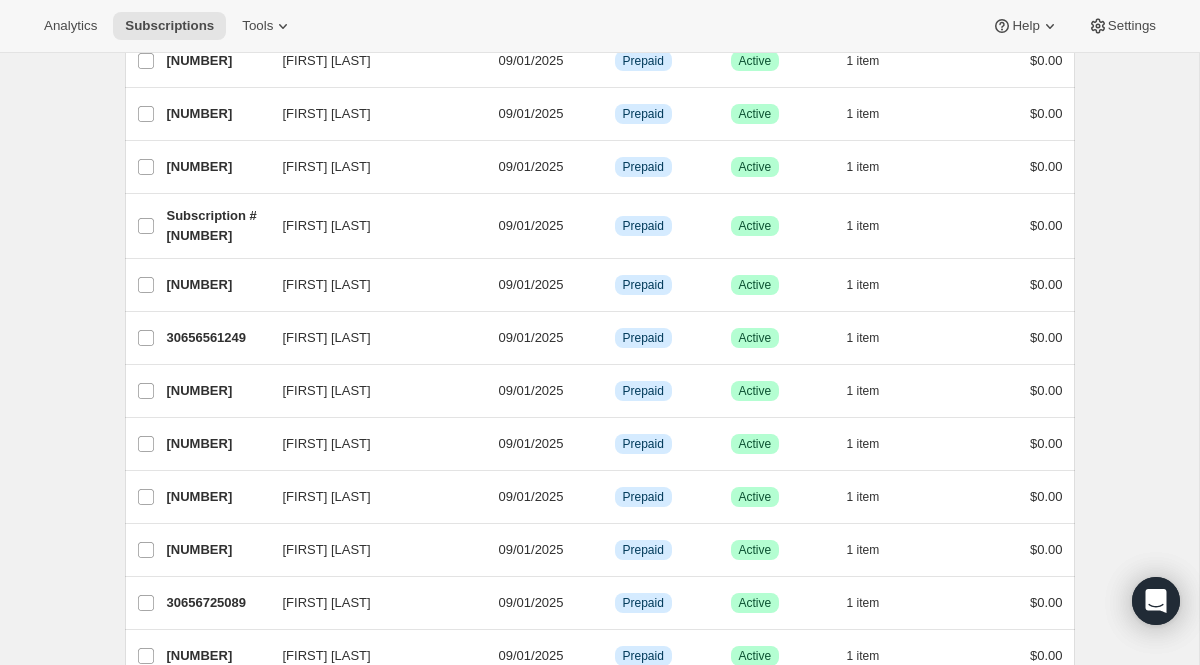 scroll, scrollTop: 510, scrollLeft: 0, axis: vertical 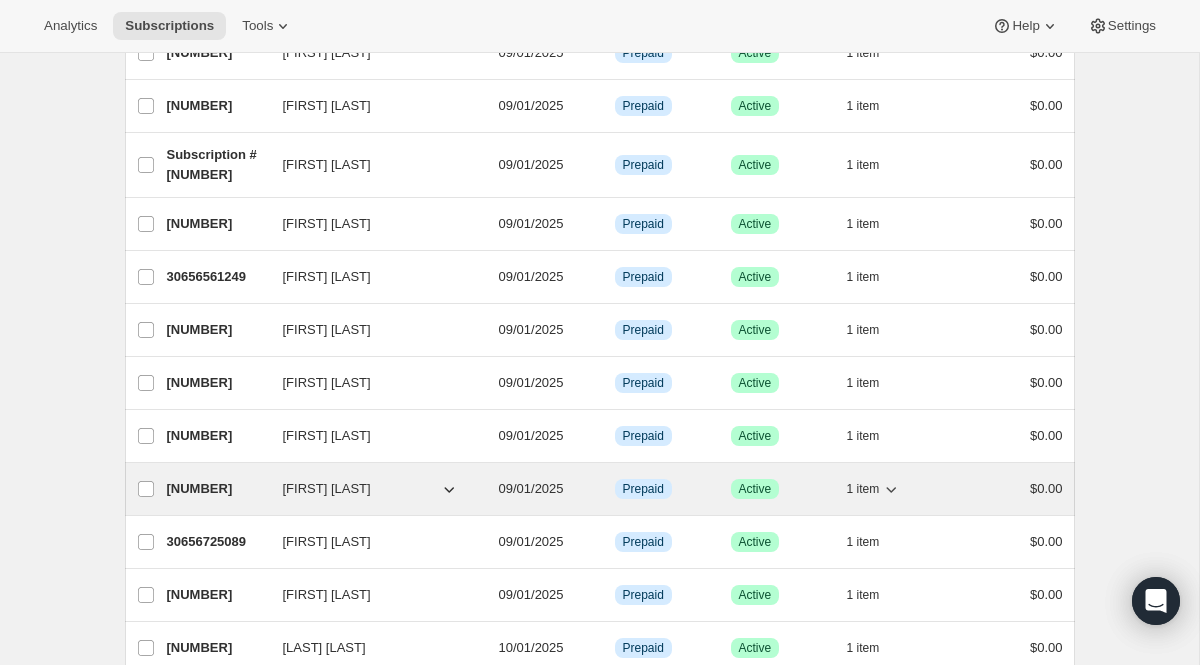 click on "[NUMBER]" at bounding box center (217, 489) 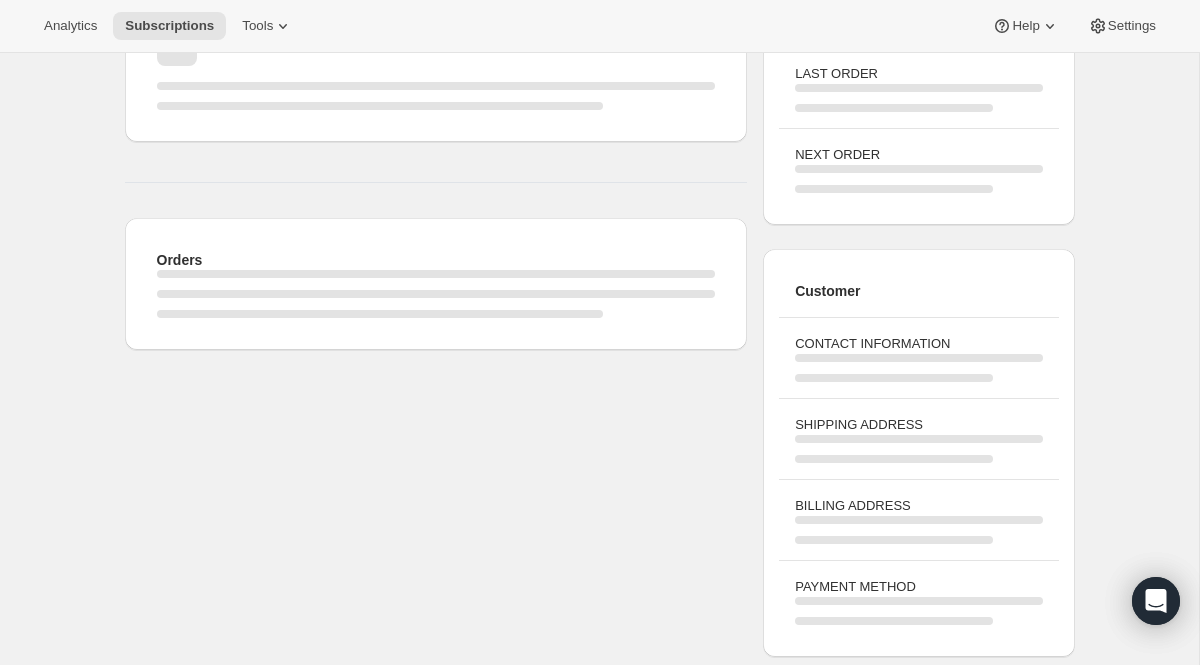 scroll, scrollTop: 0, scrollLeft: 0, axis: both 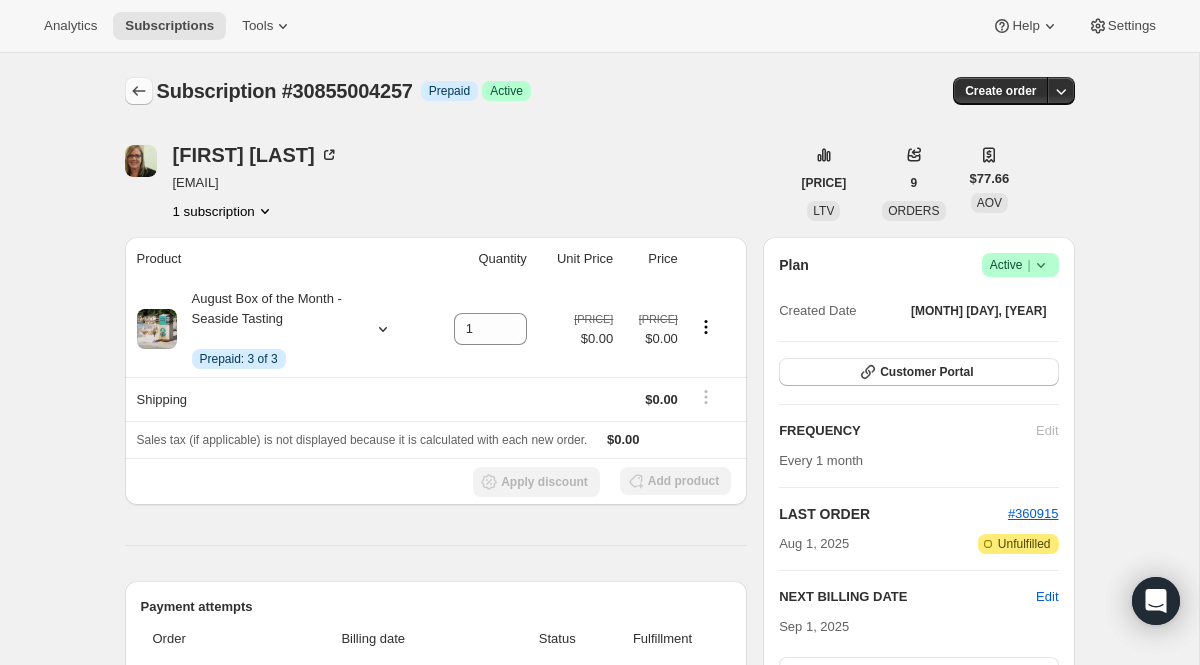 click 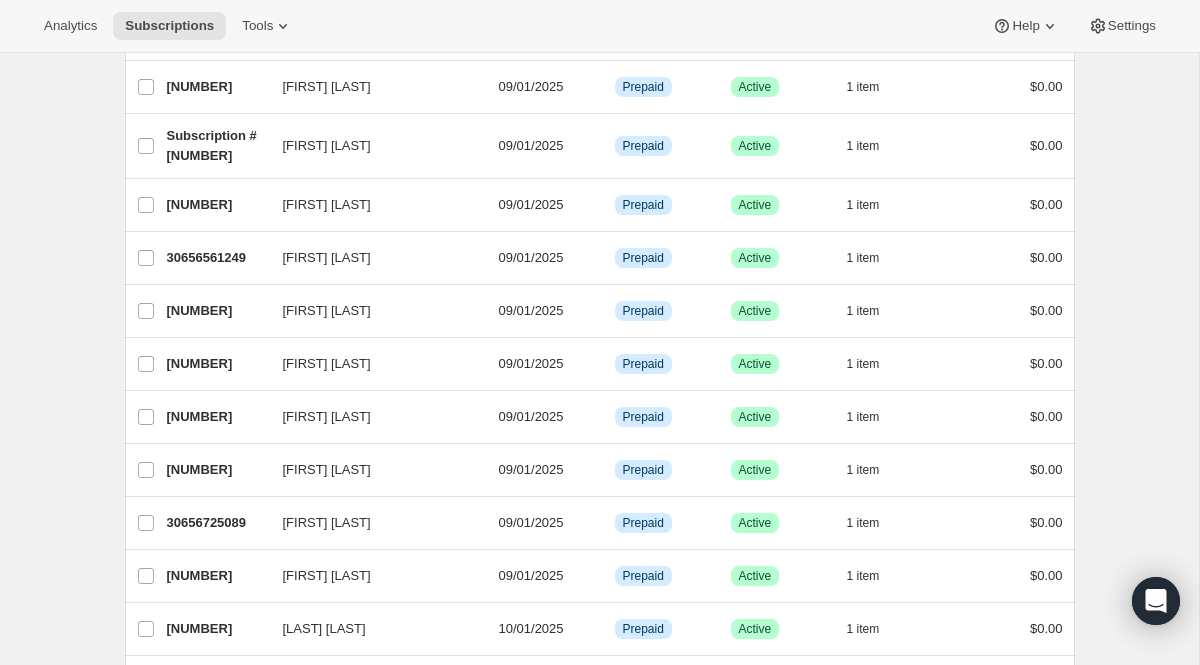 scroll, scrollTop: 530, scrollLeft: 0, axis: vertical 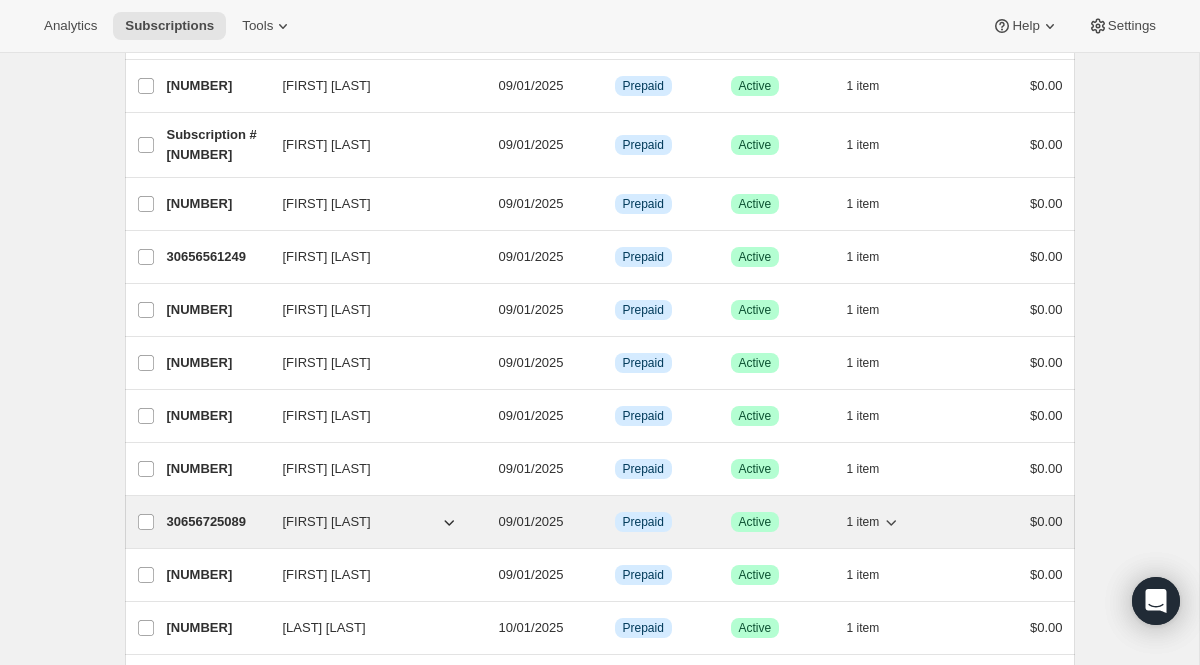 click on "30656725089" at bounding box center [217, 522] 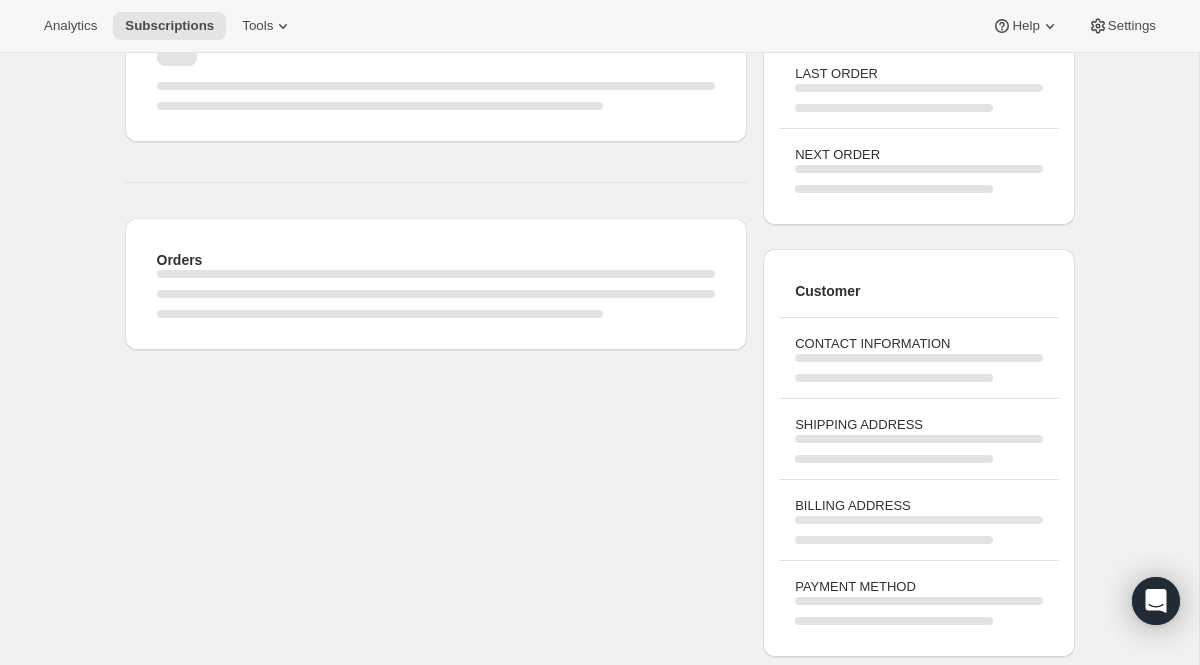 scroll, scrollTop: 0, scrollLeft: 0, axis: both 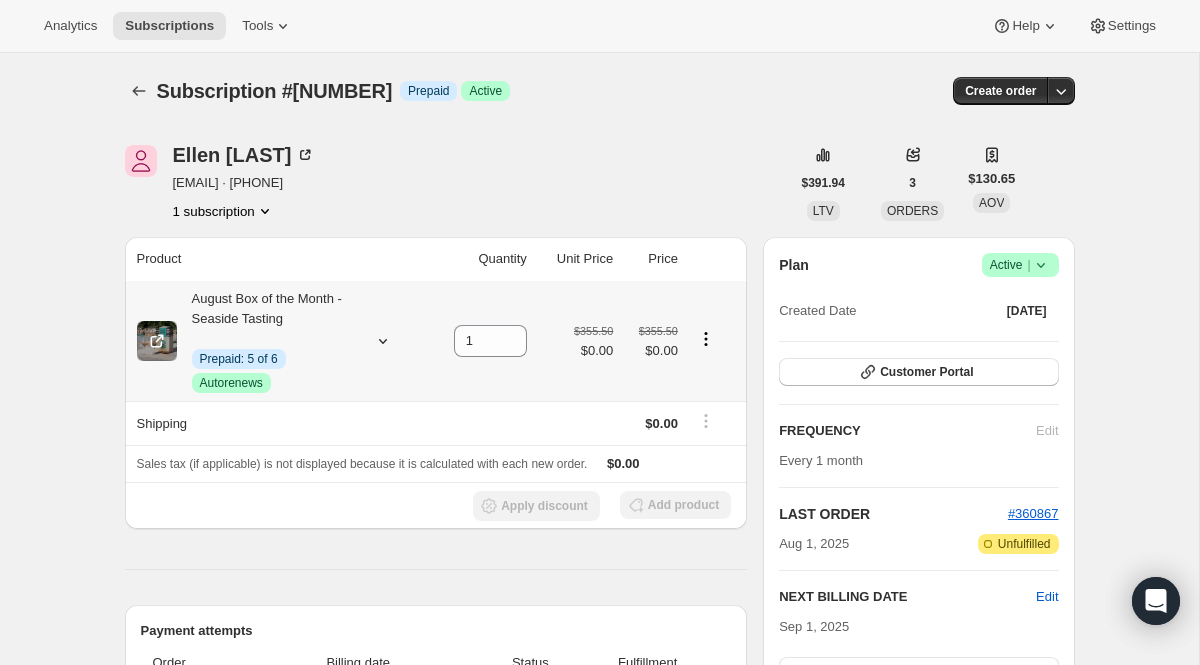 click 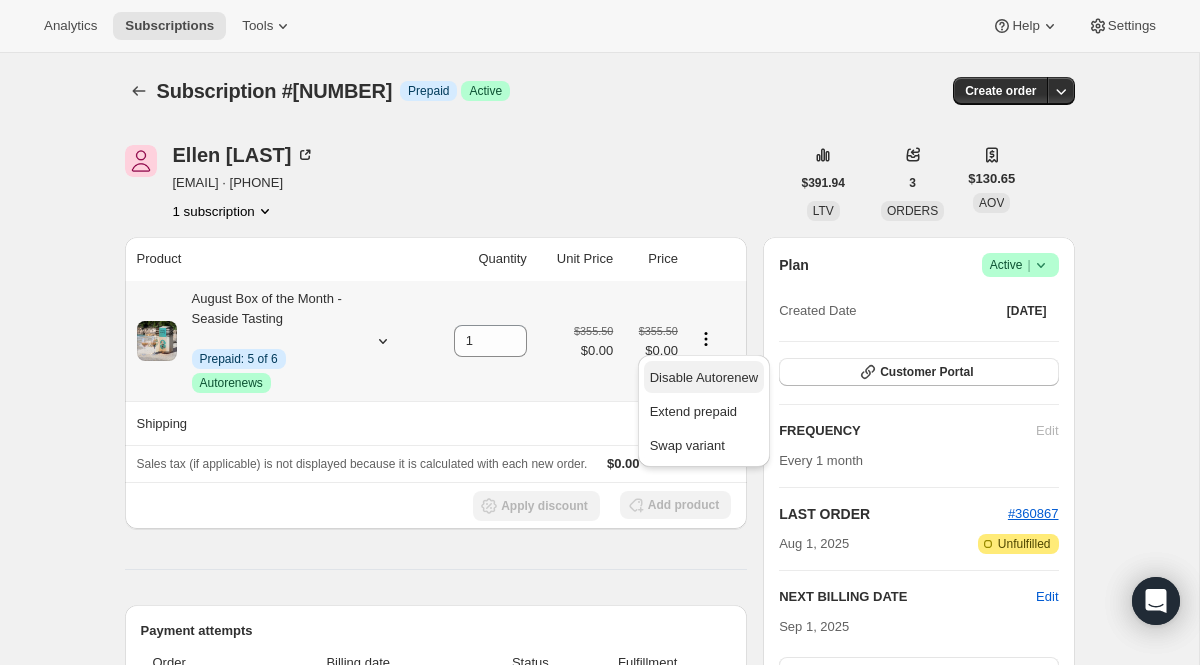 click on "Disable Autorenew" at bounding box center [704, 377] 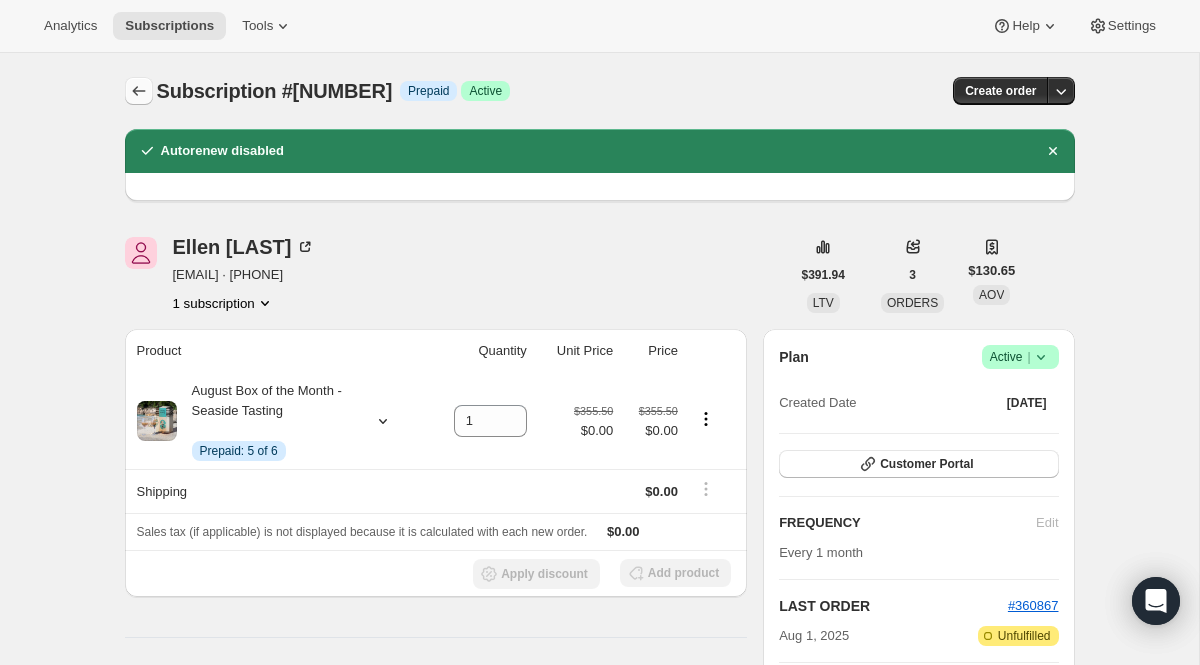 click 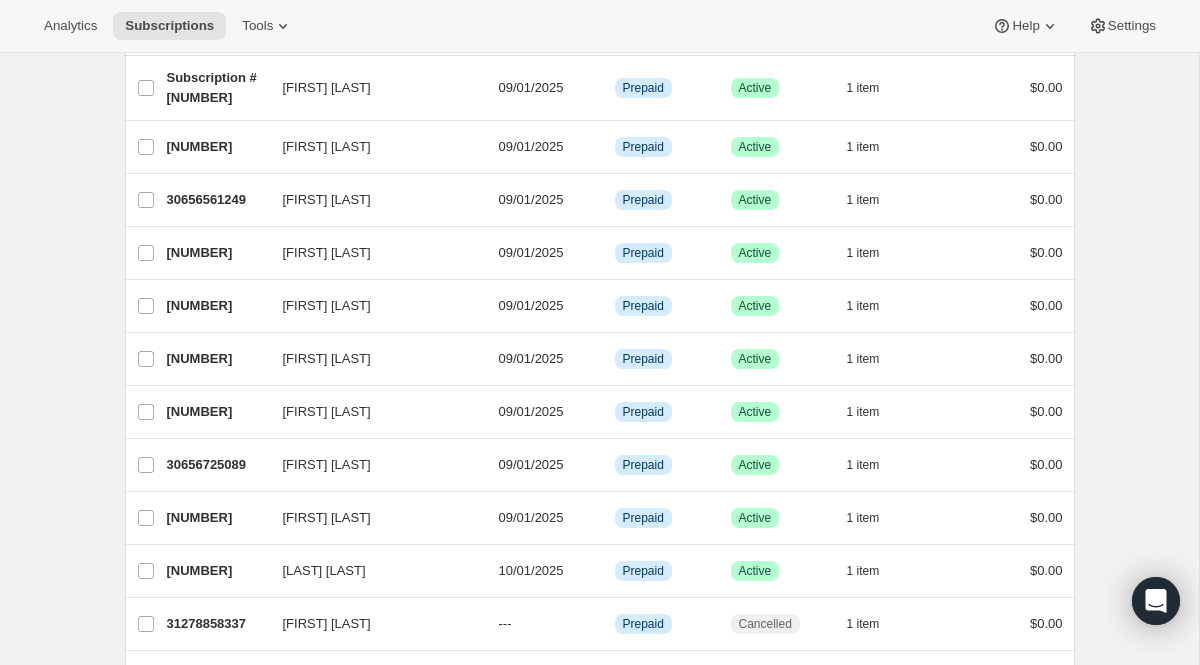 scroll, scrollTop: 639, scrollLeft: 0, axis: vertical 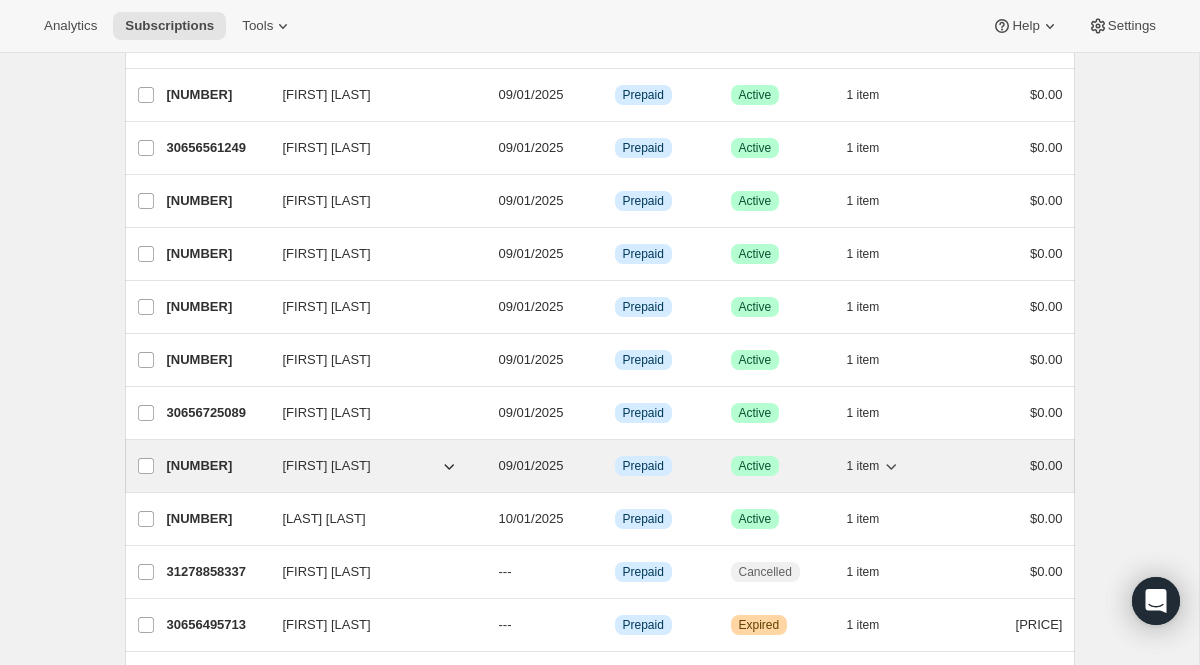 click on "[NUMBER]" at bounding box center [217, 466] 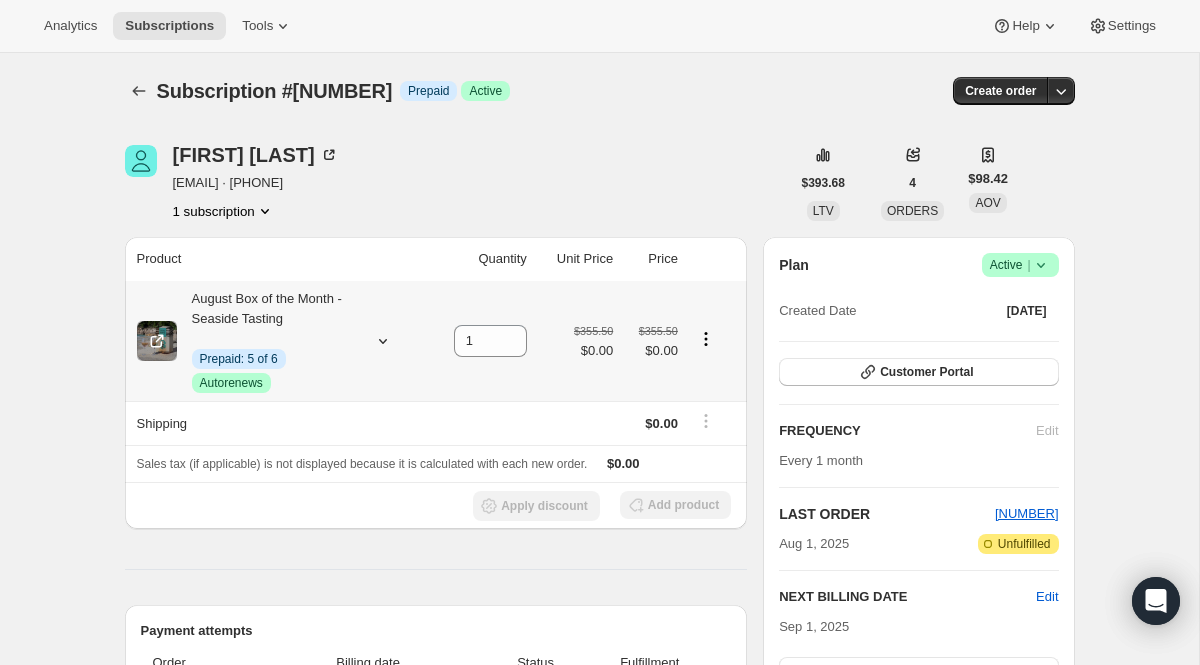 click 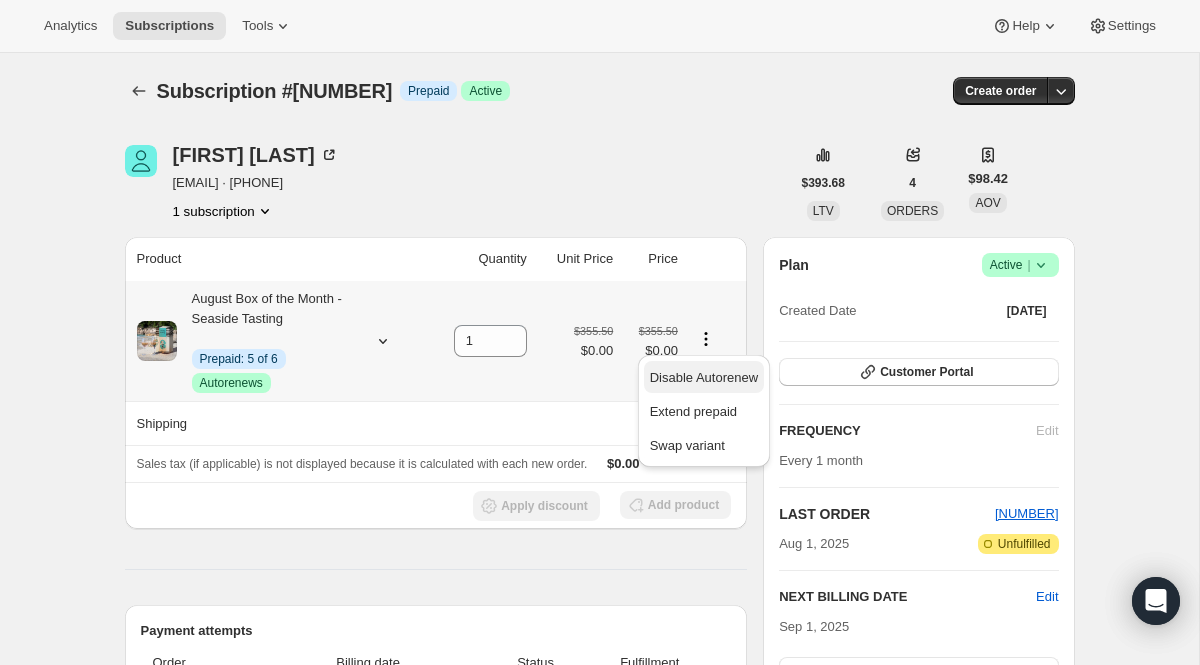click on "Disable Autorenew" at bounding box center [704, 377] 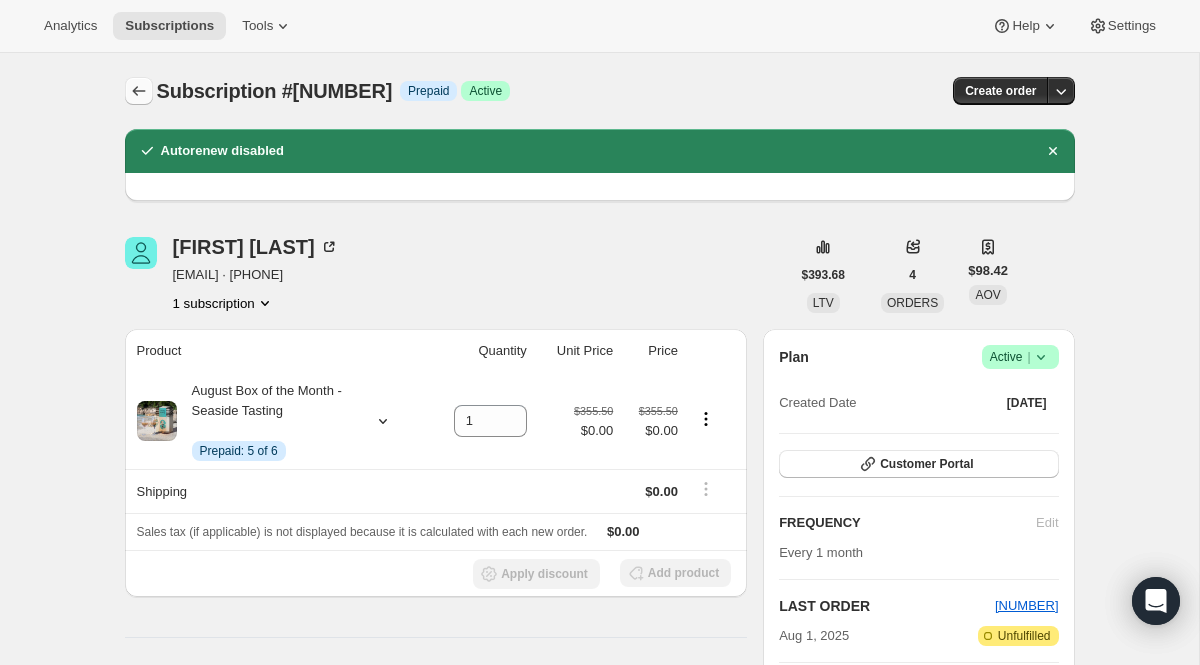 click 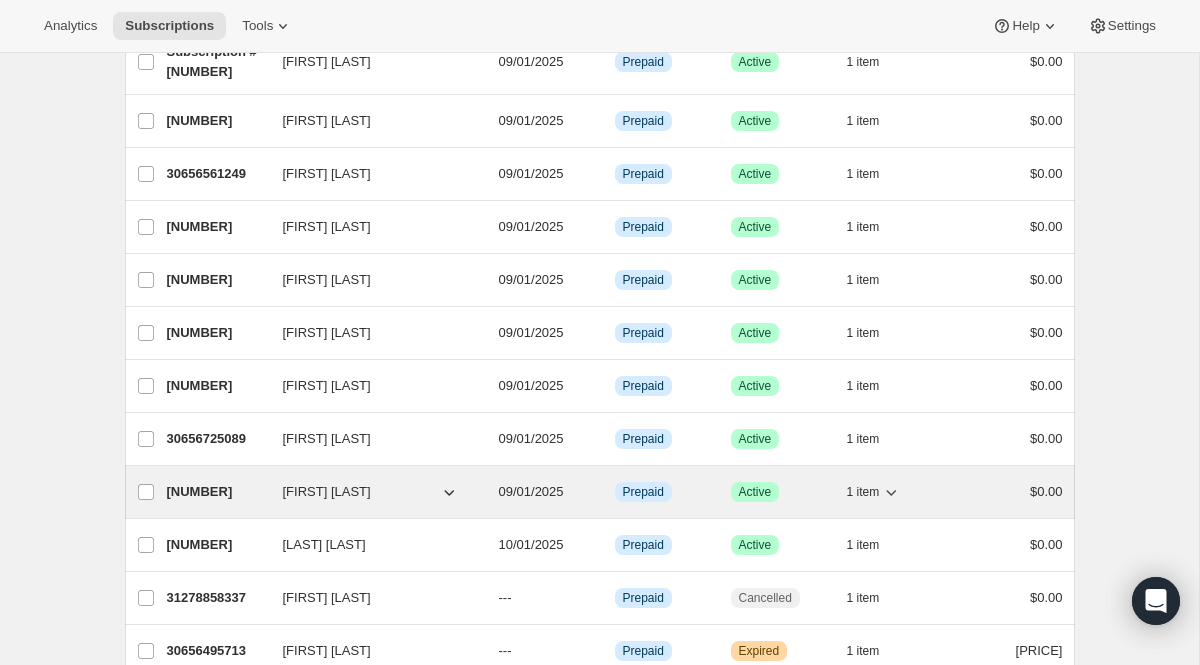 scroll, scrollTop: 614, scrollLeft: 0, axis: vertical 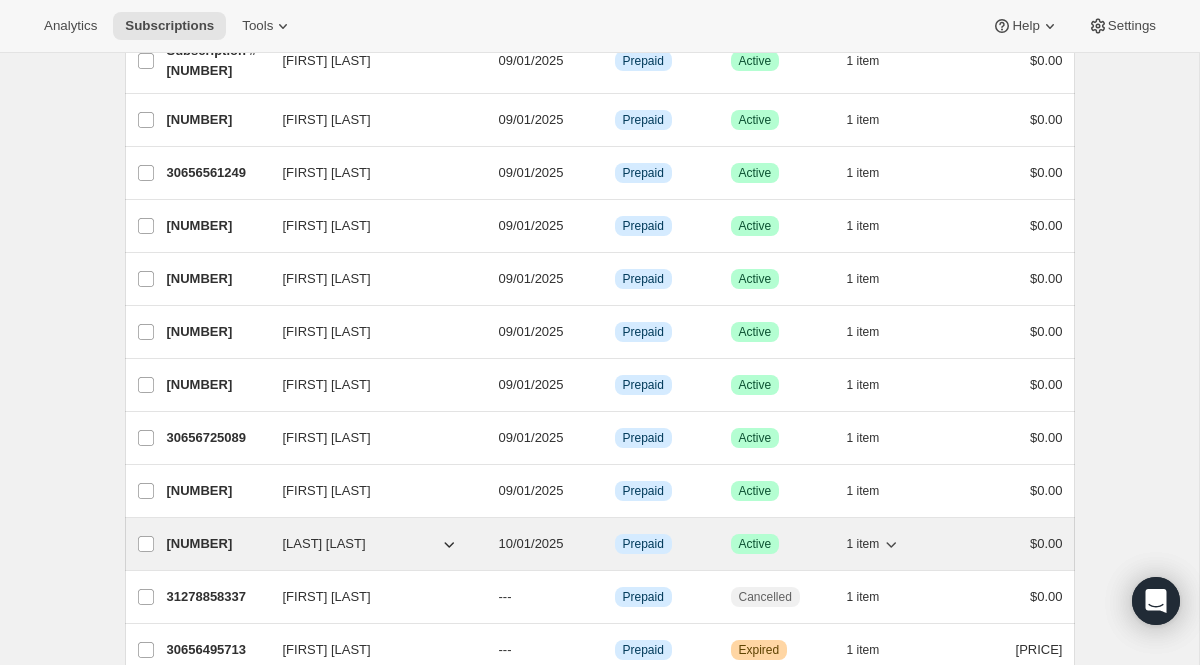 click on "[NUMBER]" at bounding box center [217, 544] 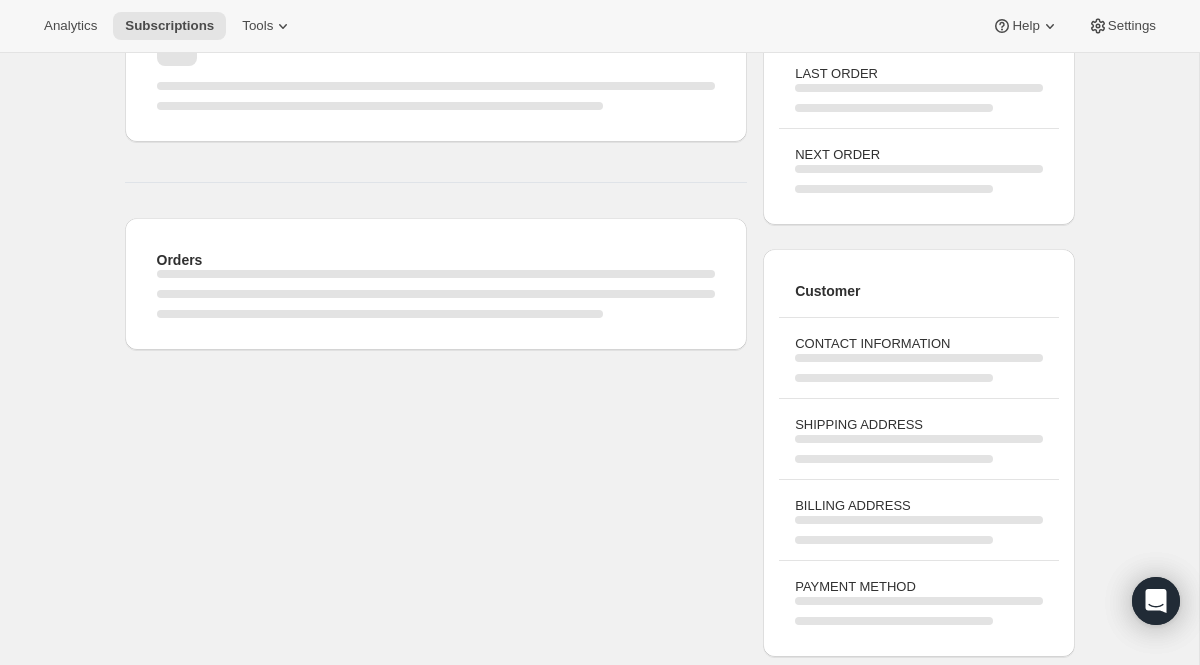 scroll, scrollTop: 0, scrollLeft: 0, axis: both 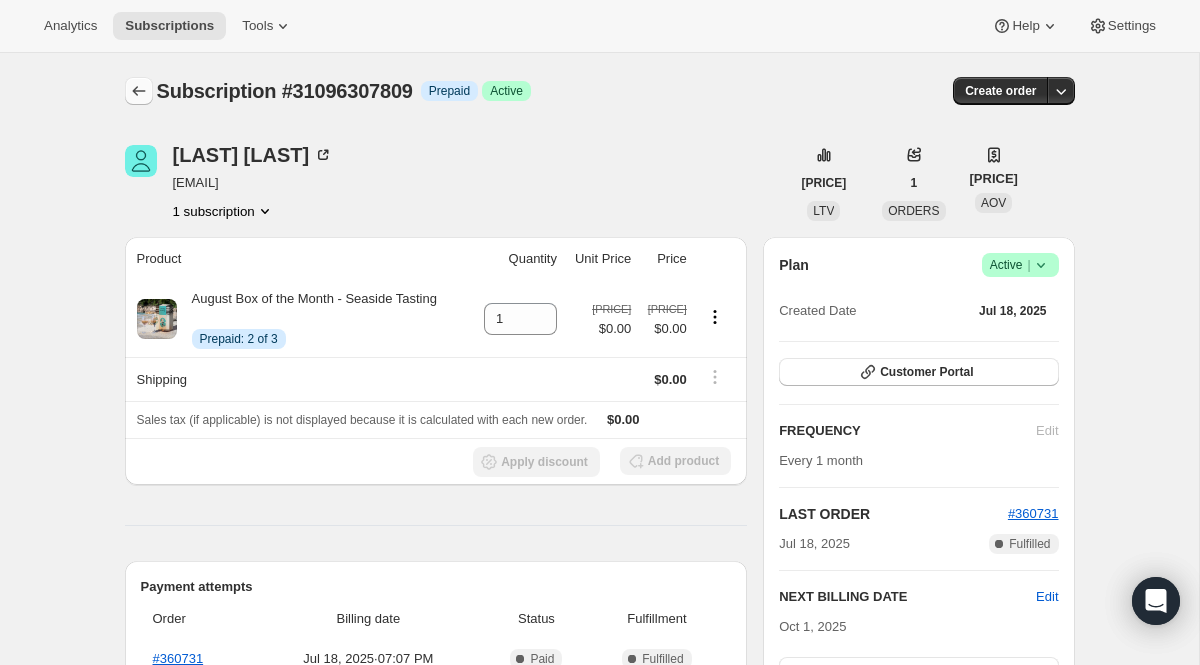 click 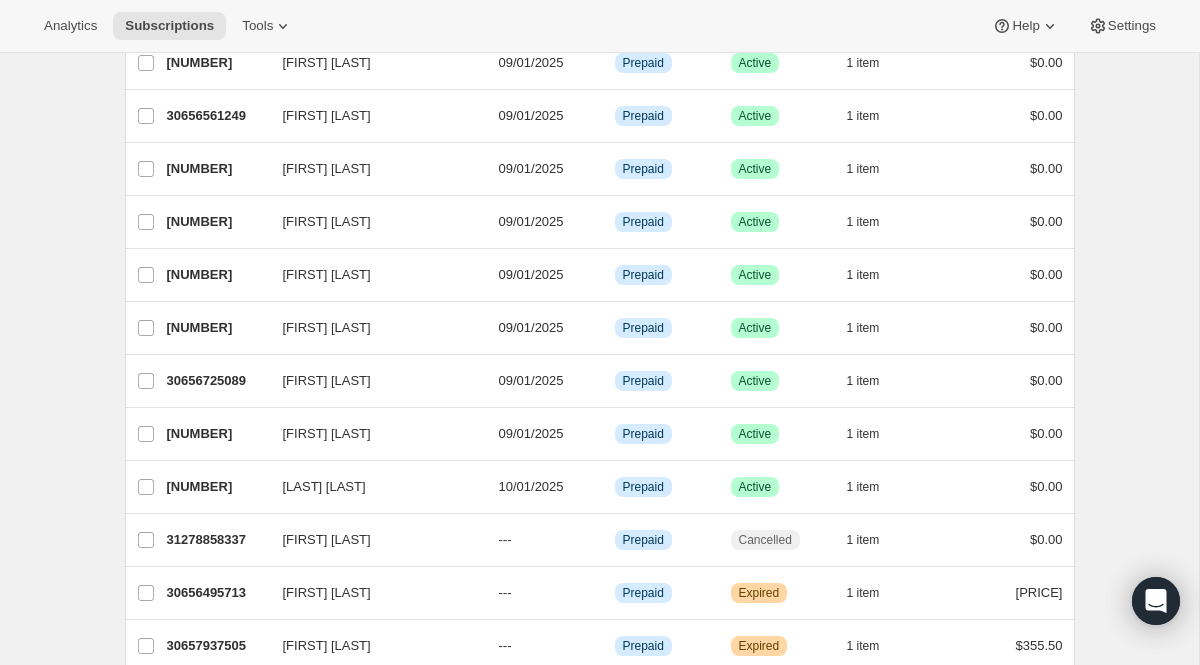 scroll, scrollTop: 0, scrollLeft: 0, axis: both 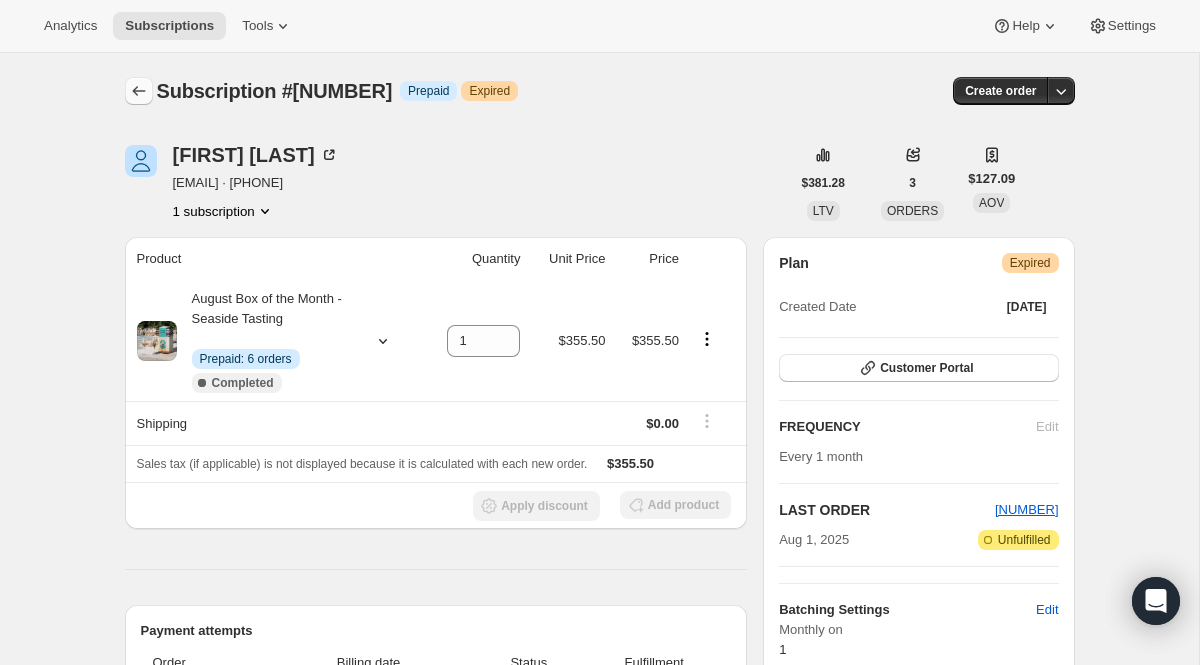 click 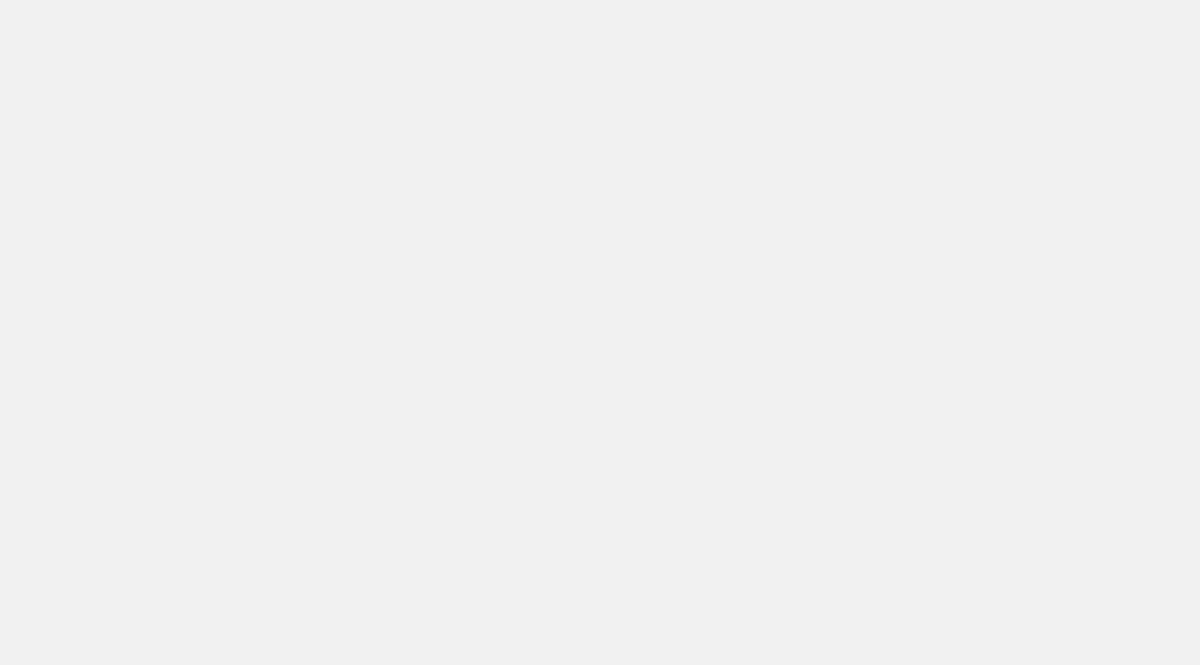 scroll, scrollTop: 0, scrollLeft: 0, axis: both 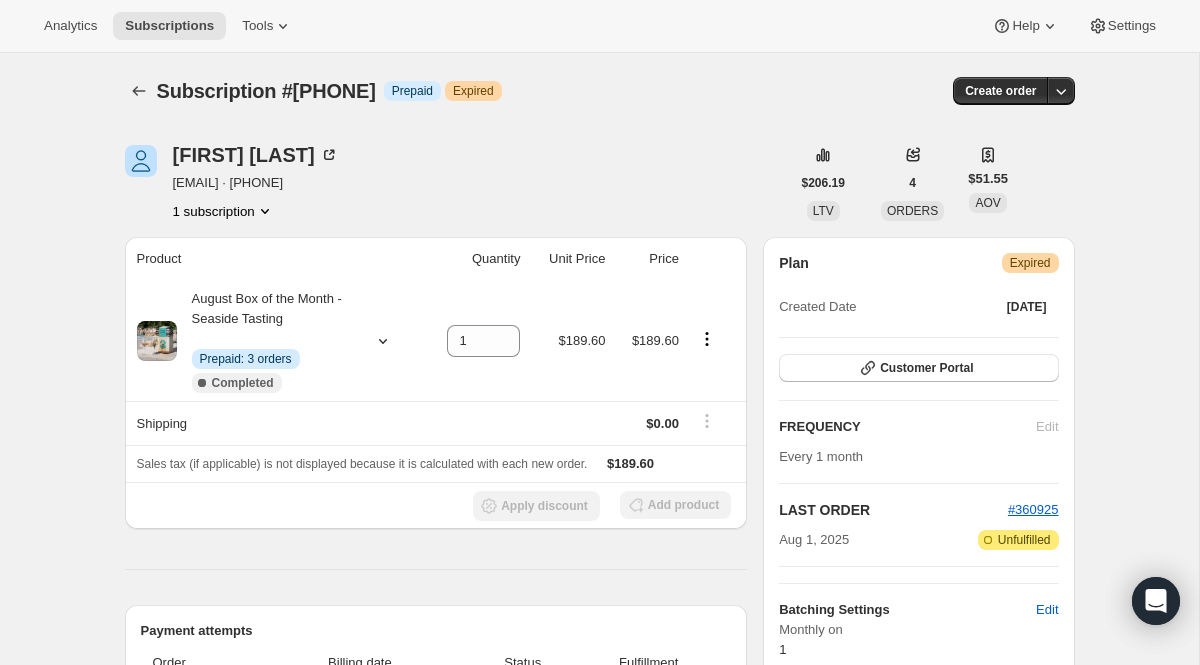 click on "1 subscription" at bounding box center (224, 211) 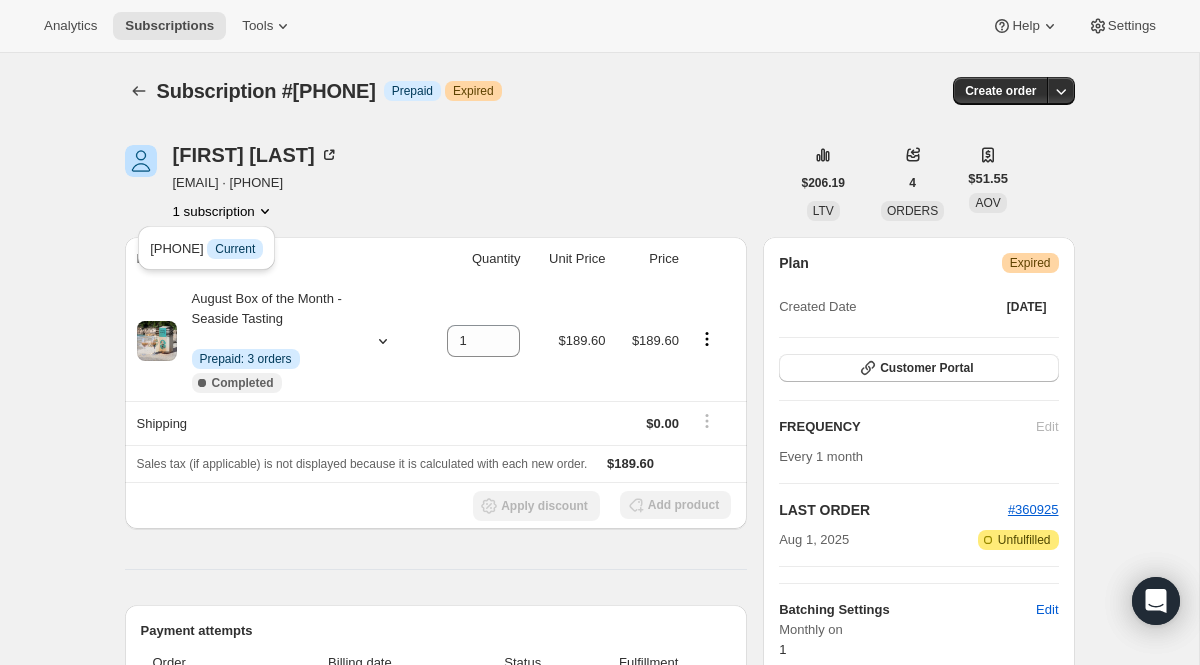 click on "Stephanie   Naznitsky stephv650@comcast.net · +13159824062 1 subscription" at bounding box center [457, 183] 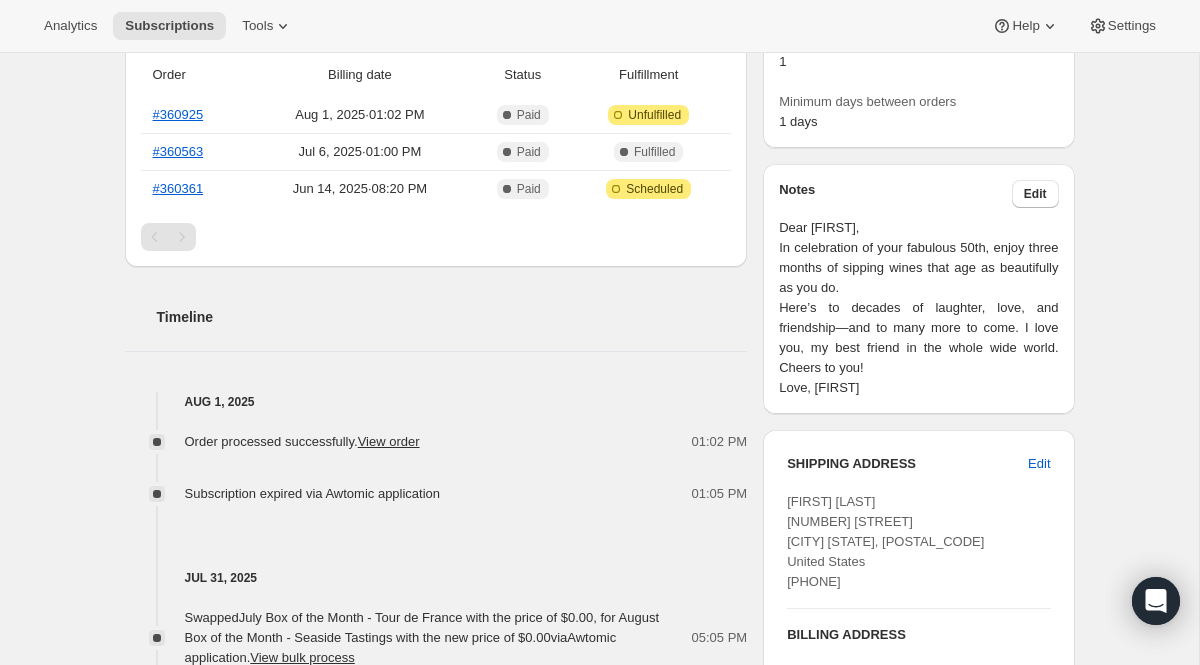 scroll, scrollTop: 0, scrollLeft: 0, axis: both 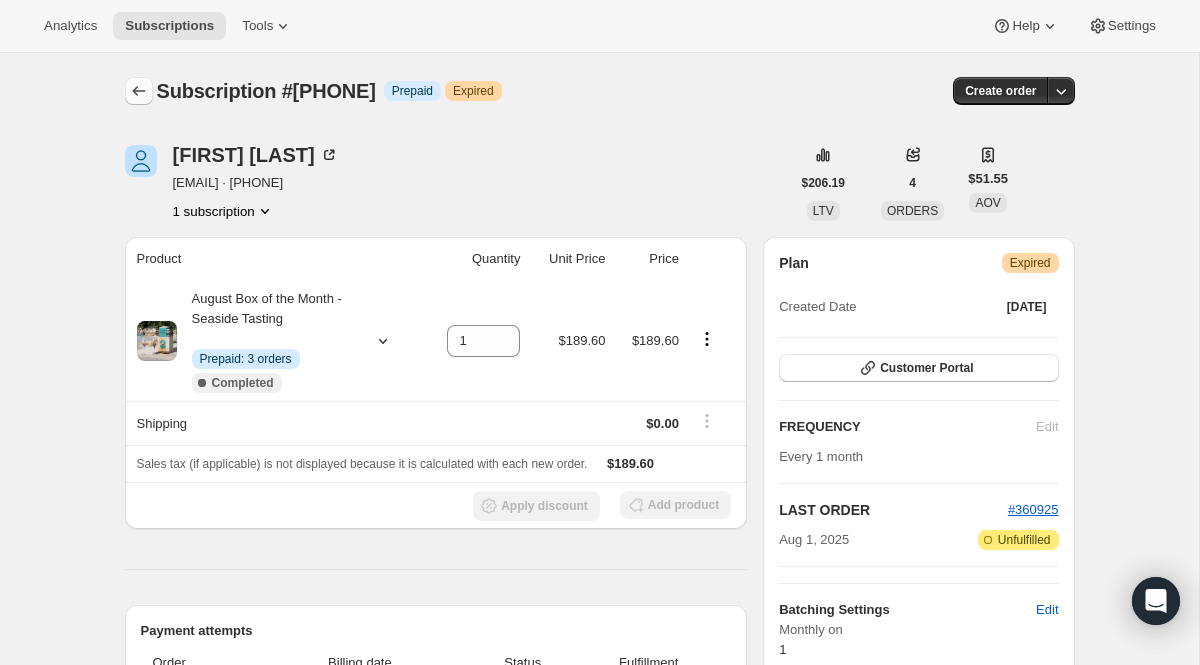 click 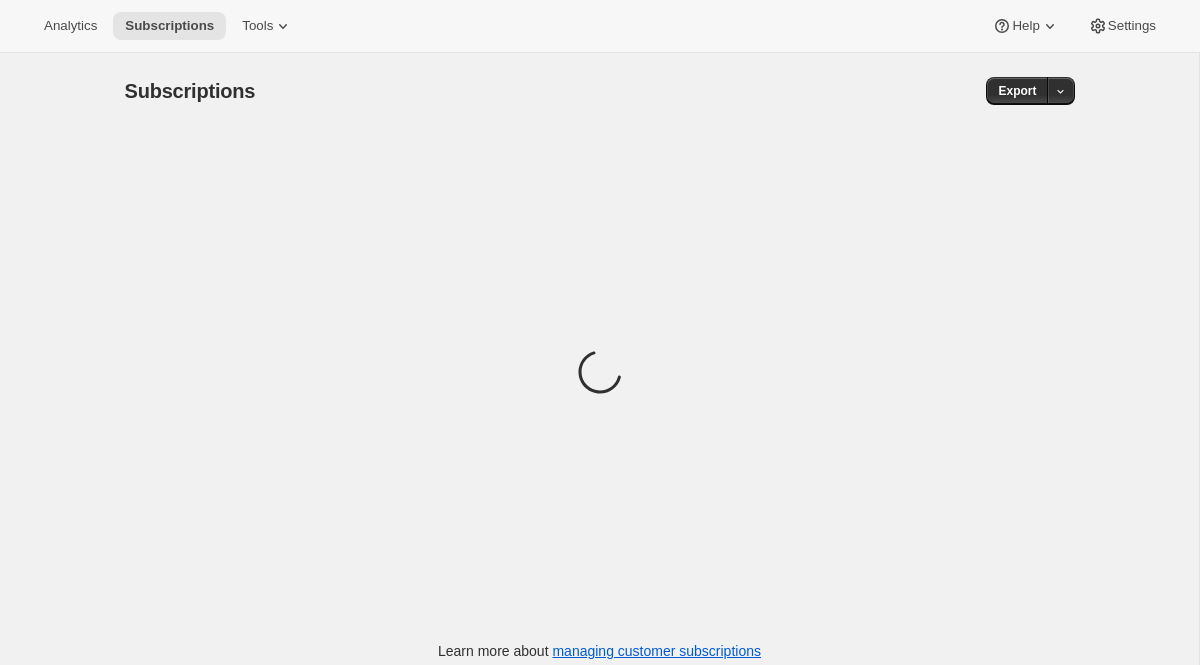 scroll, scrollTop: 0, scrollLeft: 0, axis: both 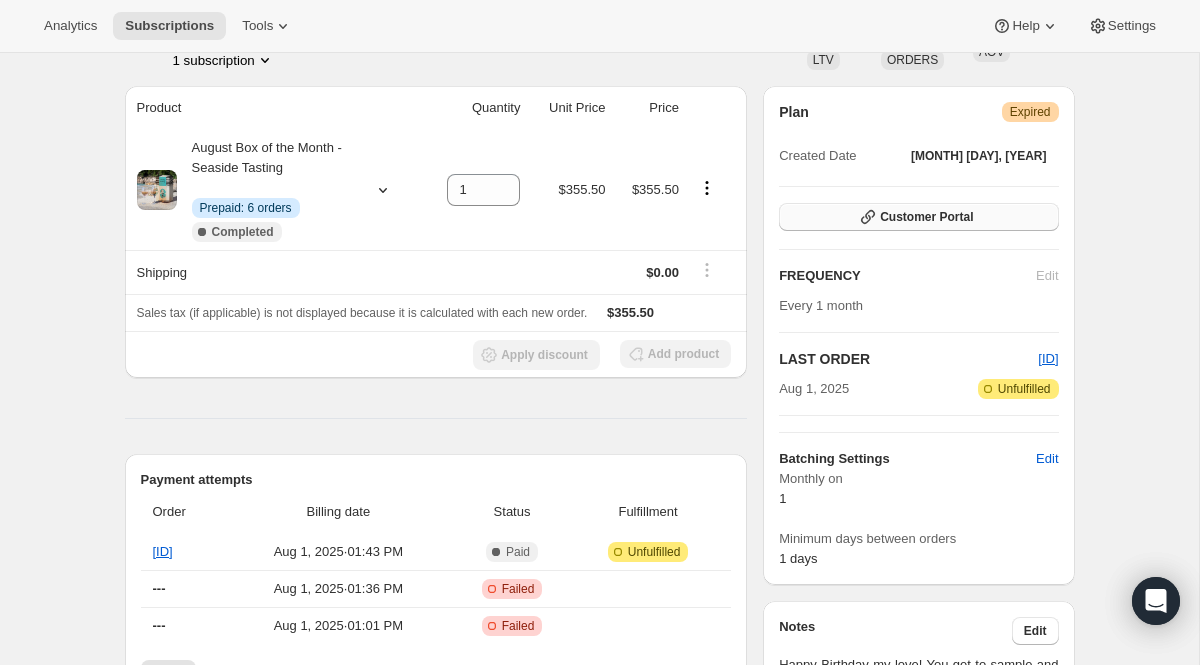 click on "Customer Portal" at bounding box center [918, 217] 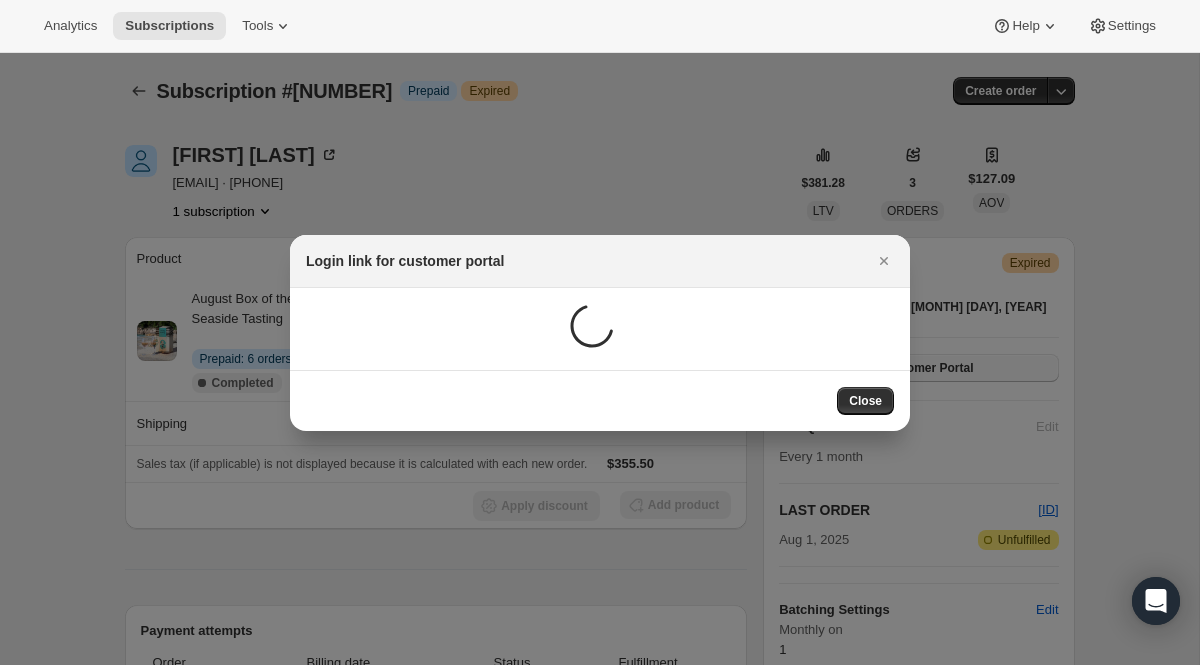 scroll, scrollTop: 151, scrollLeft: 0, axis: vertical 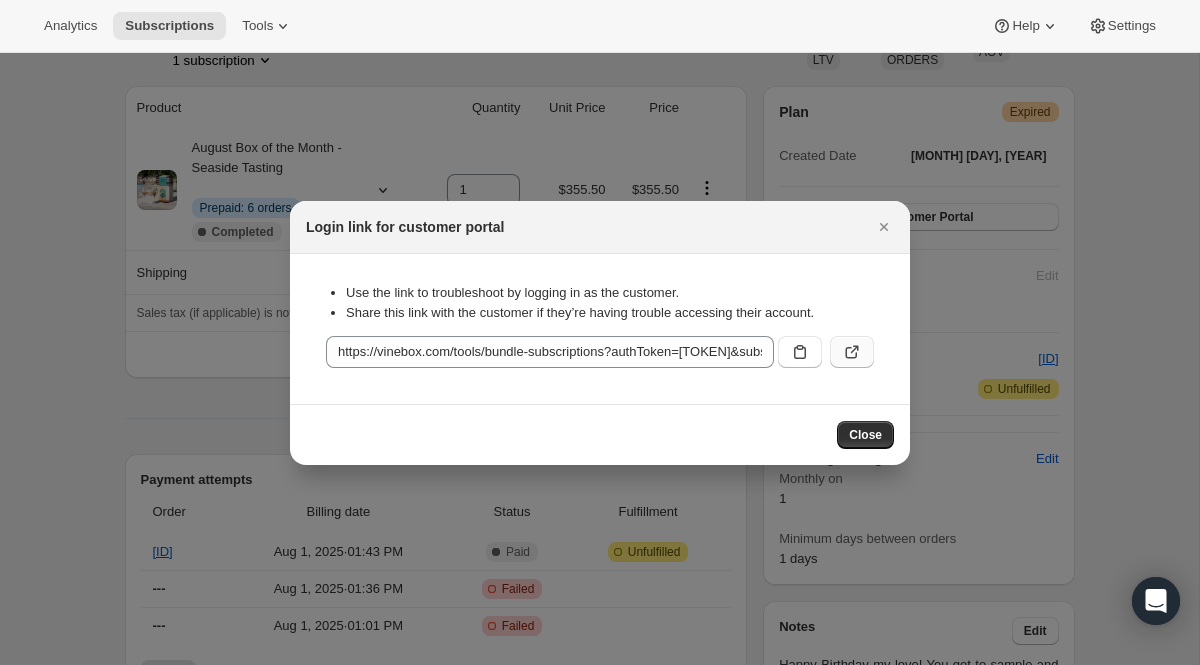click 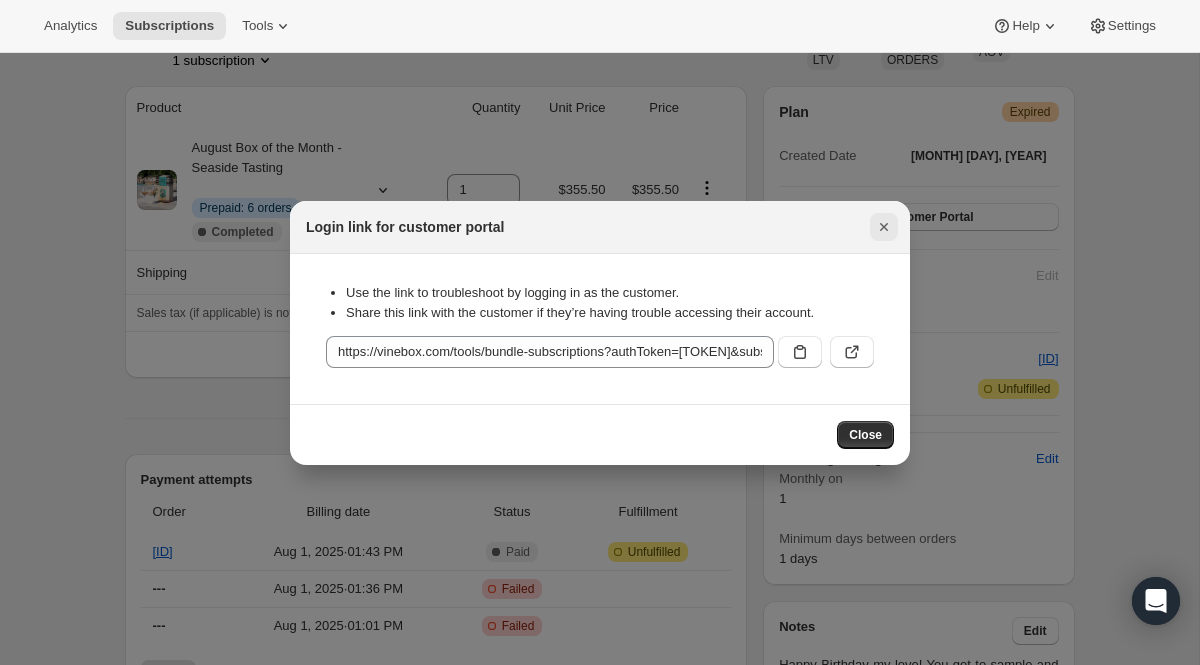 click 